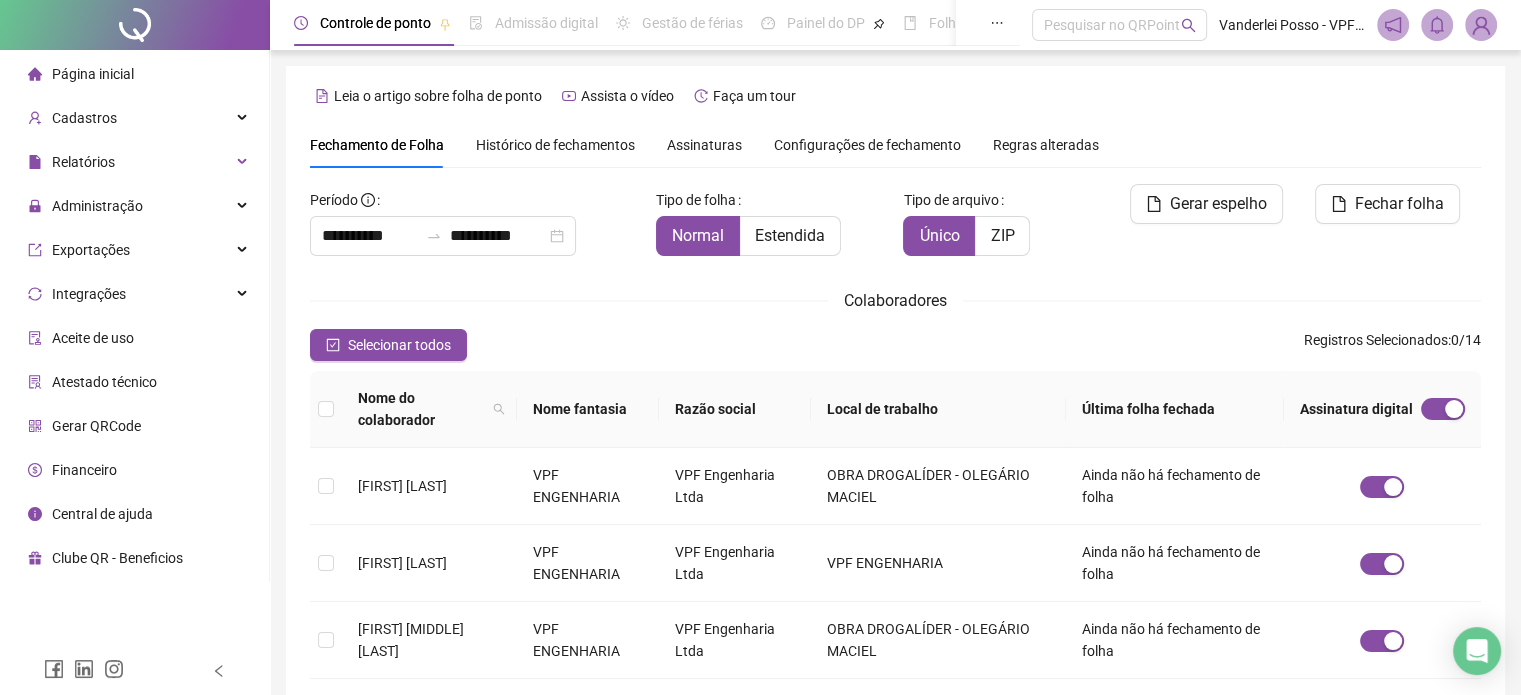 scroll, scrollTop: 51, scrollLeft: 0, axis: vertical 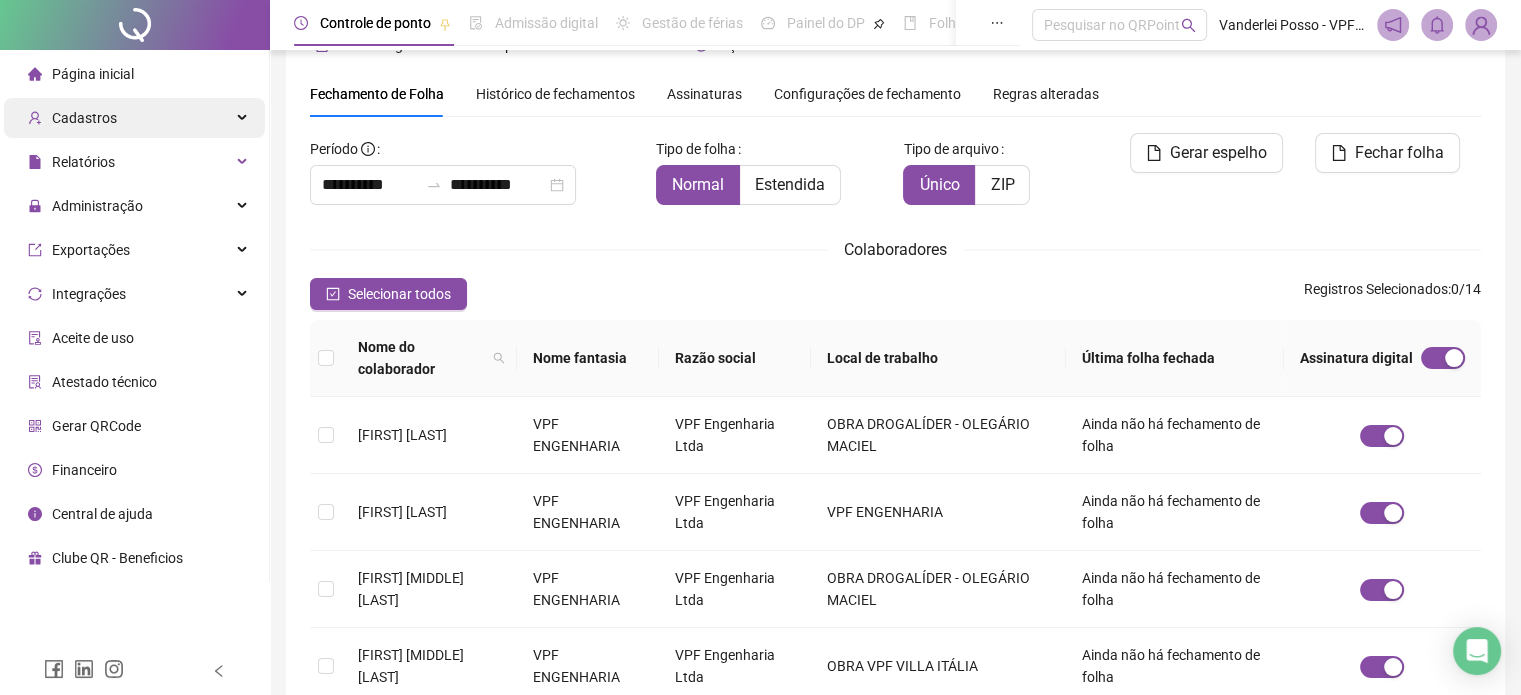 click on "Cadastros" at bounding box center (134, 118) 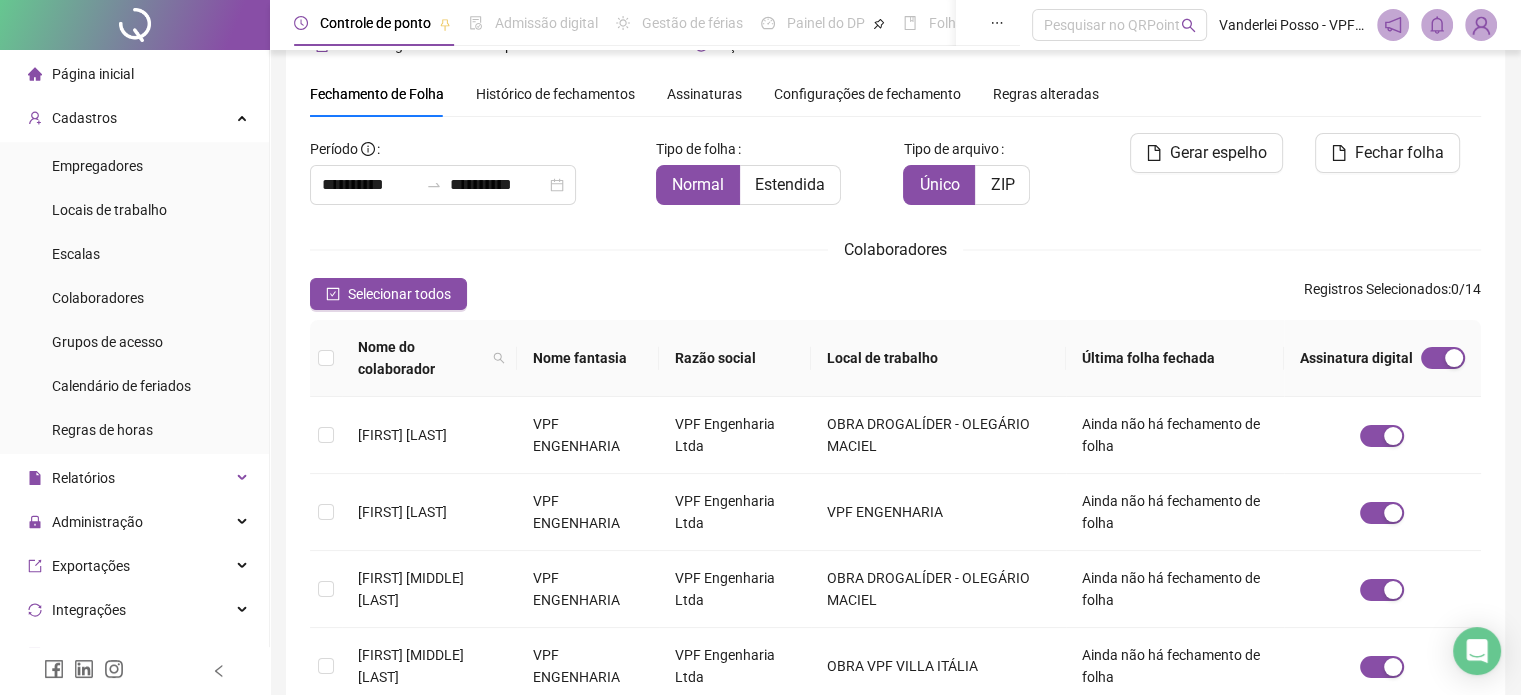 scroll, scrollTop: 61, scrollLeft: 0, axis: vertical 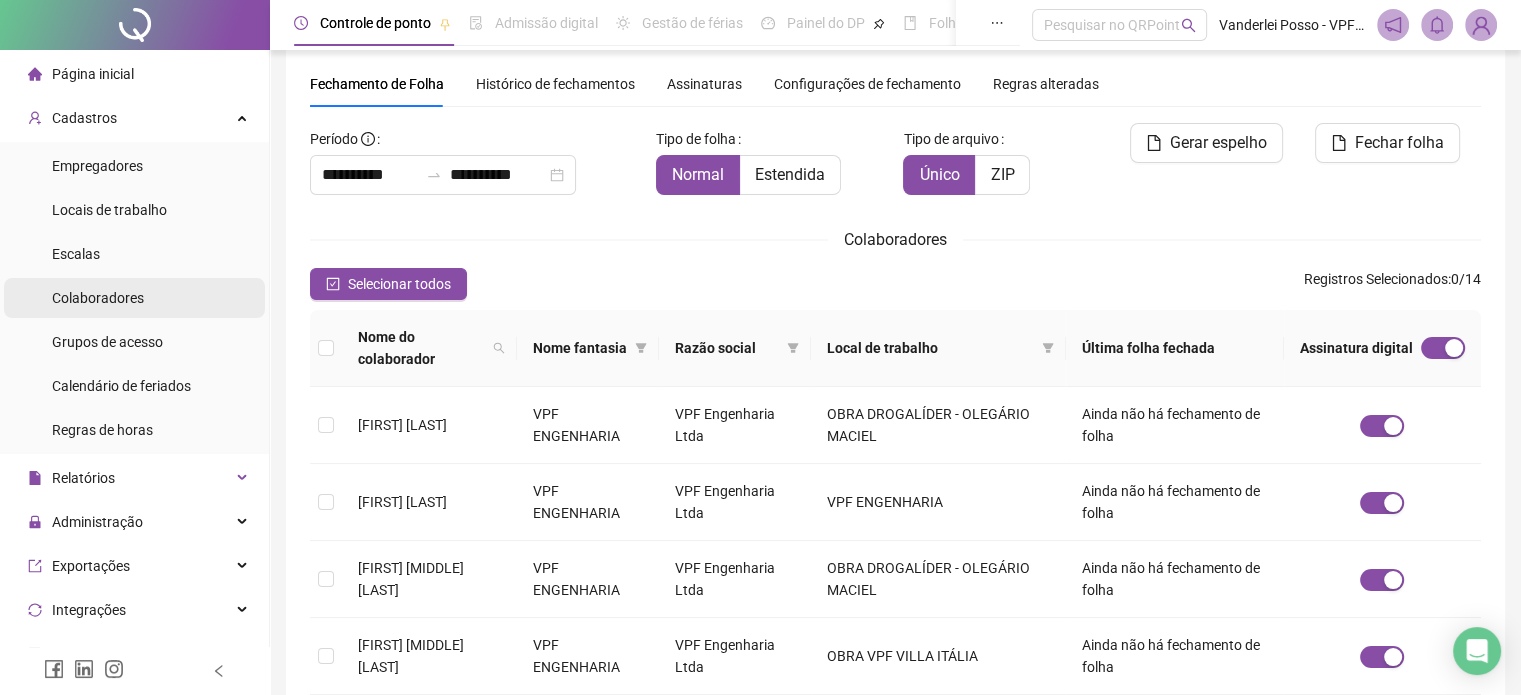 click on "Colaboradores" at bounding box center [98, 298] 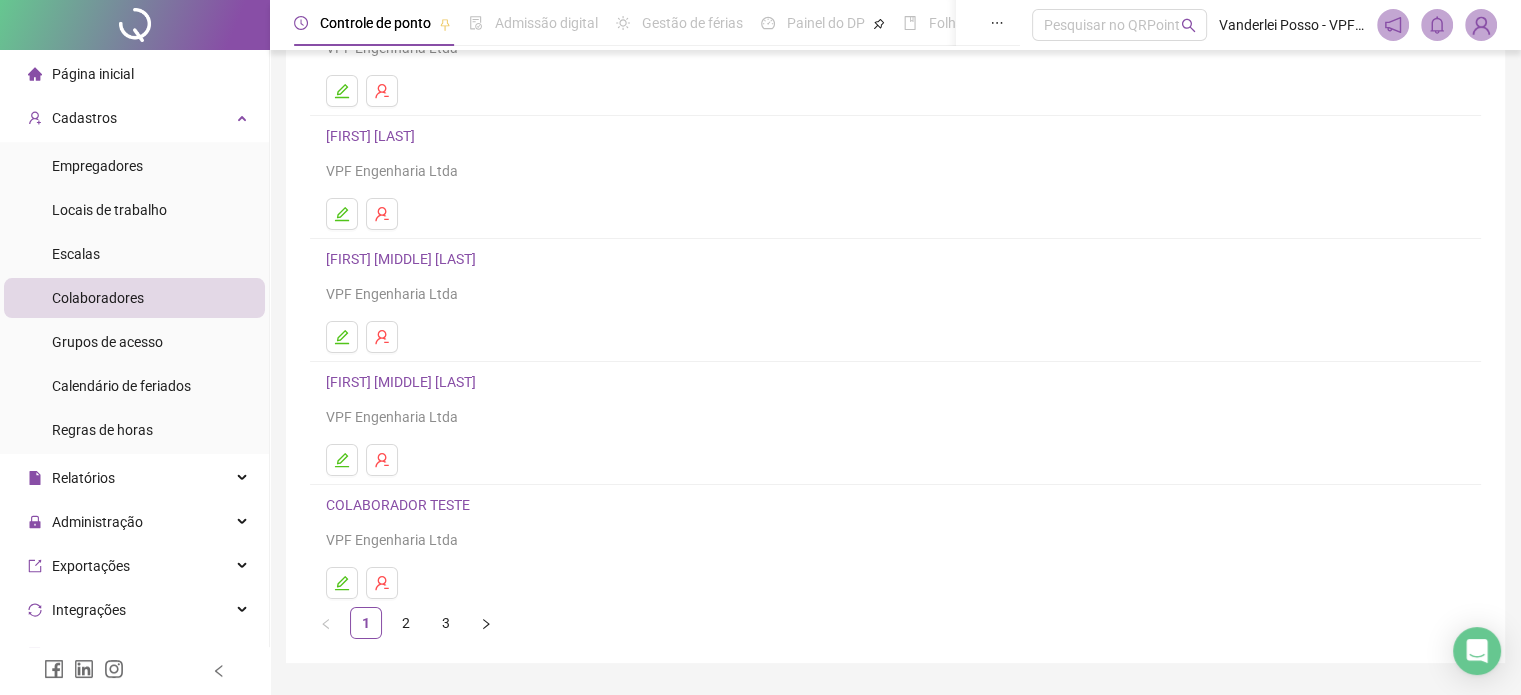 scroll, scrollTop: 271, scrollLeft: 0, axis: vertical 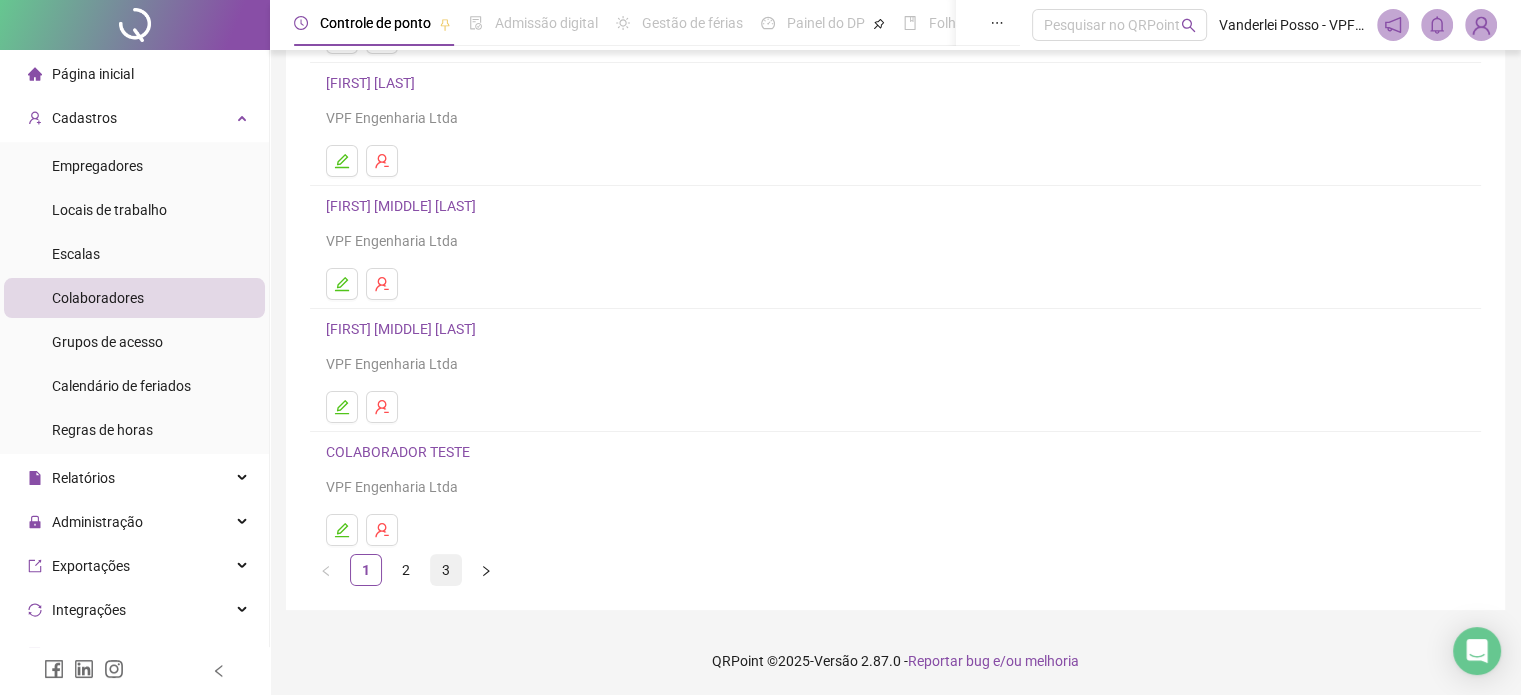 click on "3" at bounding box center (446, 570) 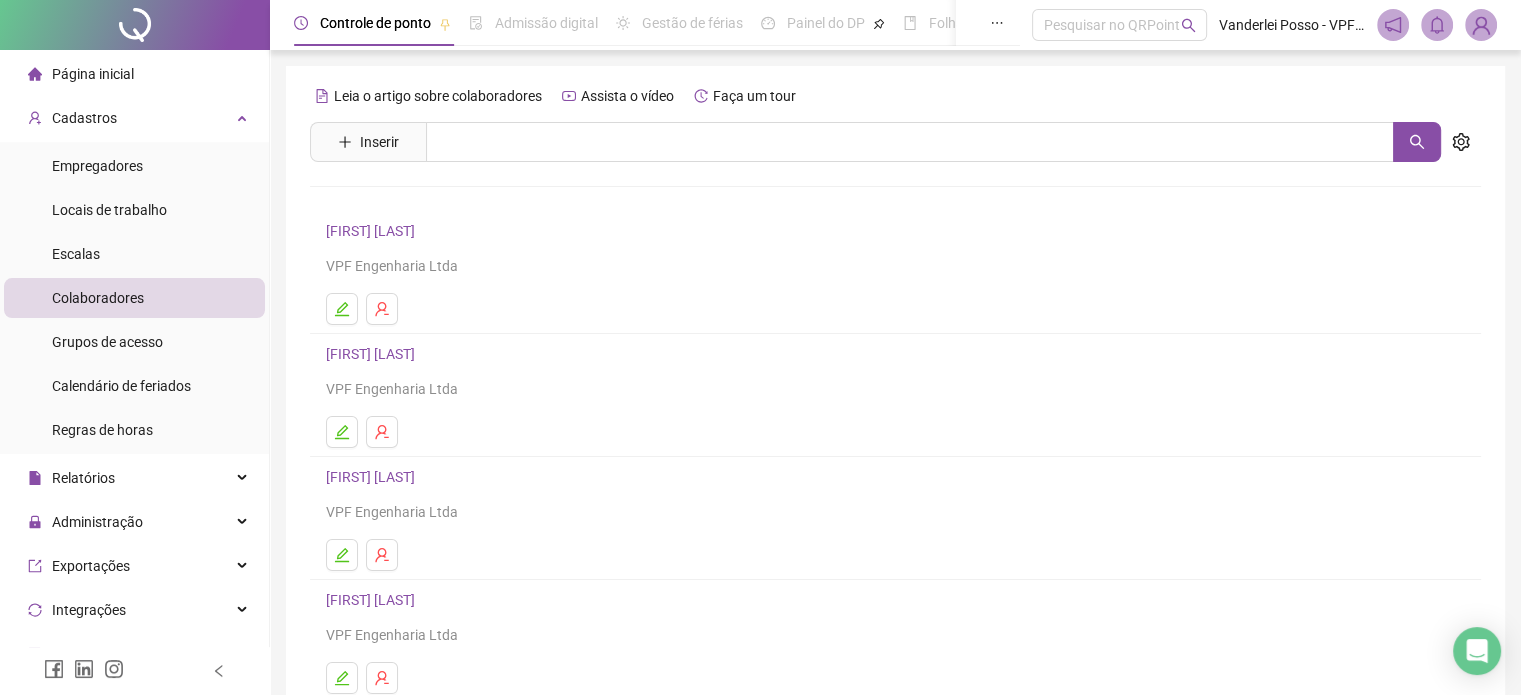 scroll, scrollTop: 148, scrollLeft: 0, axis: vertical 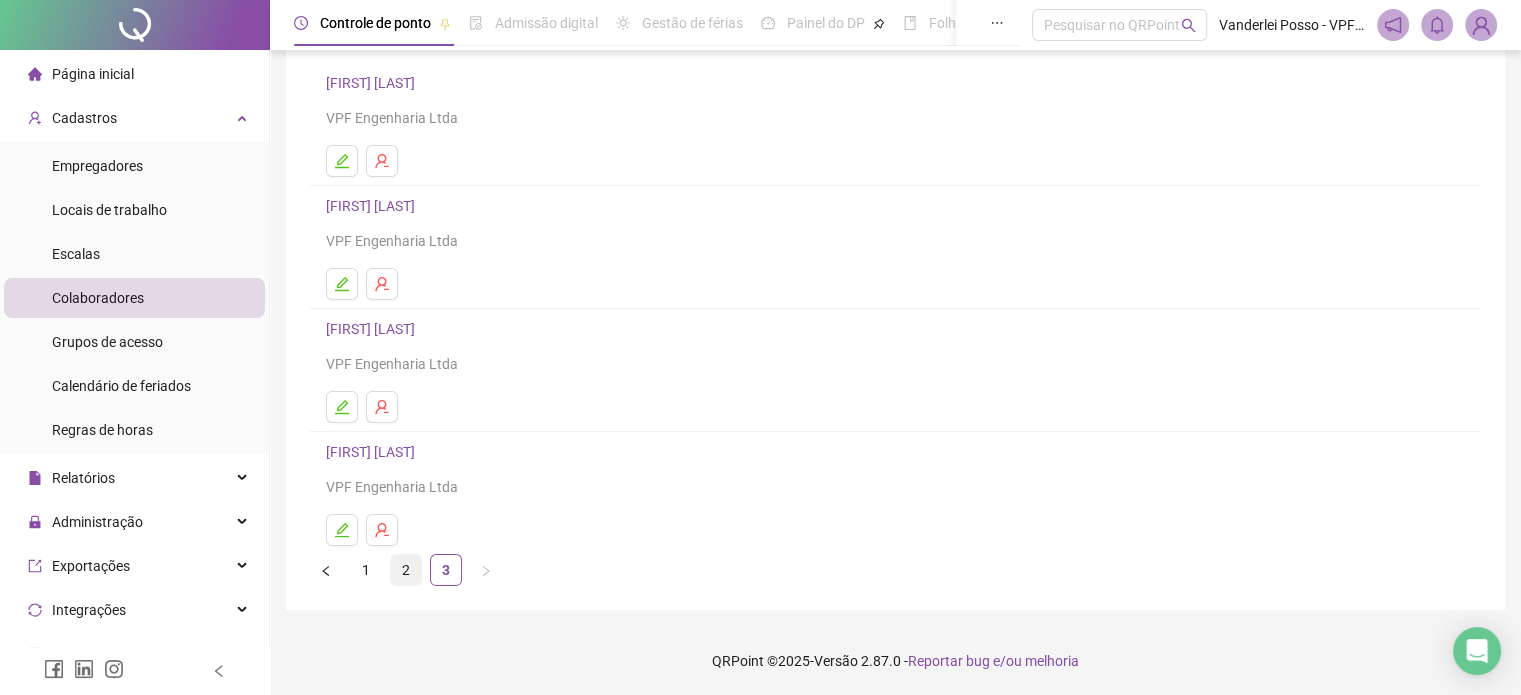 click on "2" at bounding box center [406, 570] 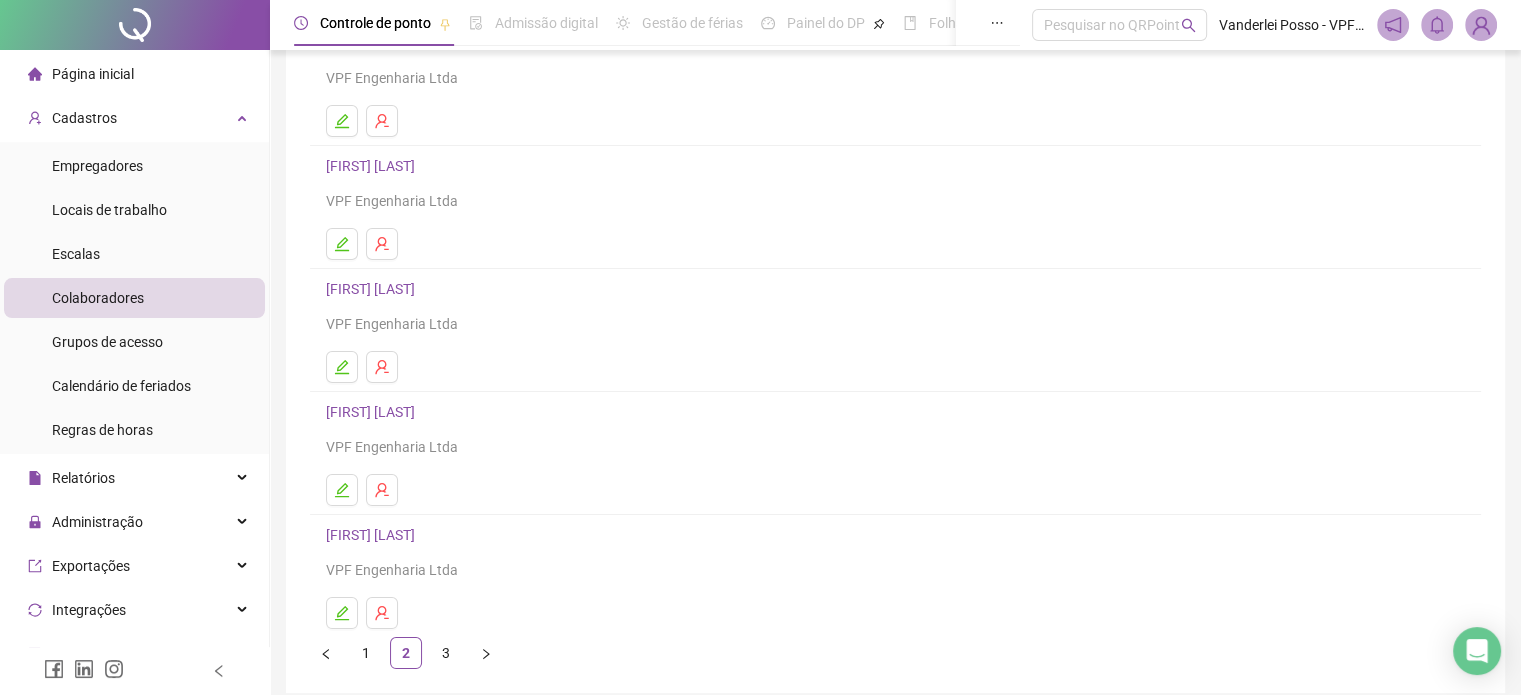 scroll, scrollTop: 271, scrollLeft: 0, axis: vertical 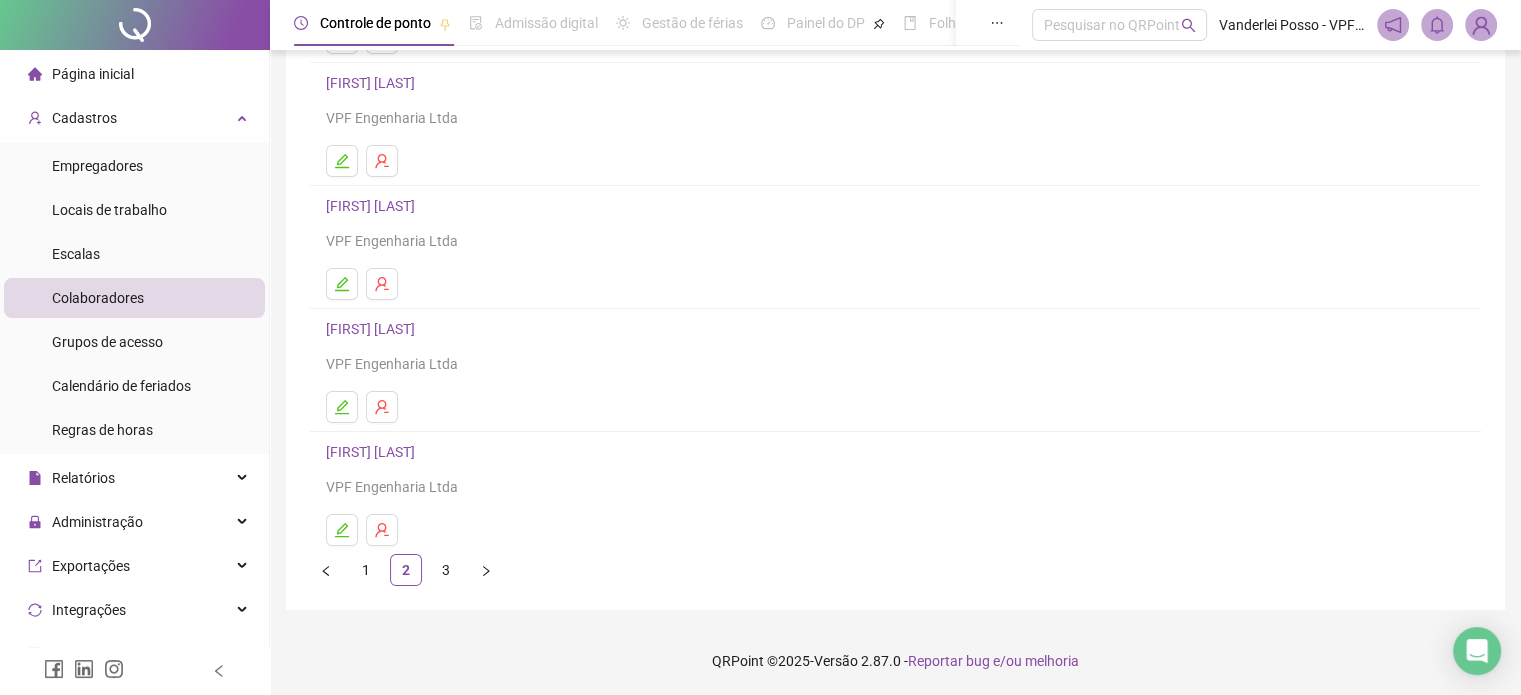 click on "[FIRST] [LAST]" at bounding box center [373, 452] 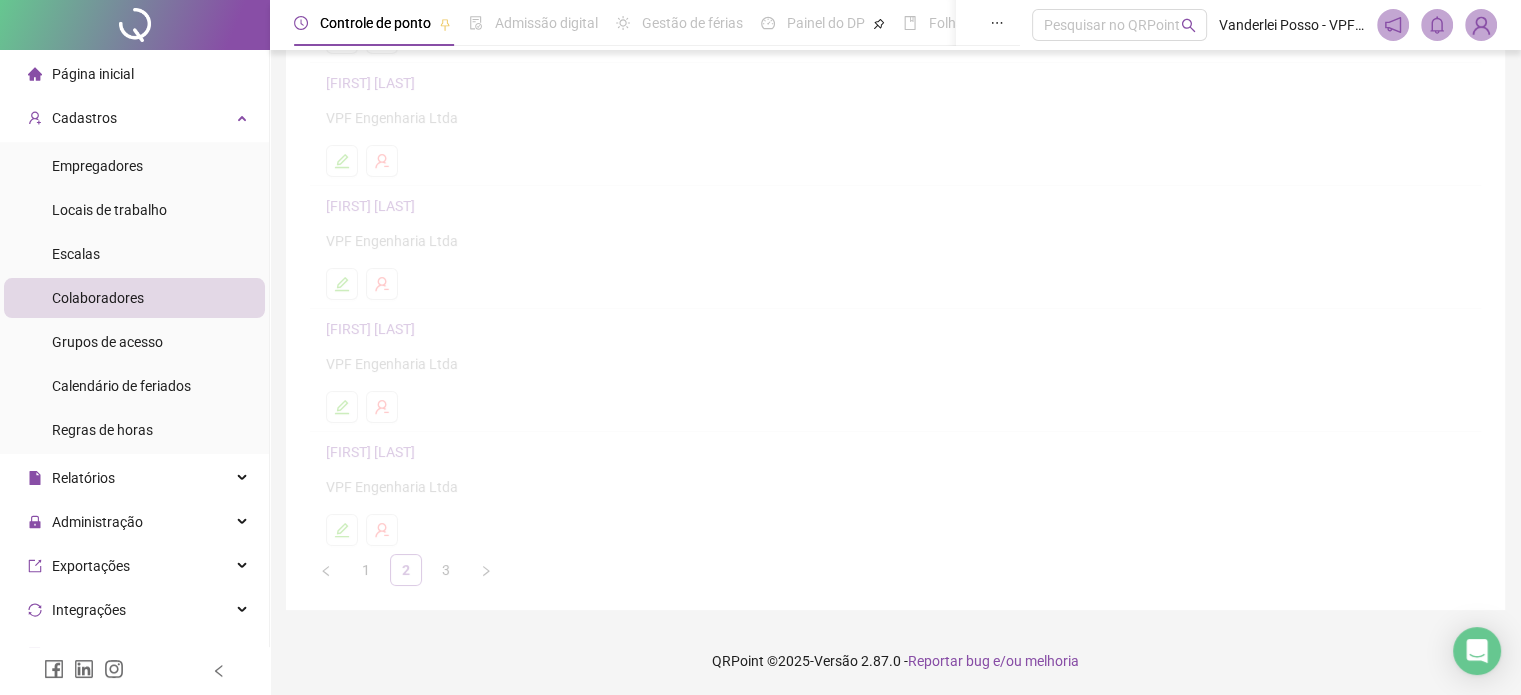scroll, scrollTop: 281, scrollLeft: 0, axis: vertical 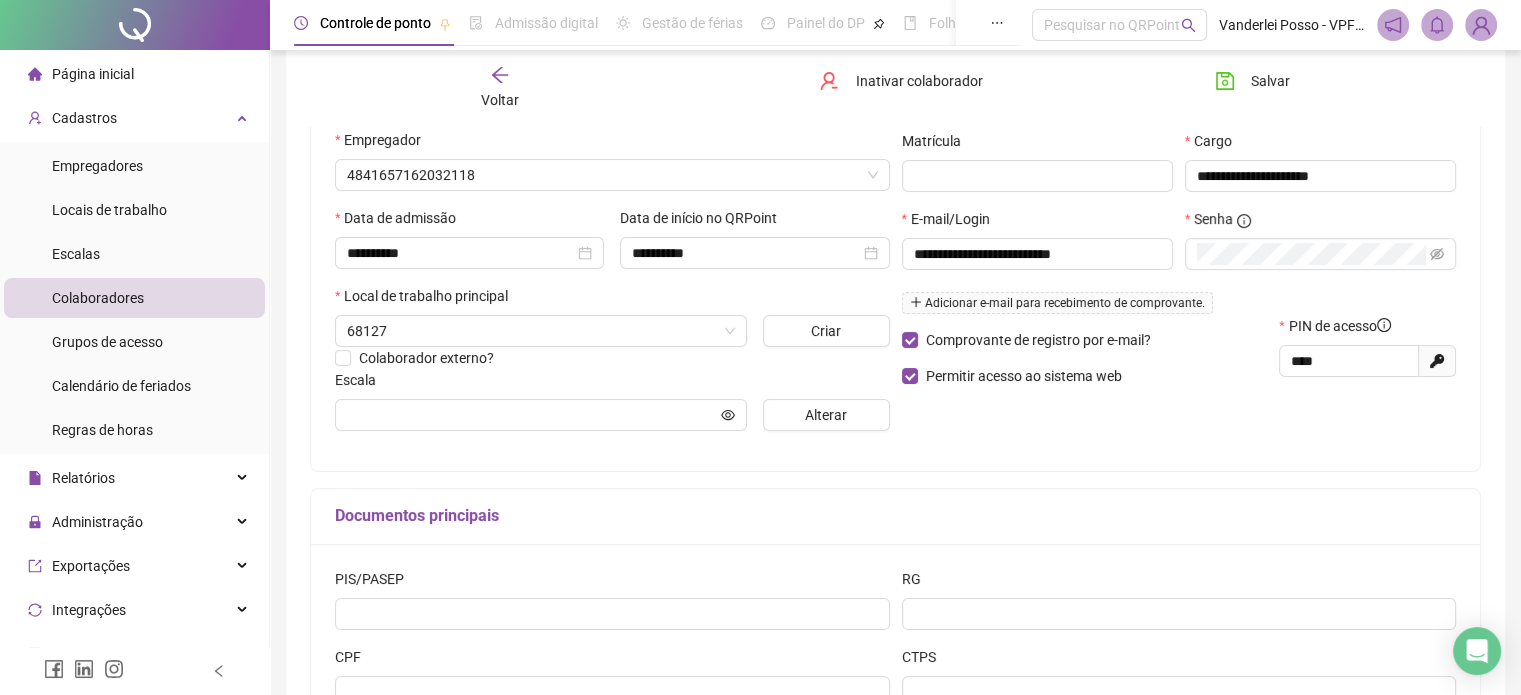 type on "**********" 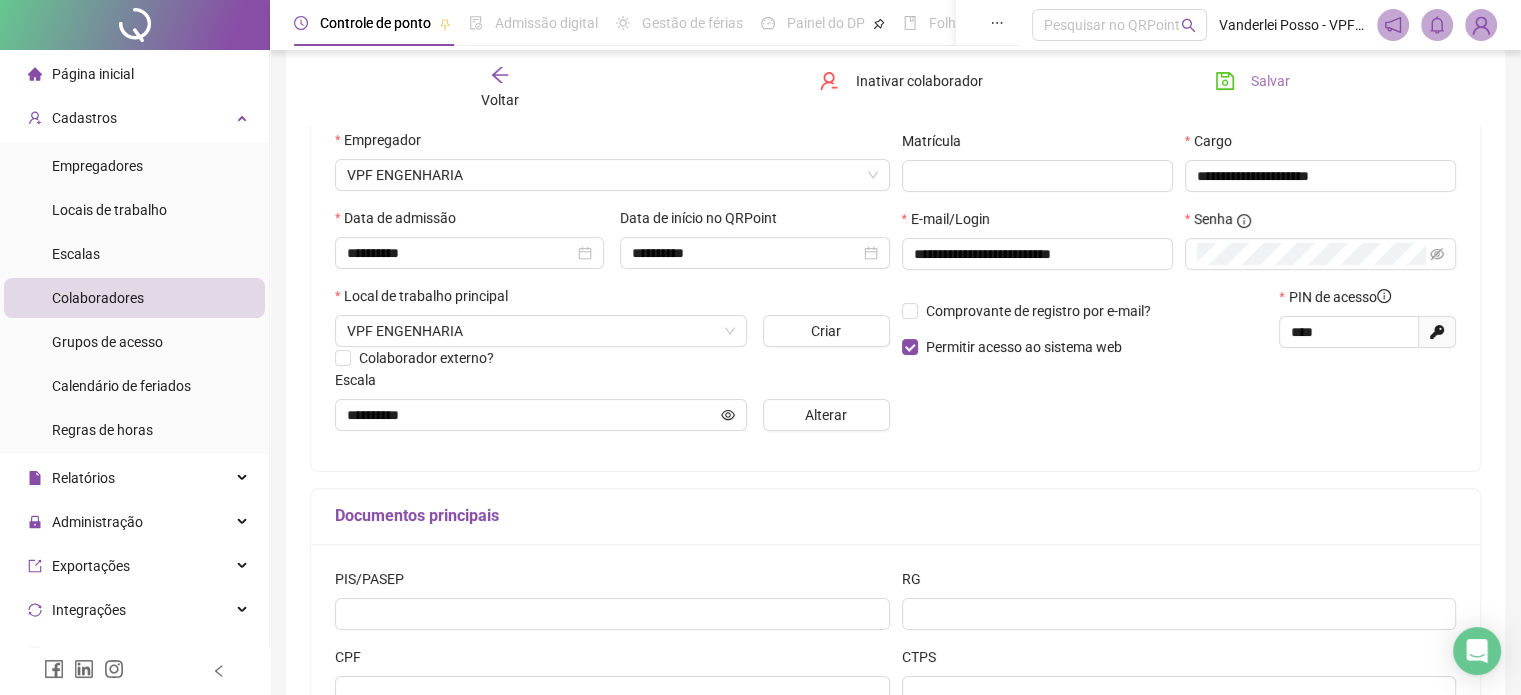 click on "Salvar" at bounding box center [1252, 81] 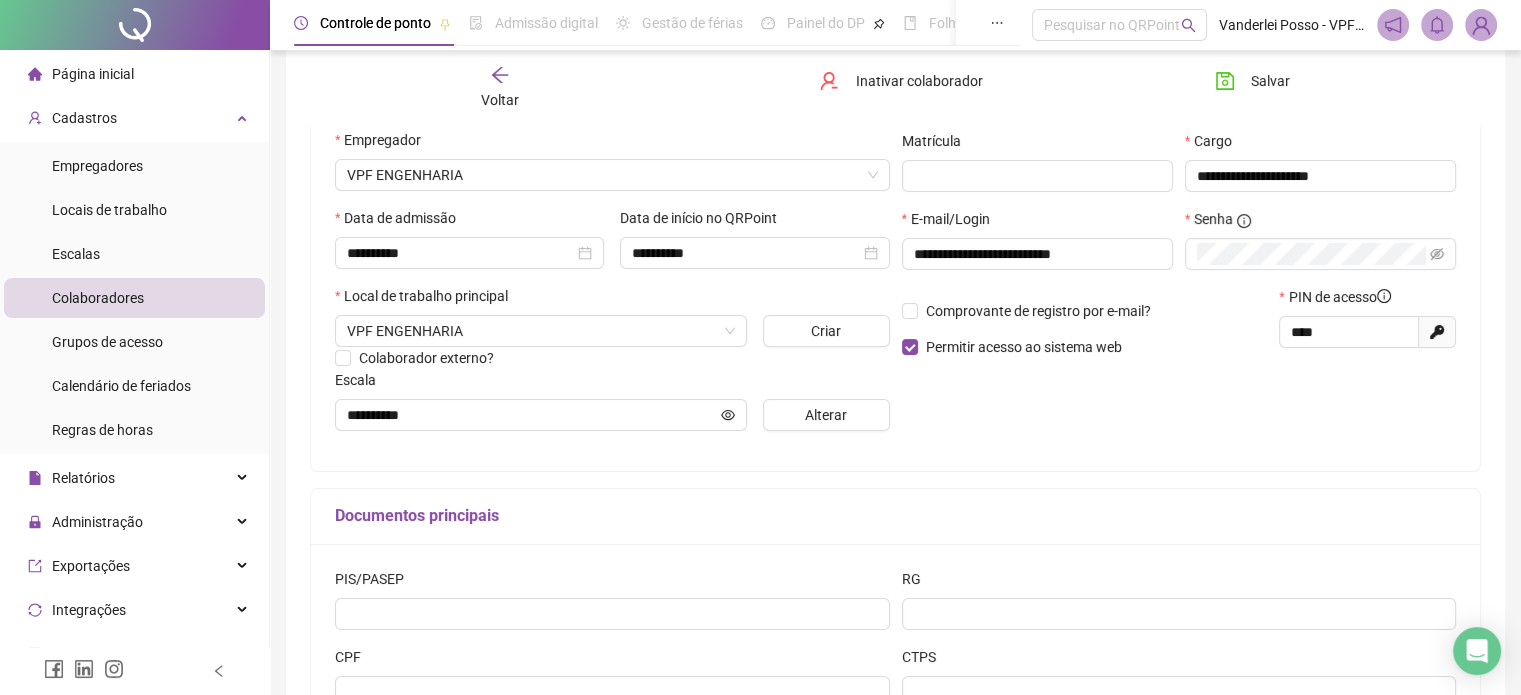 click on "Página inicial" at bounding box center (134, 74) 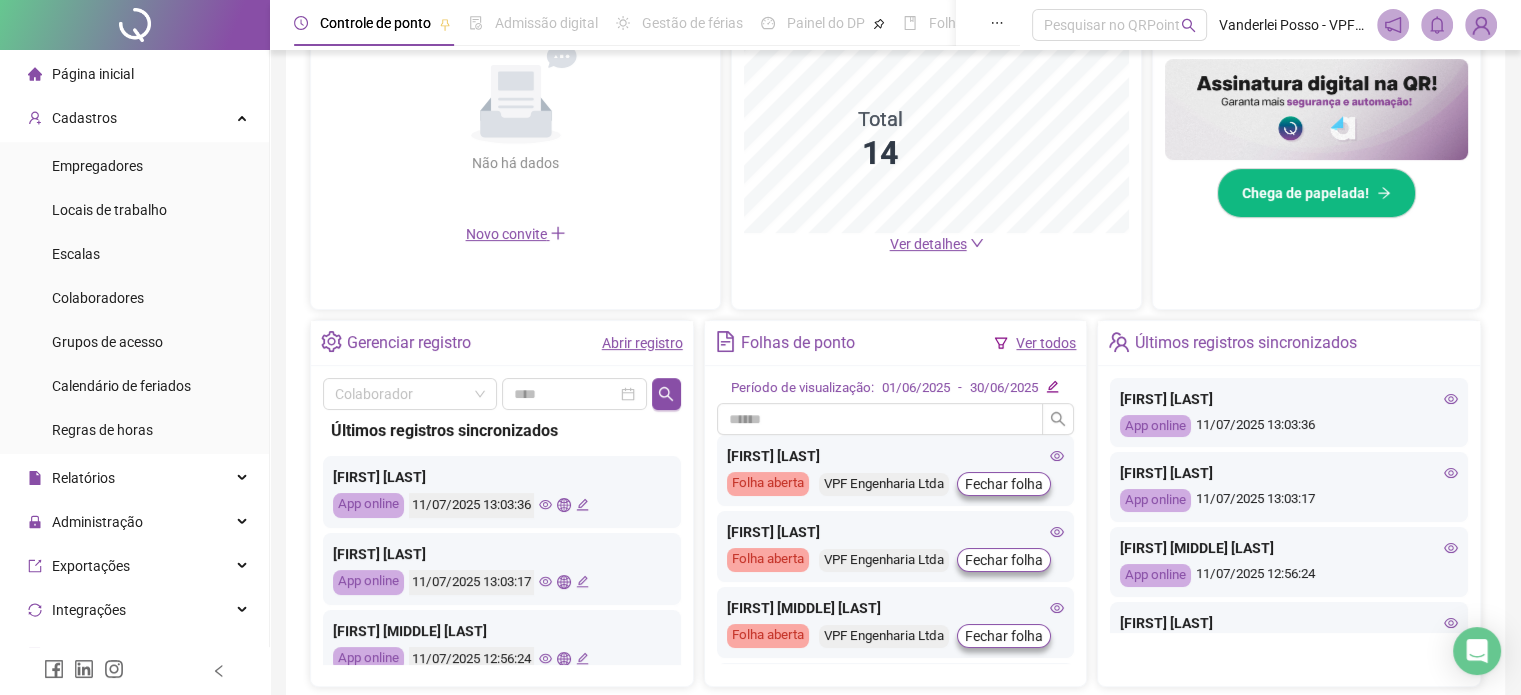 scroll, scrollTop: 581, scrollLeft: 0, axis: vertical 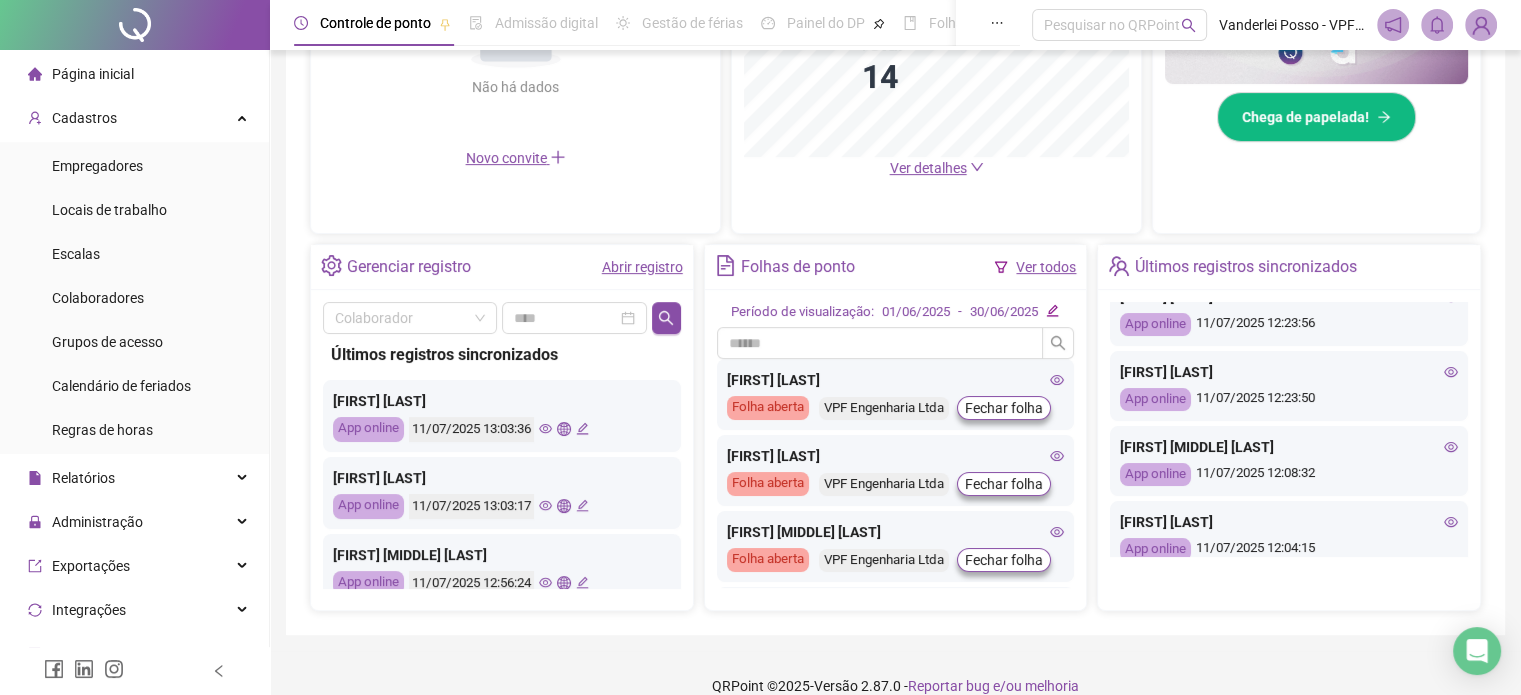 click 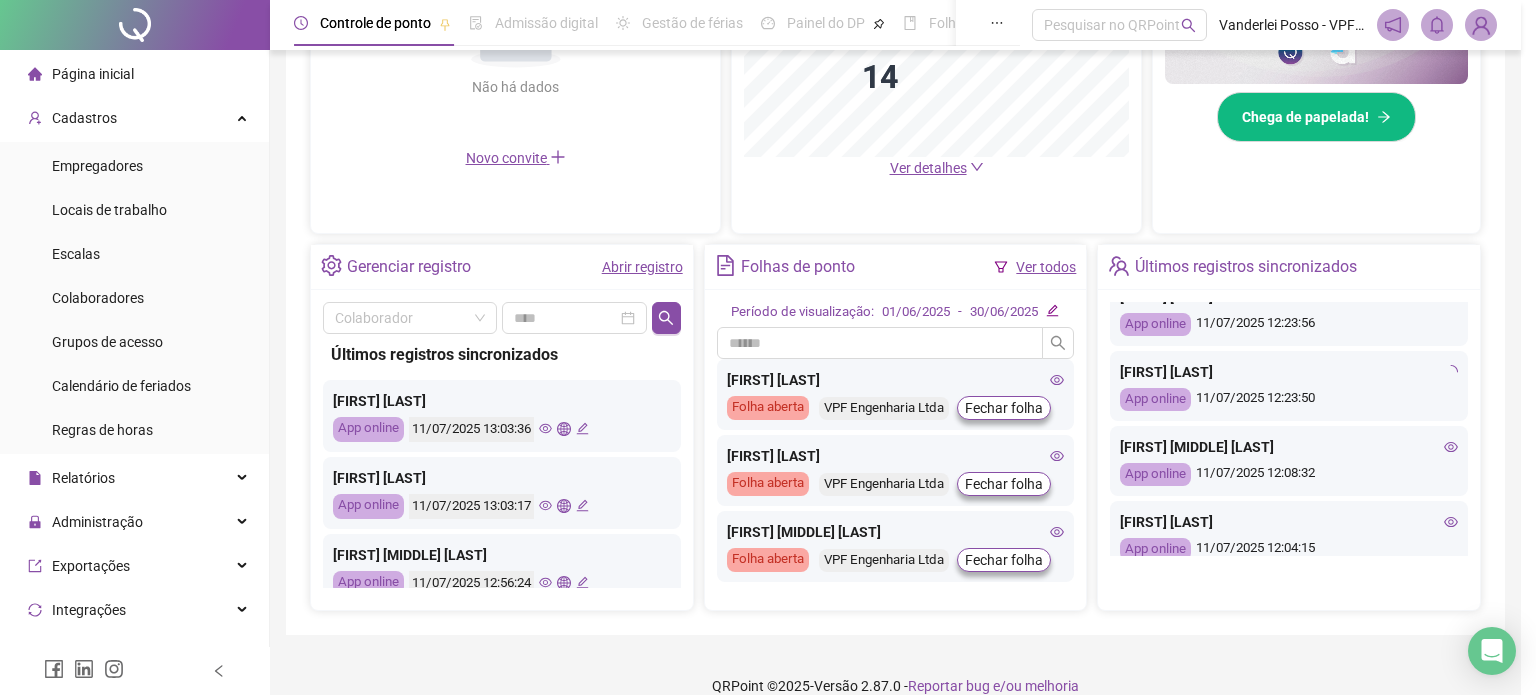type on "**********" 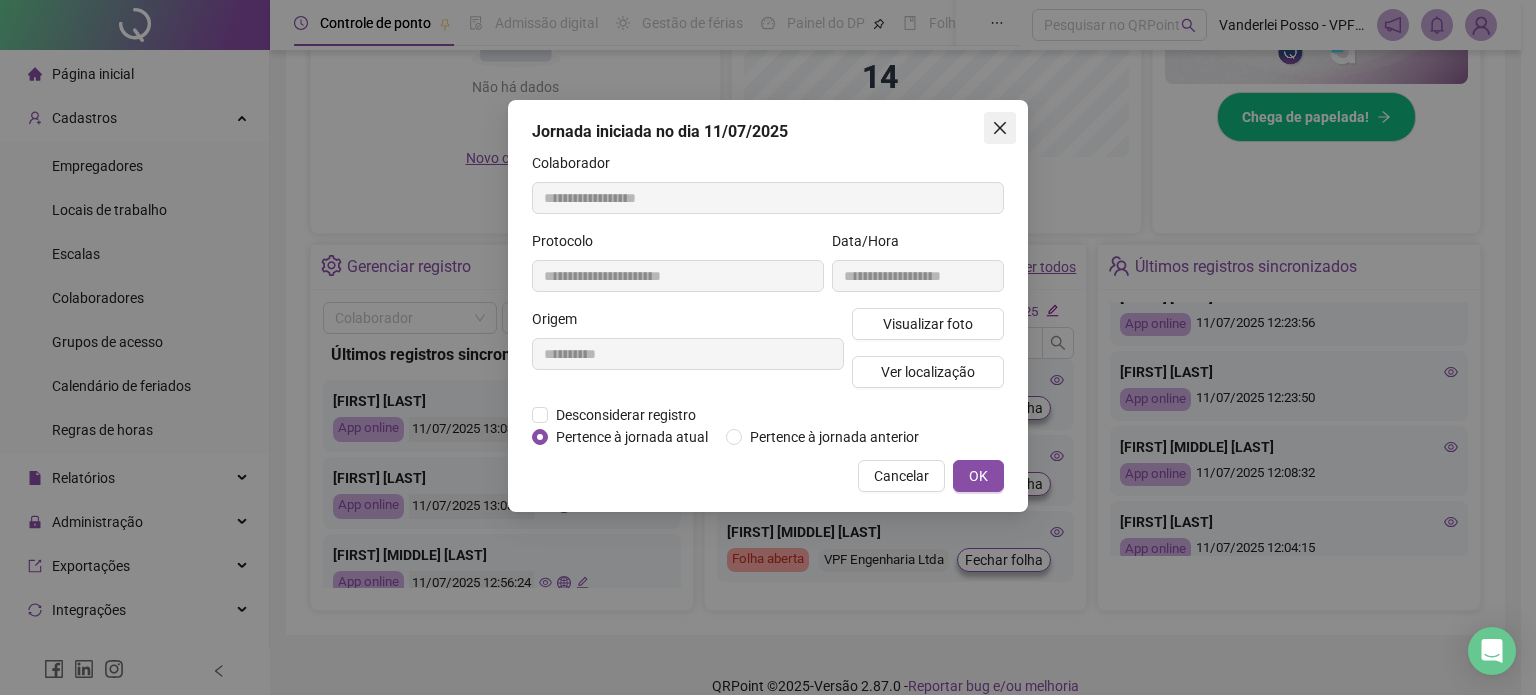 click at bounding box center [1000, 128] 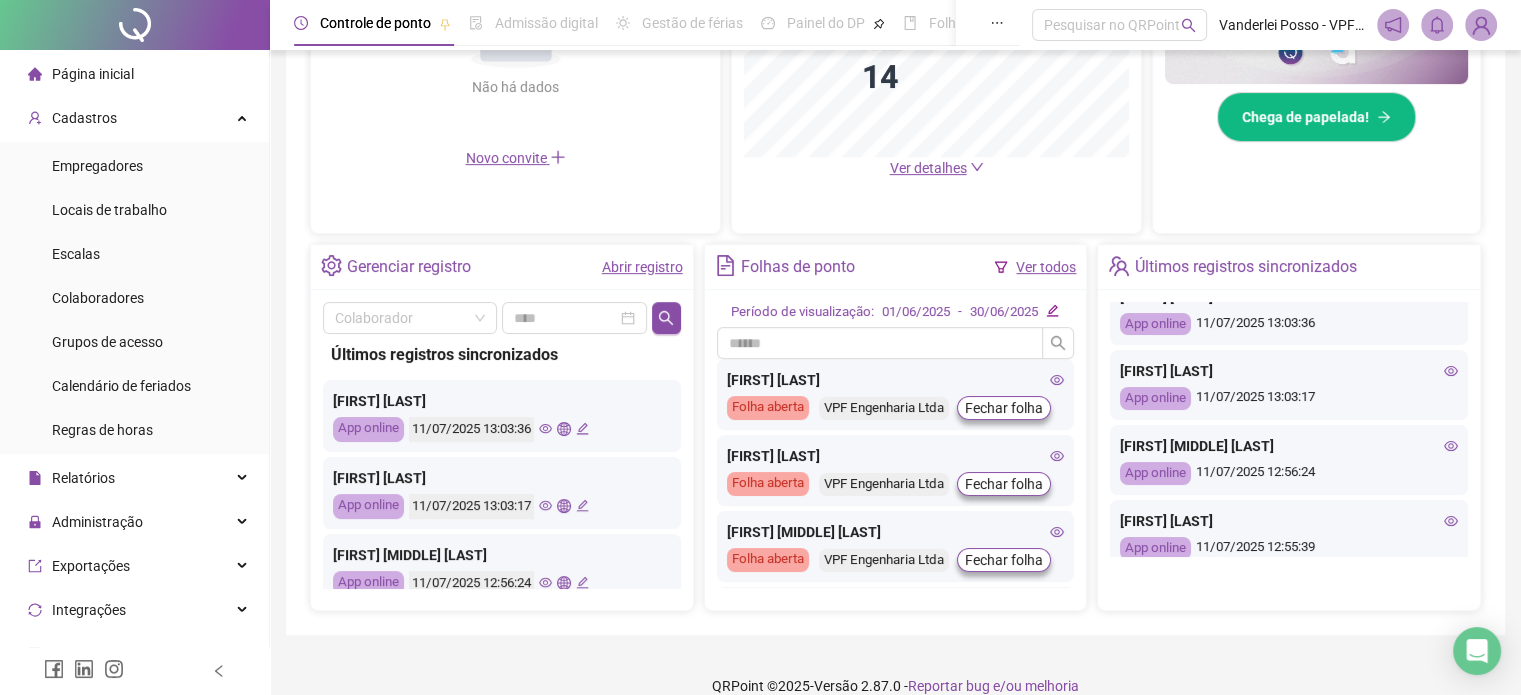 scroll, scrollTop: 0, scrollLeft: 0, axis: both 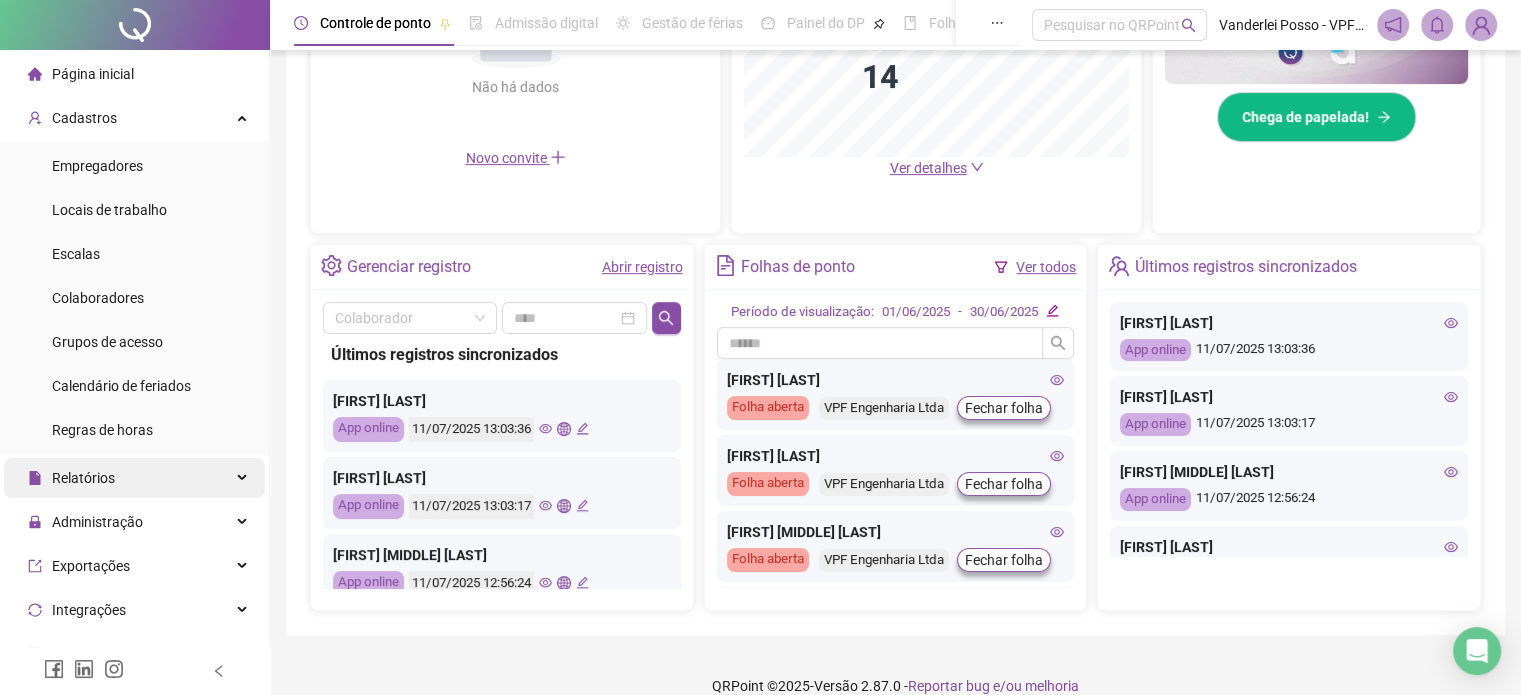 click on "Relatórios" at bounding box center (134, 478) 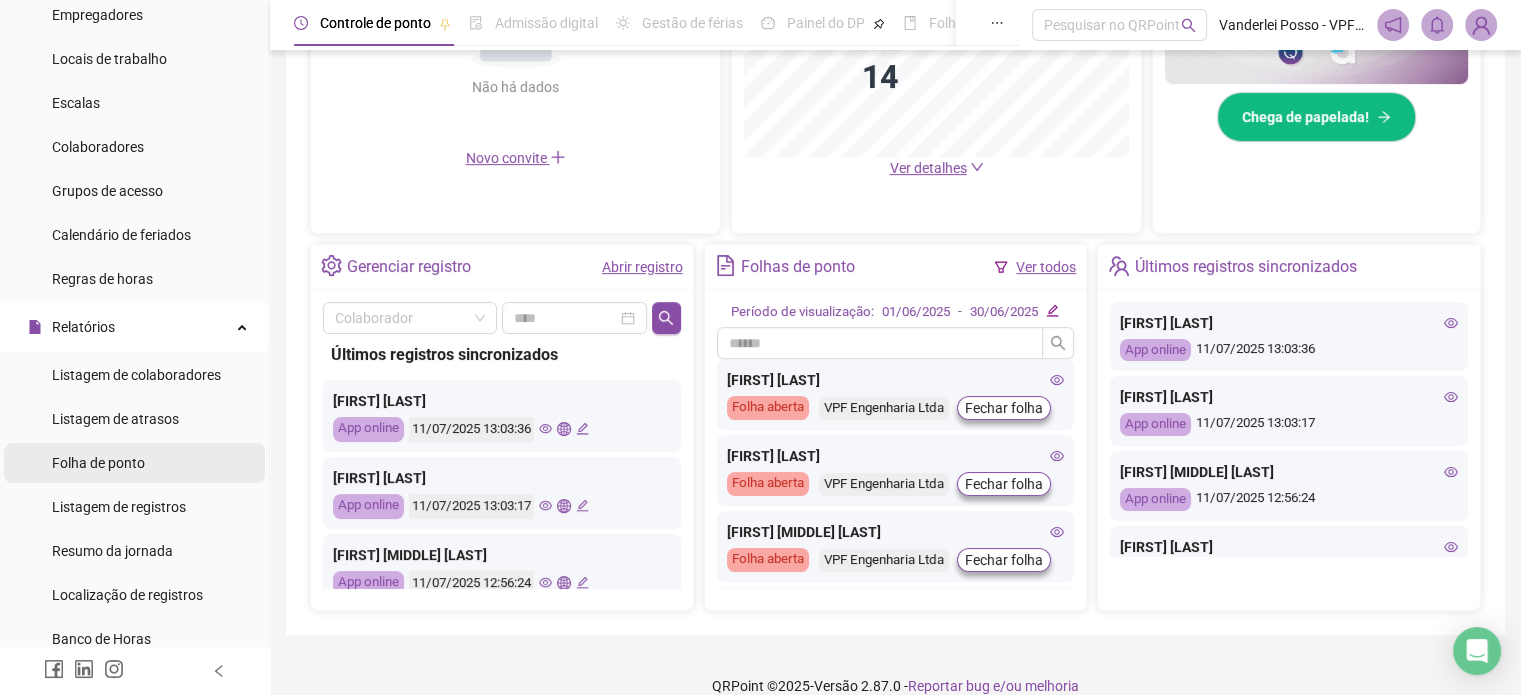 scroll, scrollTop: 200, scrollLeft: 0, axis: vertical 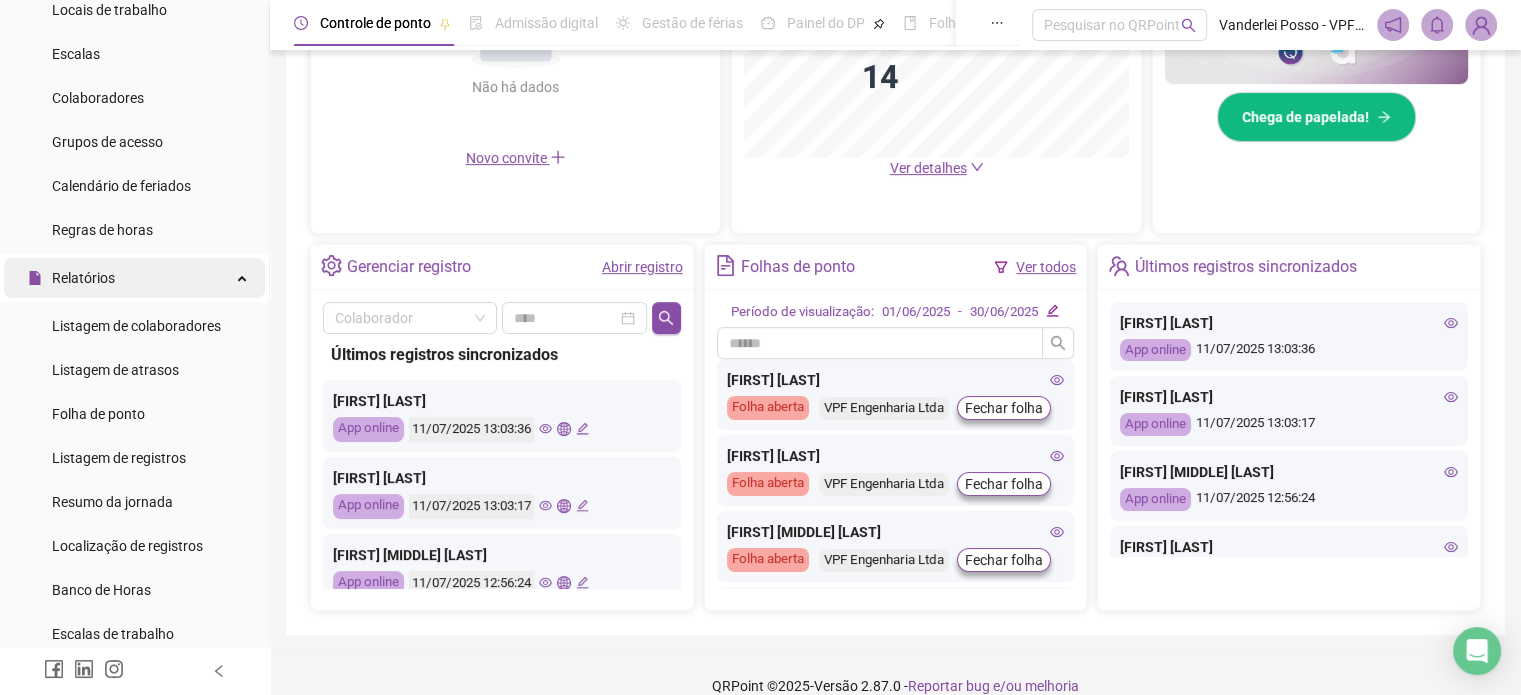 click on "Relatórios" at bounding box center (134, 278) 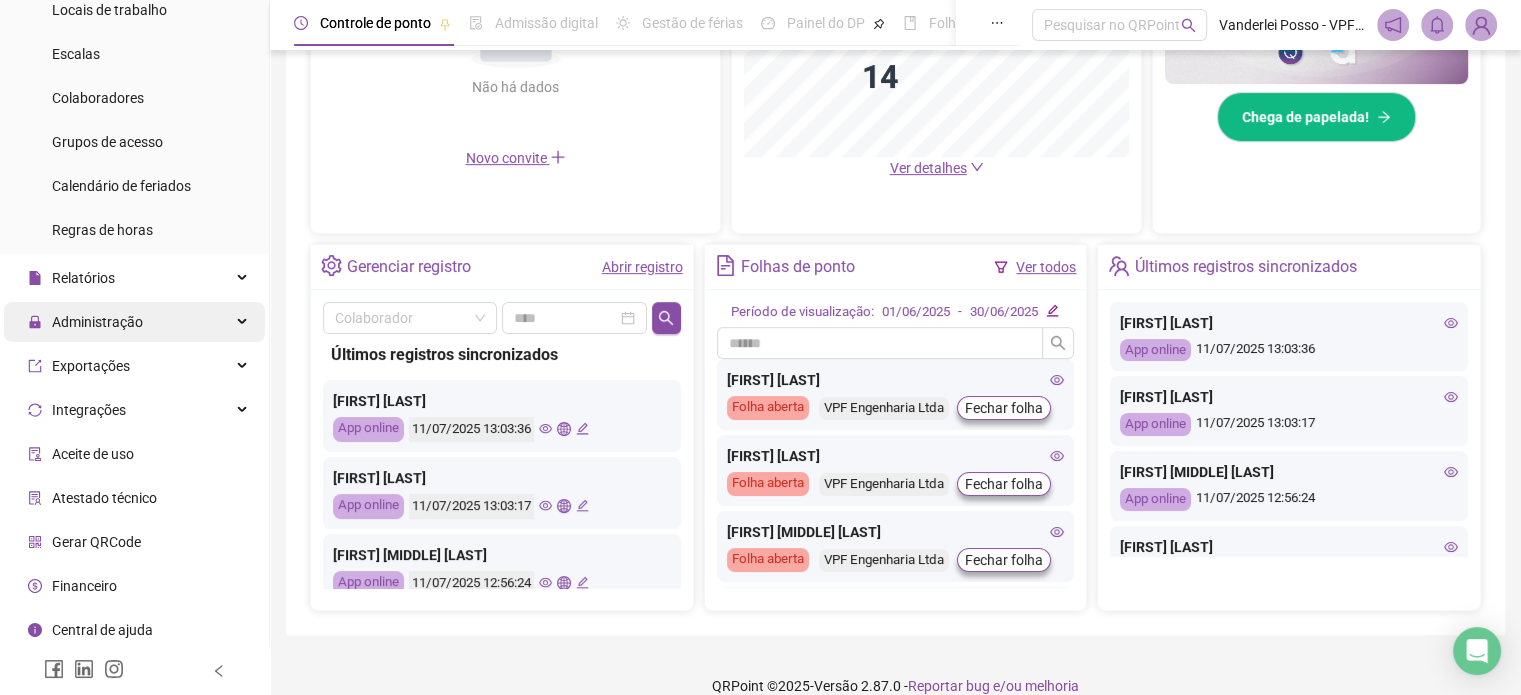 click on "Administração" at bounding box center (134, 322) 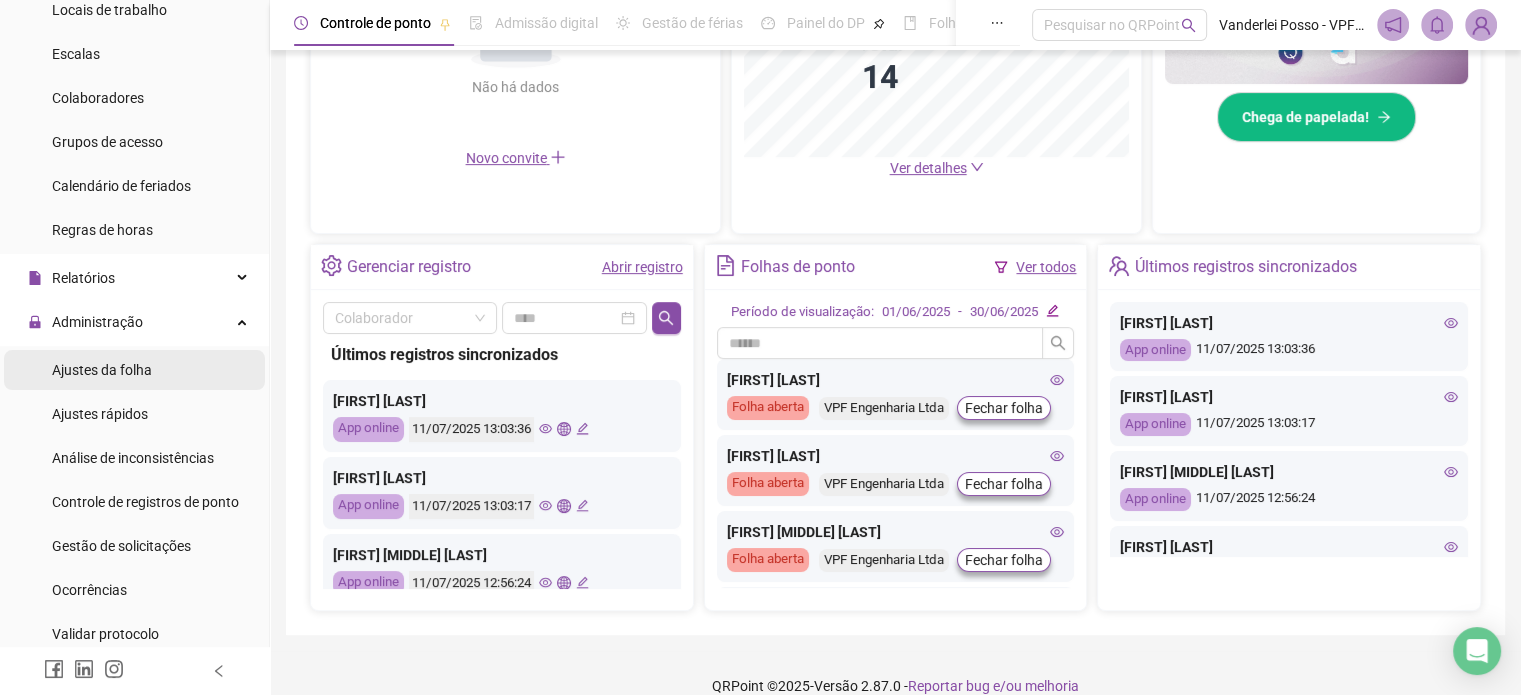 click on "Ajustes da folha" at bounding box center (102, 370) 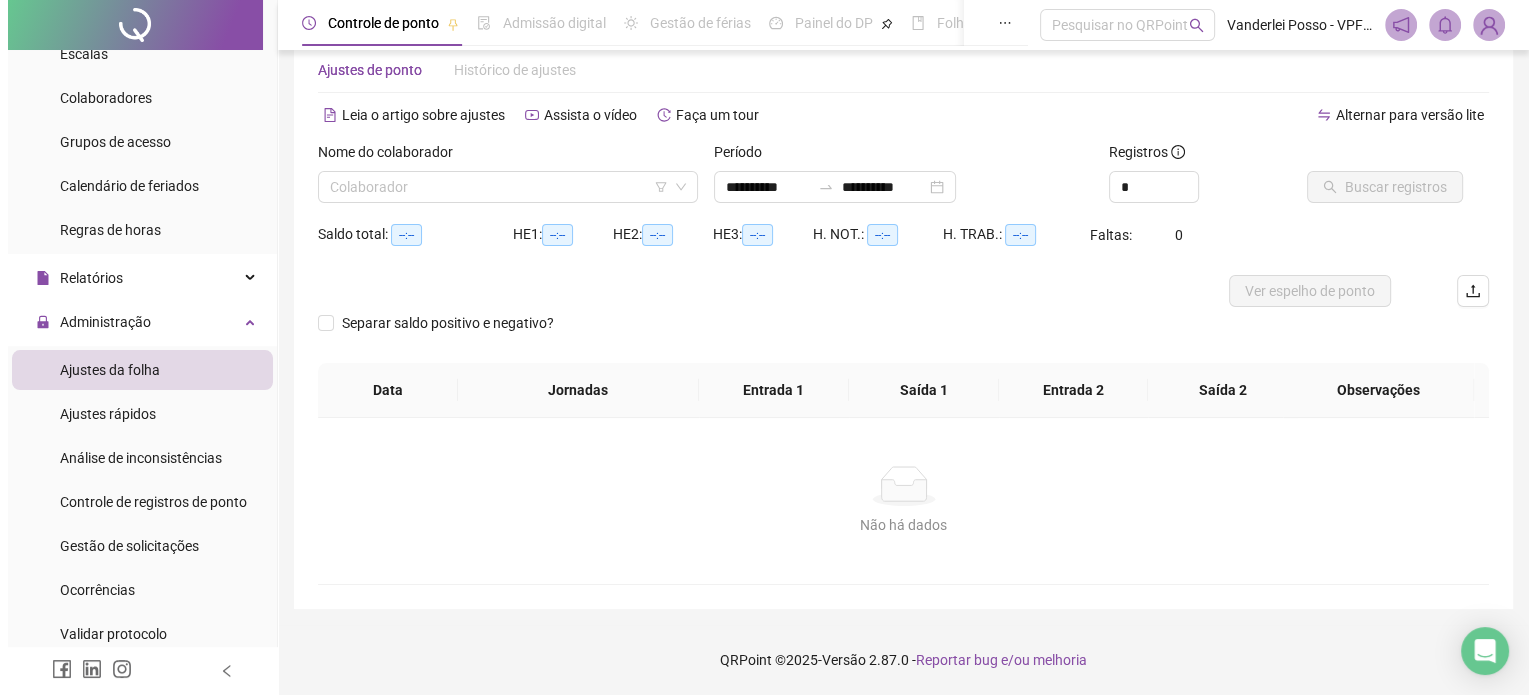 scroll, scrollTop: 42, scrollLeft: 0, axis: vertical 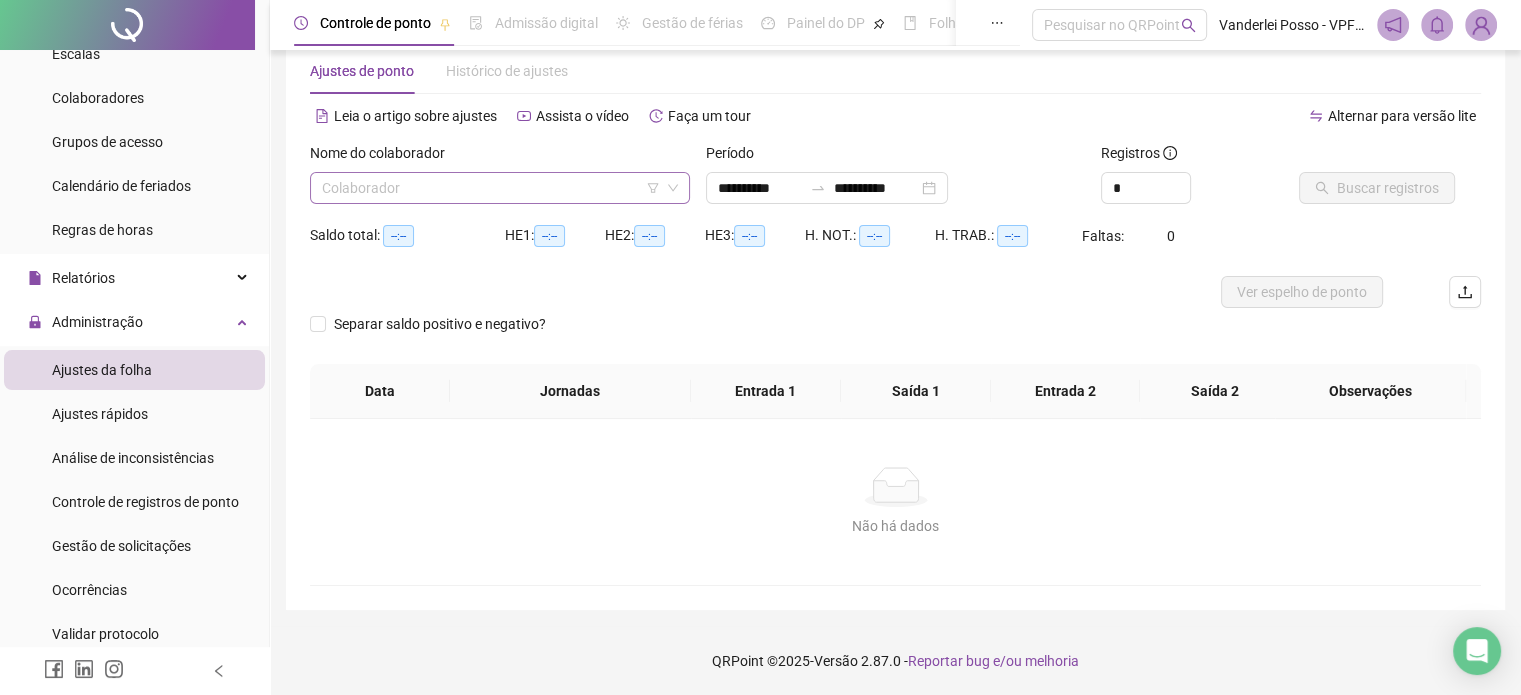 click at bounding box center (494, 188) 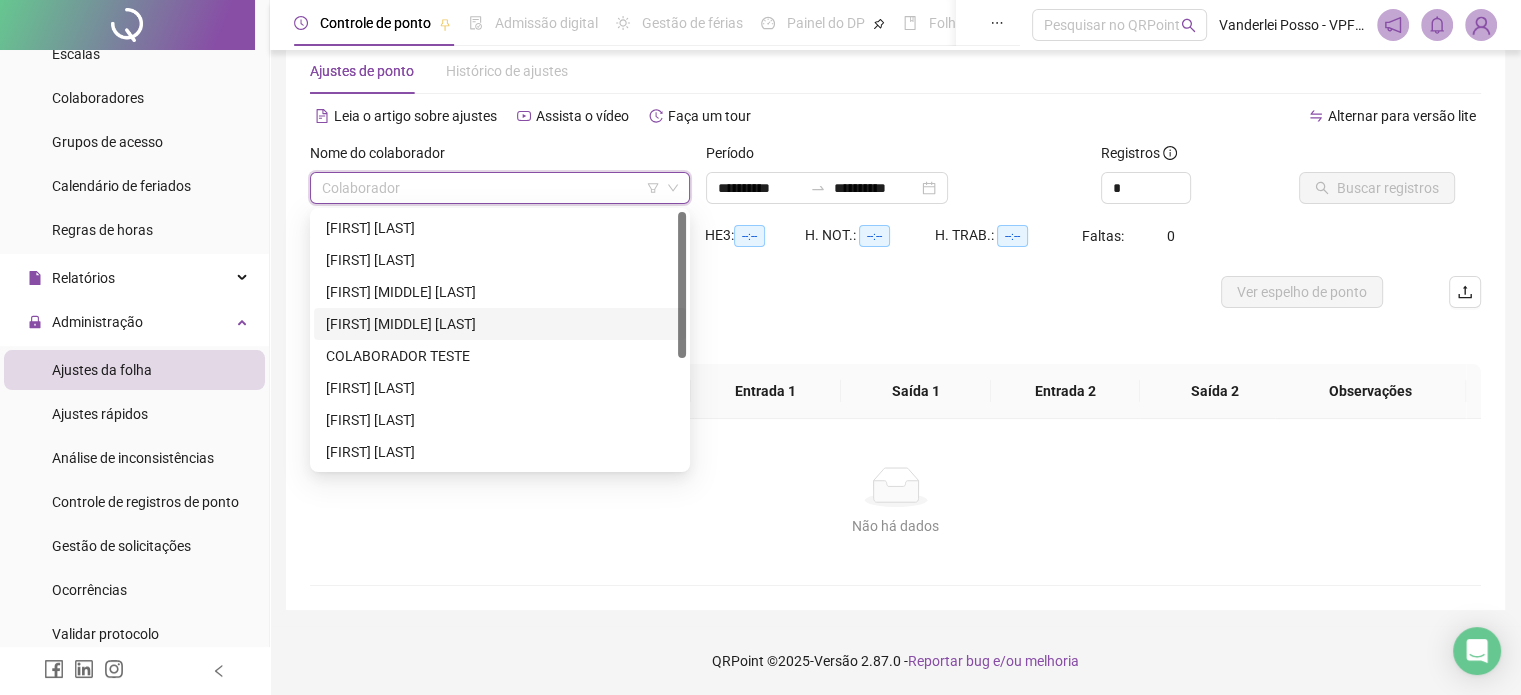 click on "[FIRST] [MIDDLE] [LAST]" at bounding box center (500, 324) 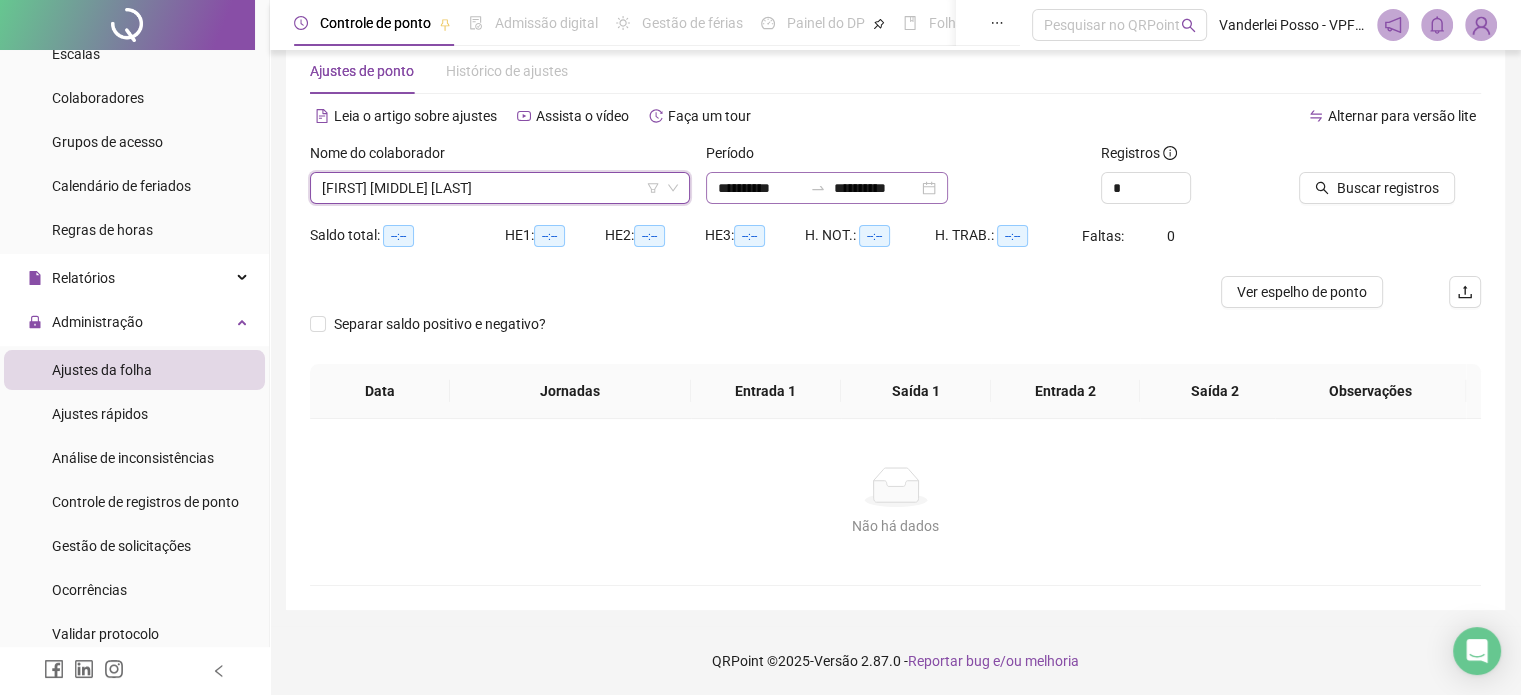 click on "**********" at bounding box center [827, 188] 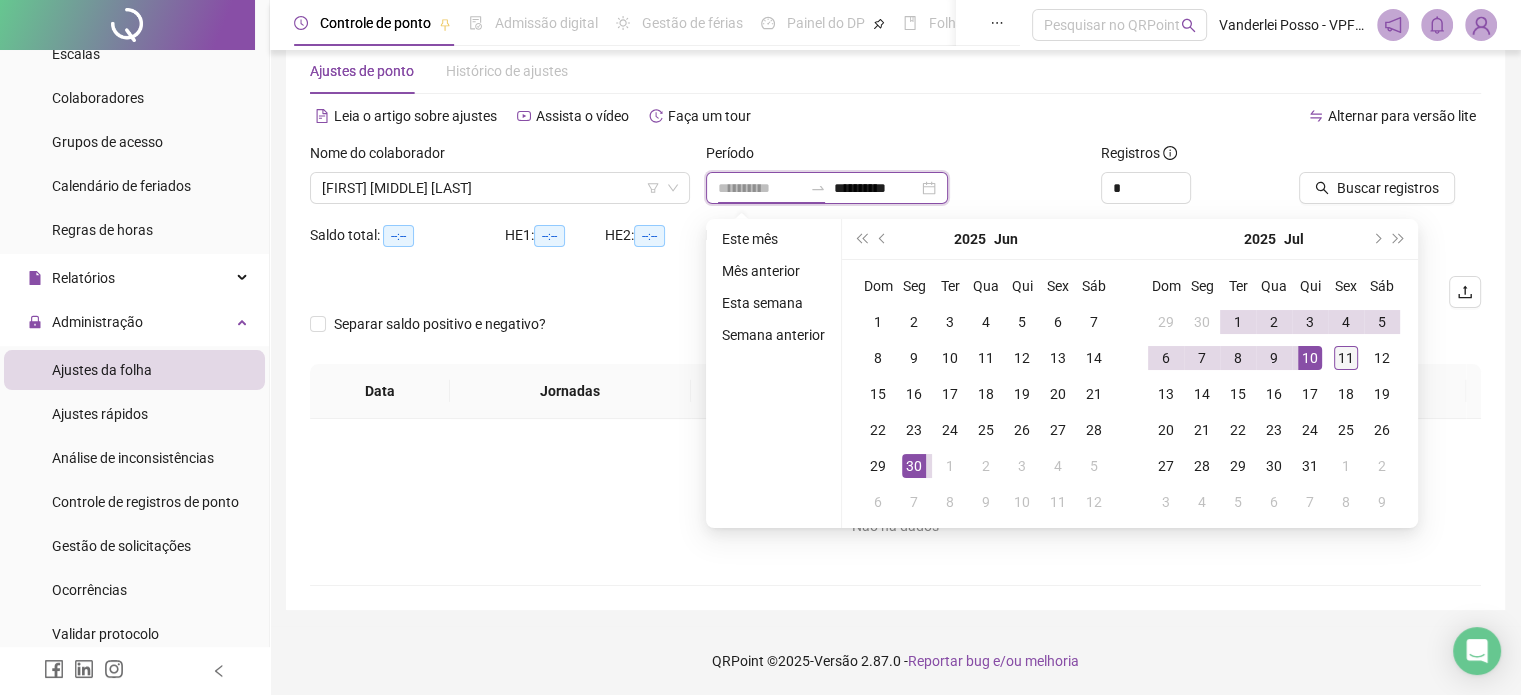 type on "**********" 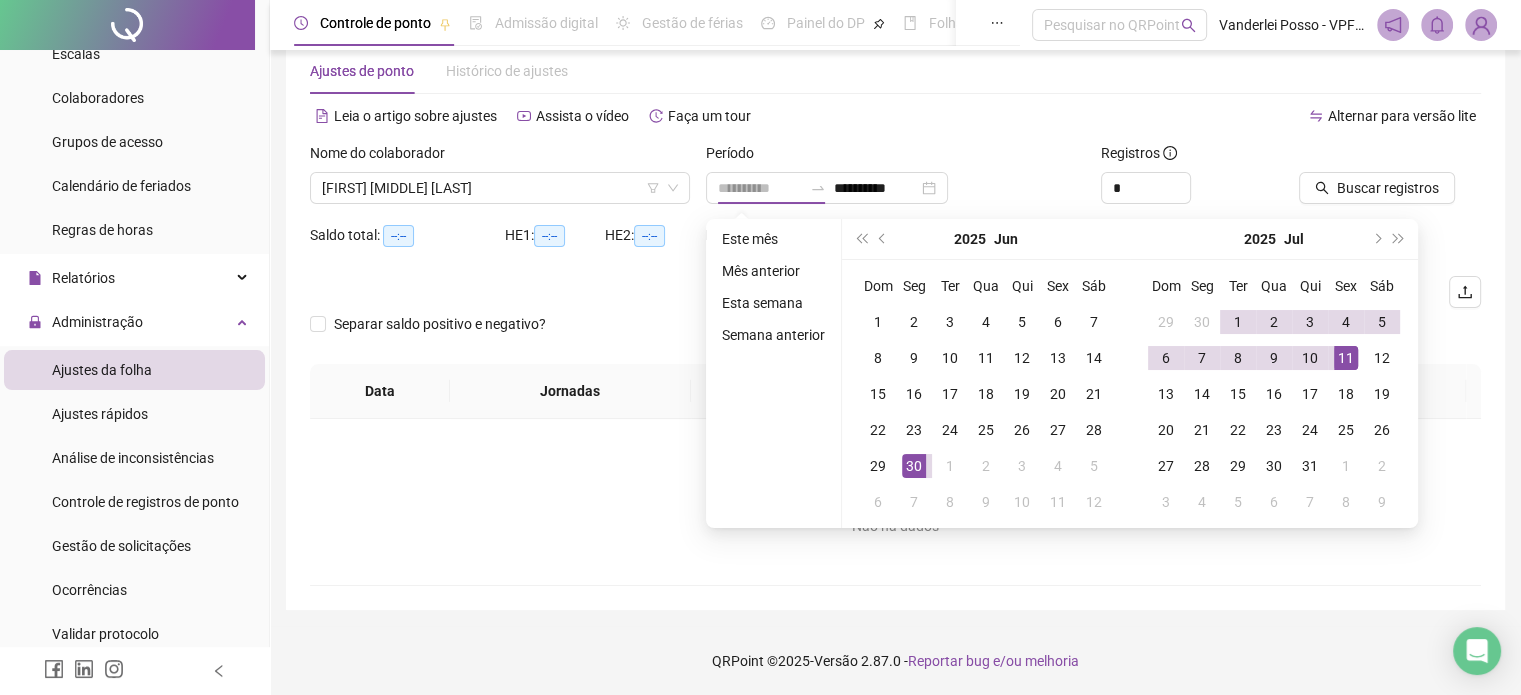 click on "11" at bounding box center (1346, 358) 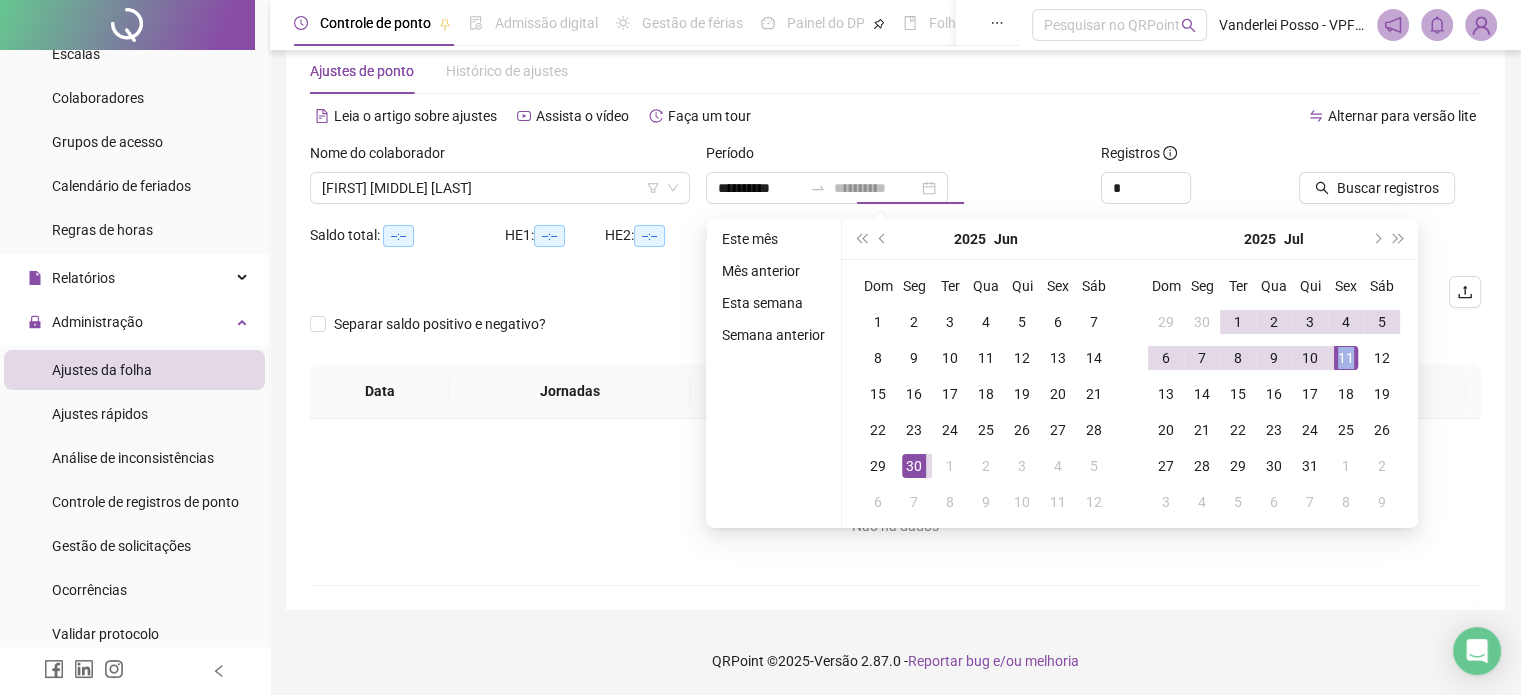 click on "11" at bounding box center [1346, 358] 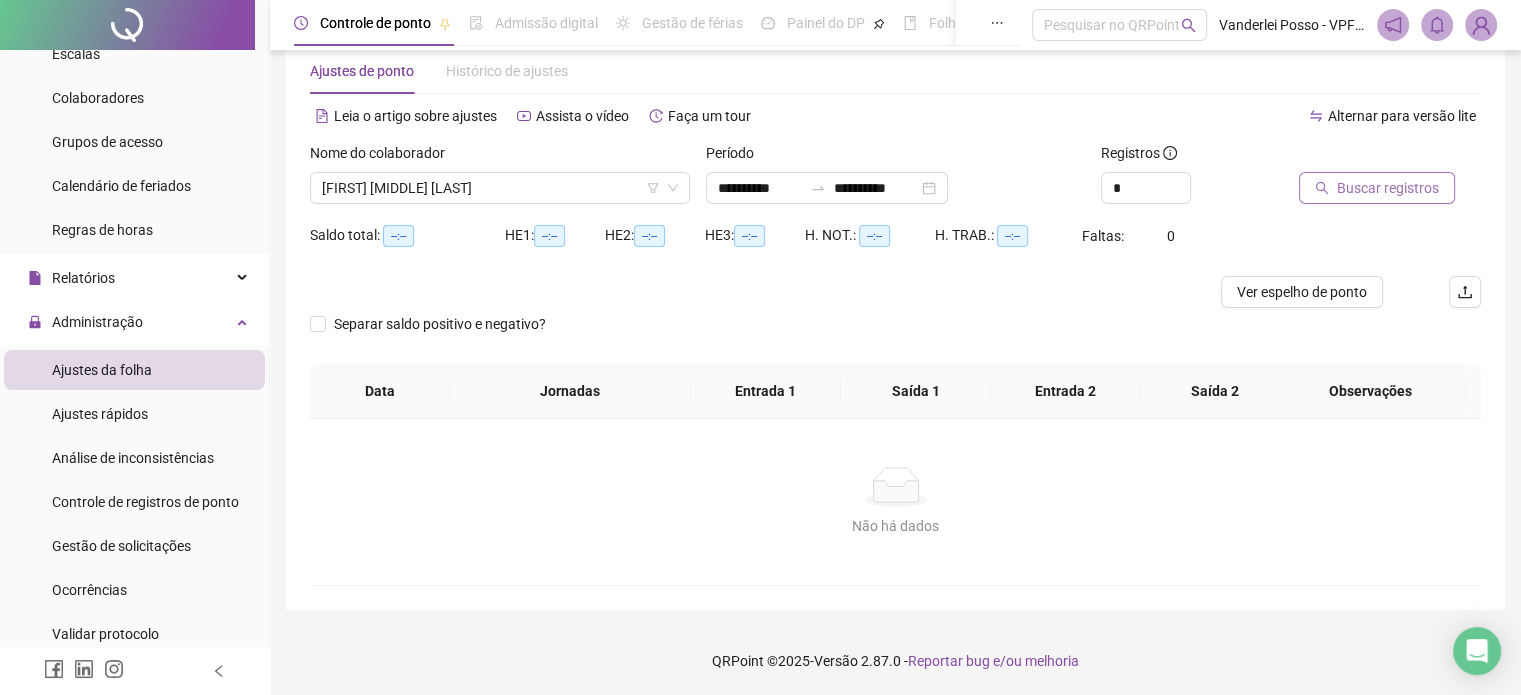 click on "Buscar registros" at bounding box center (1388, 188) 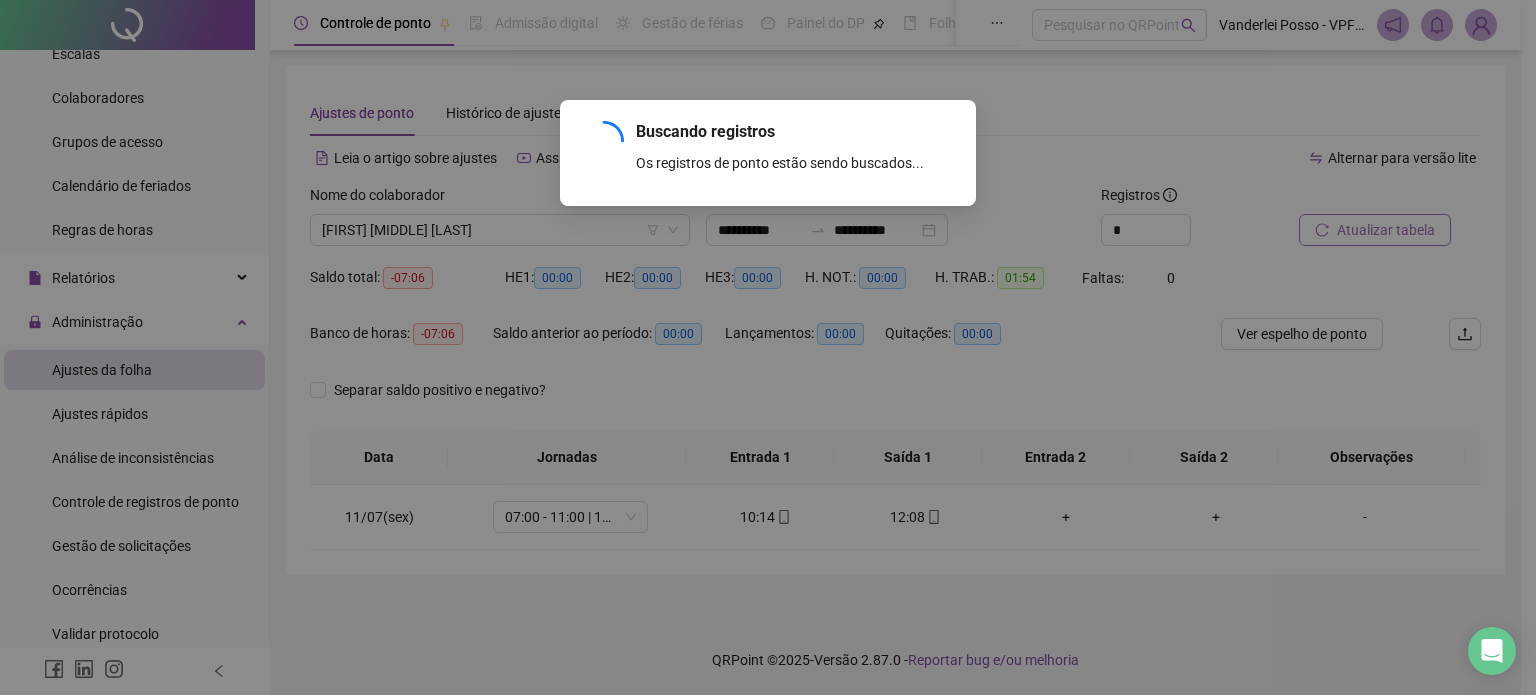 scroll, scrollTop: 0, scrollLeft: 0, axis: both 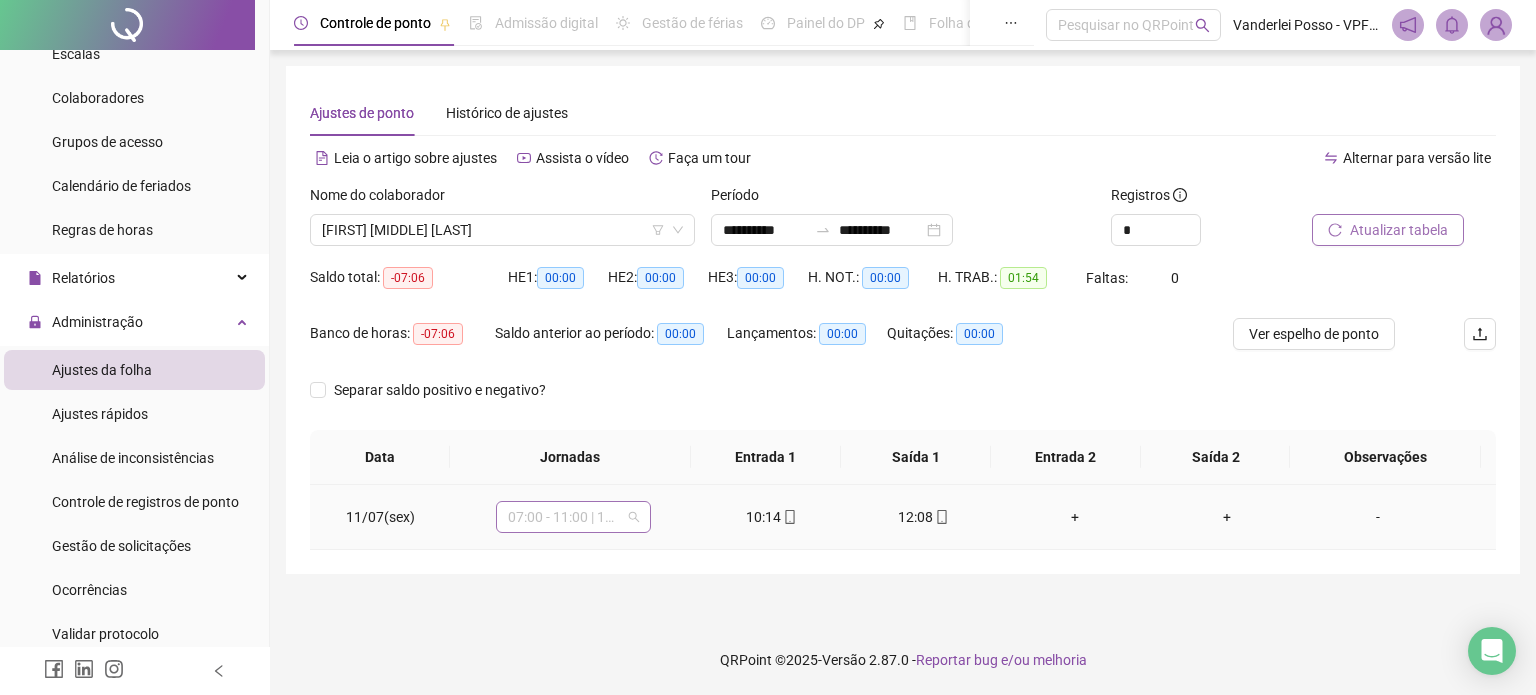 click on "07:00 - 11:00 | 12:00 - 17:00" at bounding box center (573, 517) 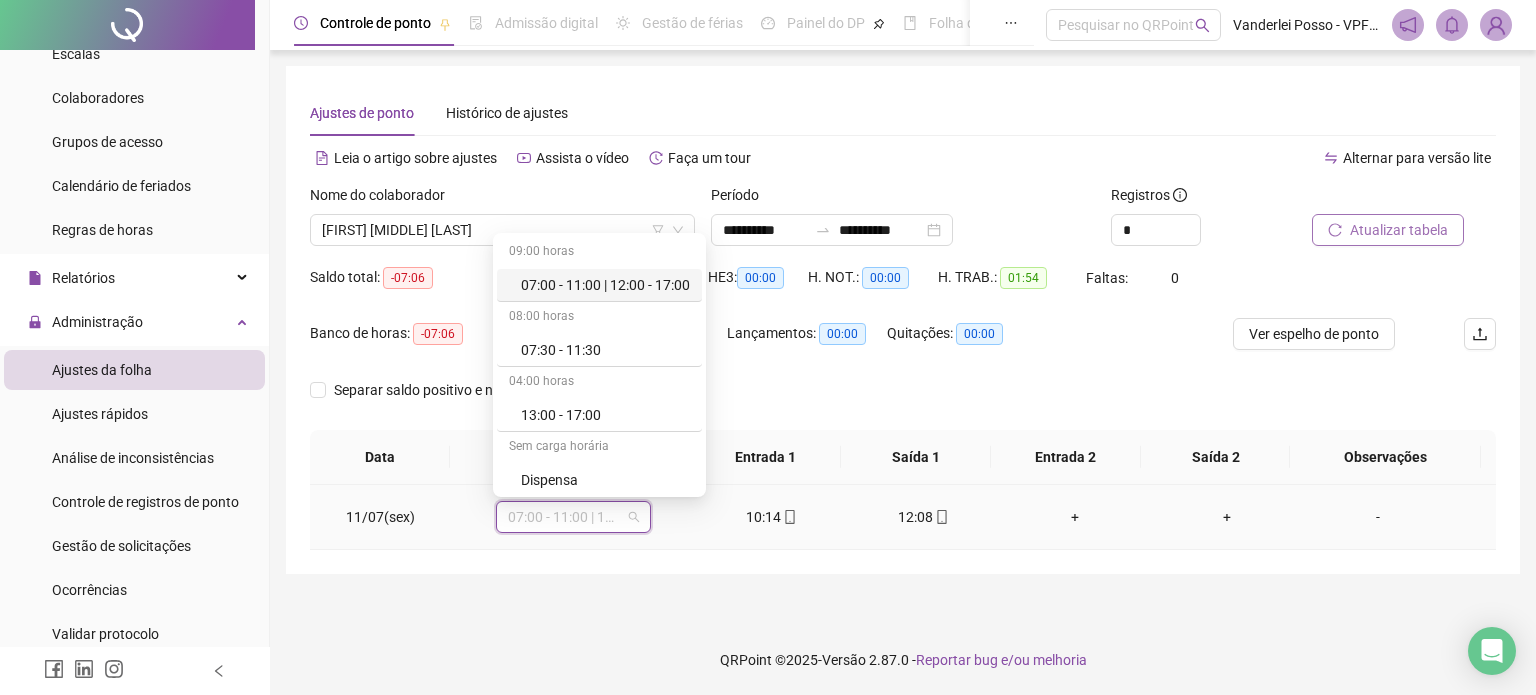 click on "07:00 - 11:00 | 12:00 - 17:00" at bounding box center [573, 517] 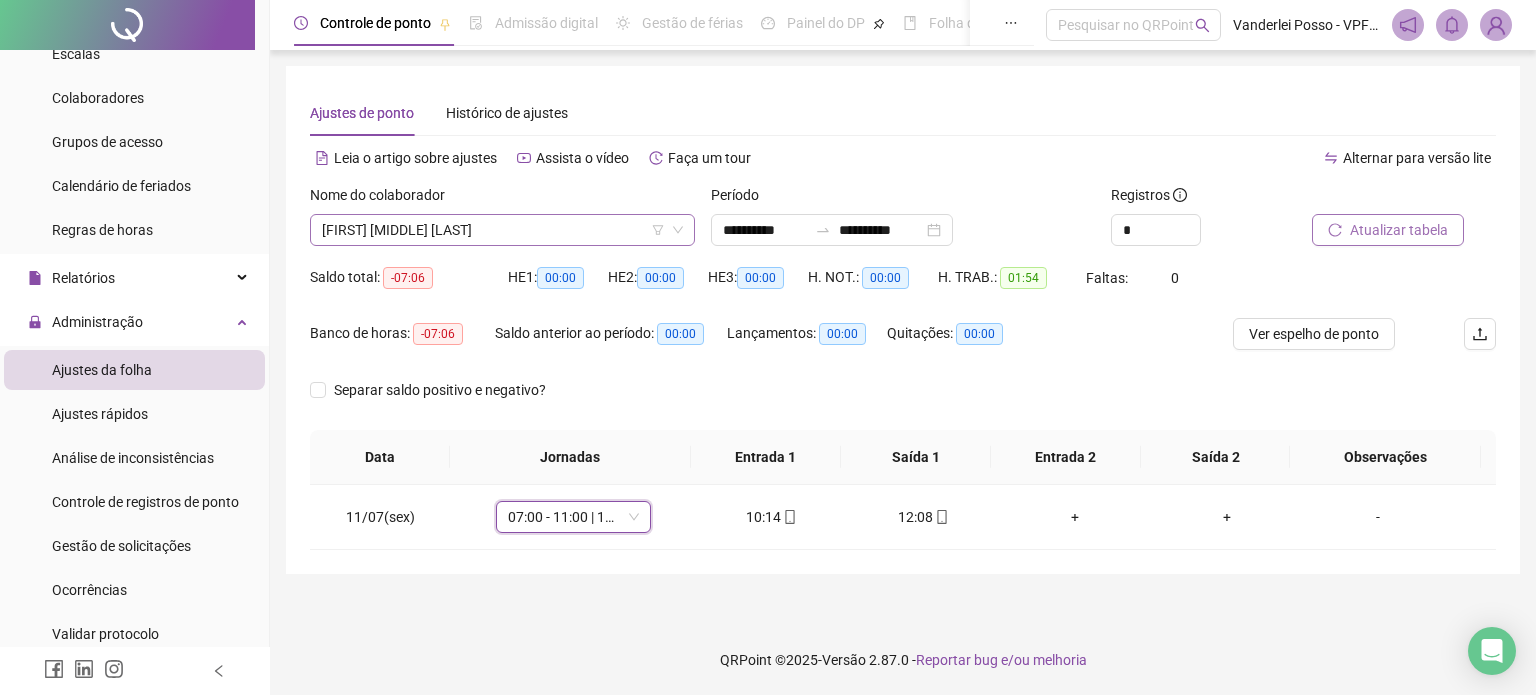 click 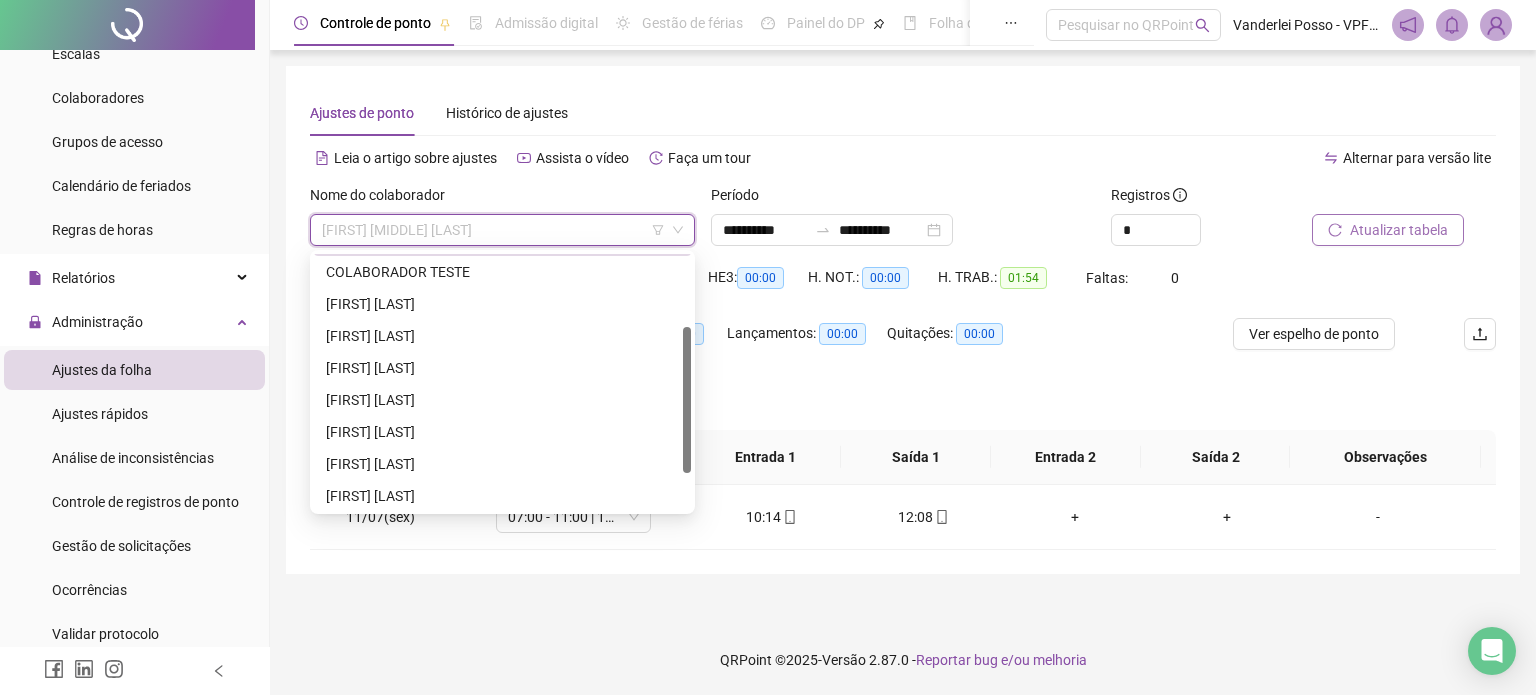 scroll, scrollTop: 131, scrollLeft: 0, axis: vertical 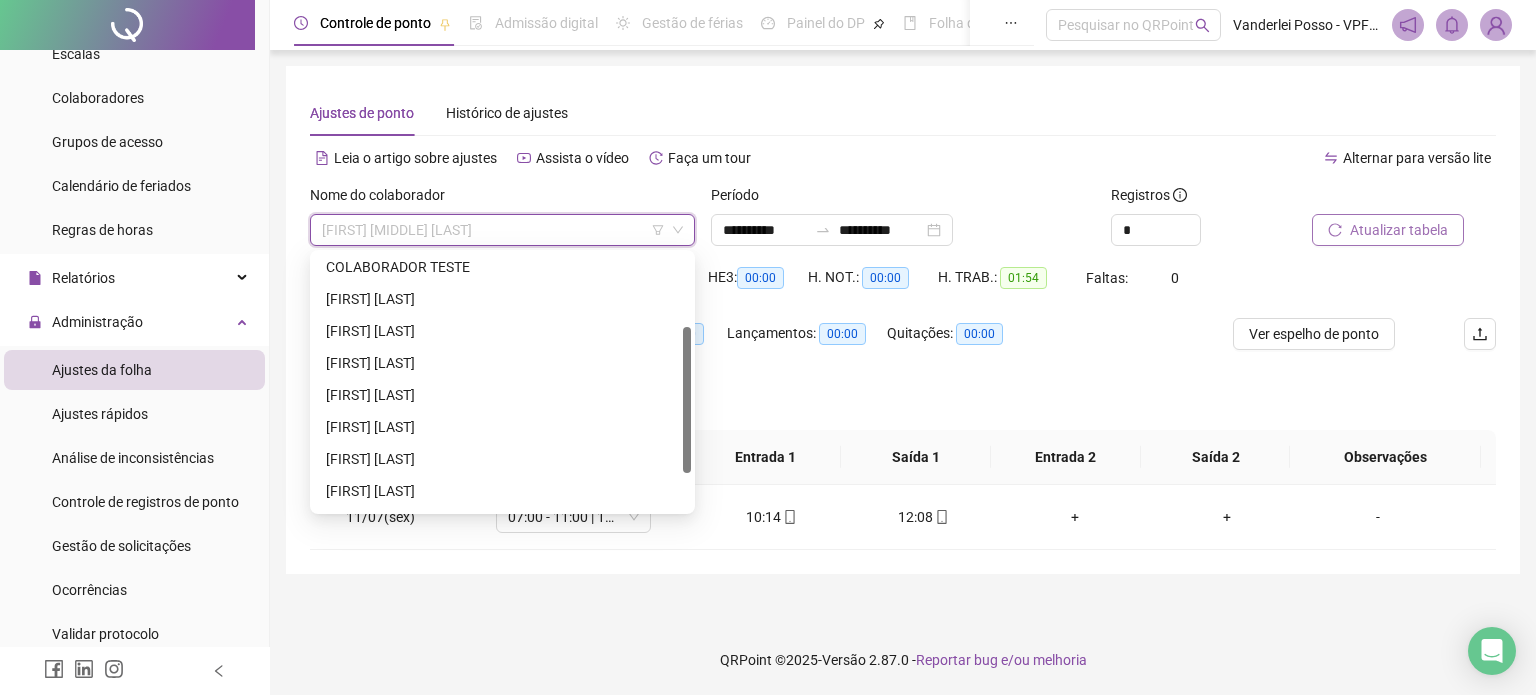 drag, startPoint x: 688, startPoint y: 312, endPoint x: 667, endPoint y: 387, distance: 77.88453 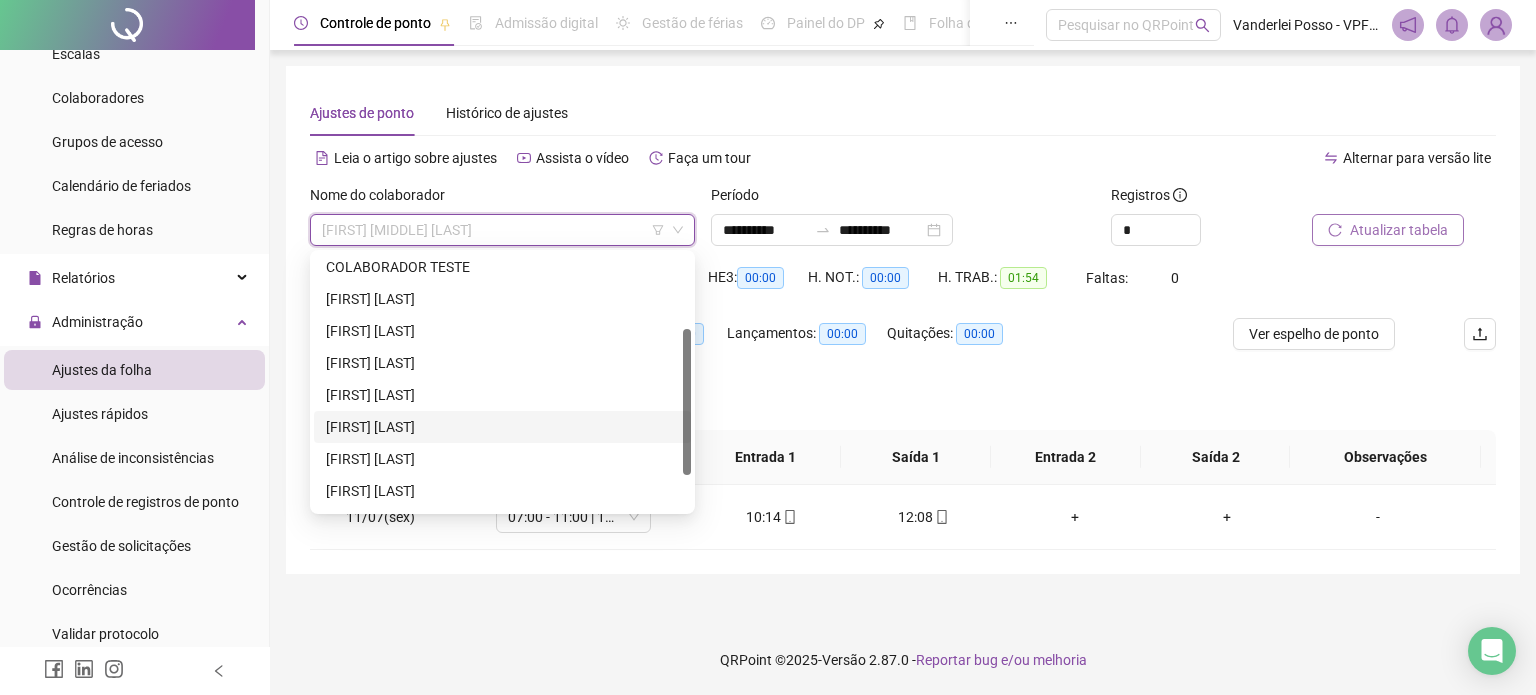 click on "[FIRST] [LAST]" at bounding box center [502, 427] 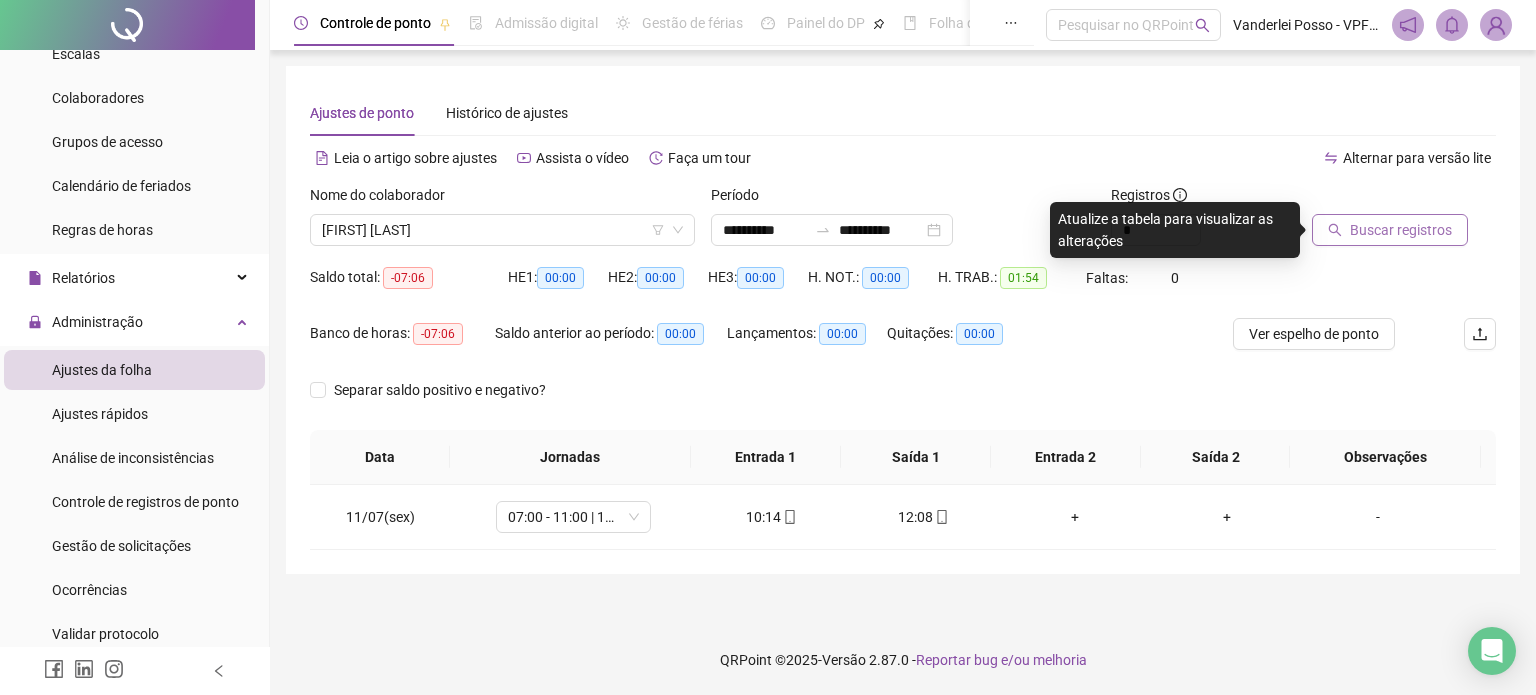 click on "Buscar registros" at bounding box center [1401, 230] 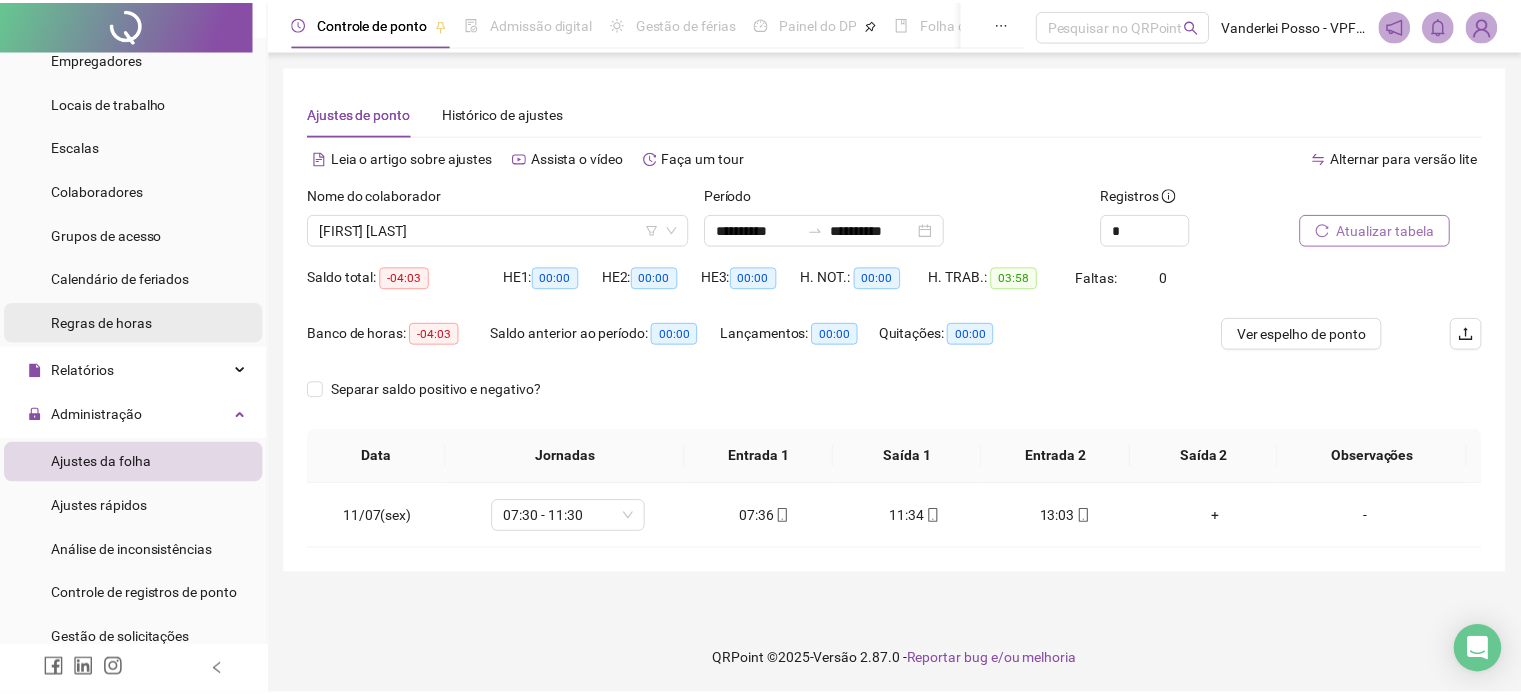 scroll, scrollTop: 0, scrollLeft: 0, axis: both 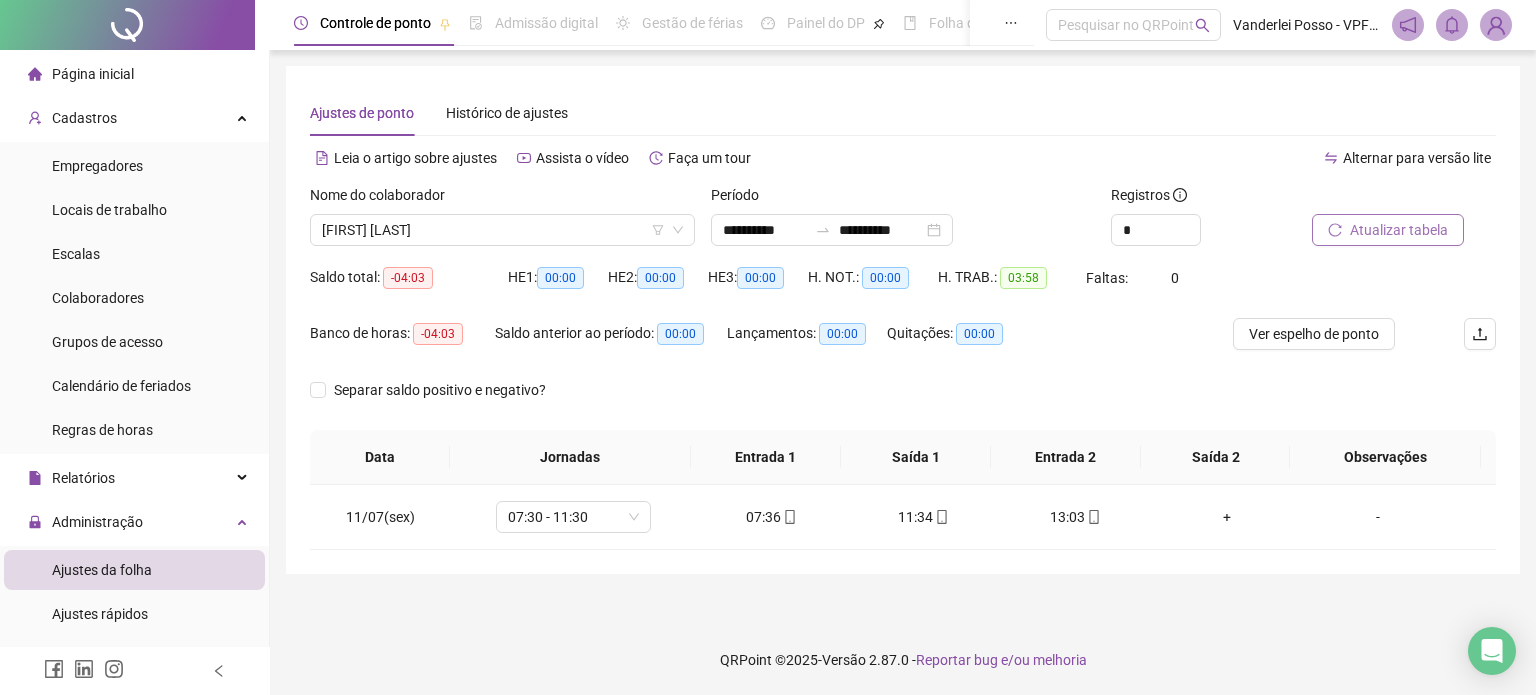 click on "Página inicial" at bounding box center [93, 74] 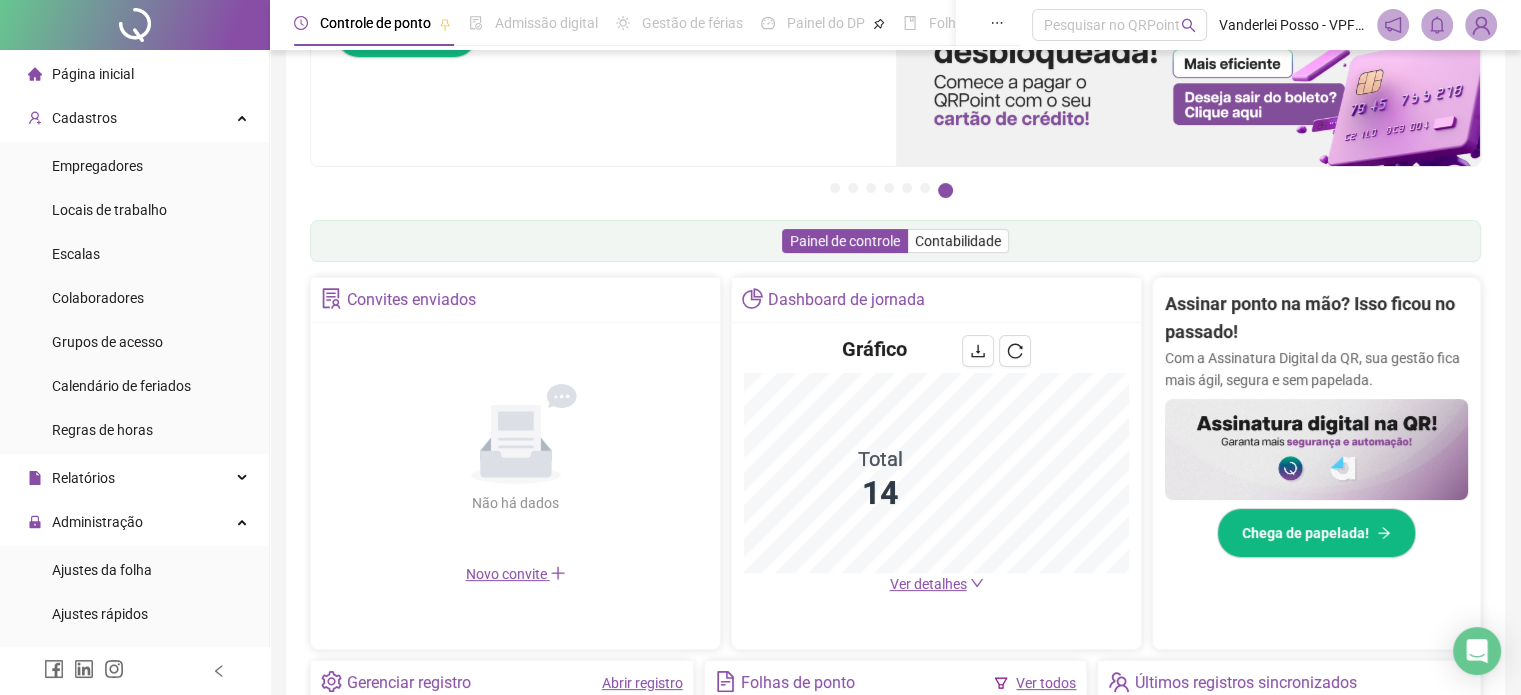 scroll, scrollTop: 200, scrollLeft: 0, axis: vertical 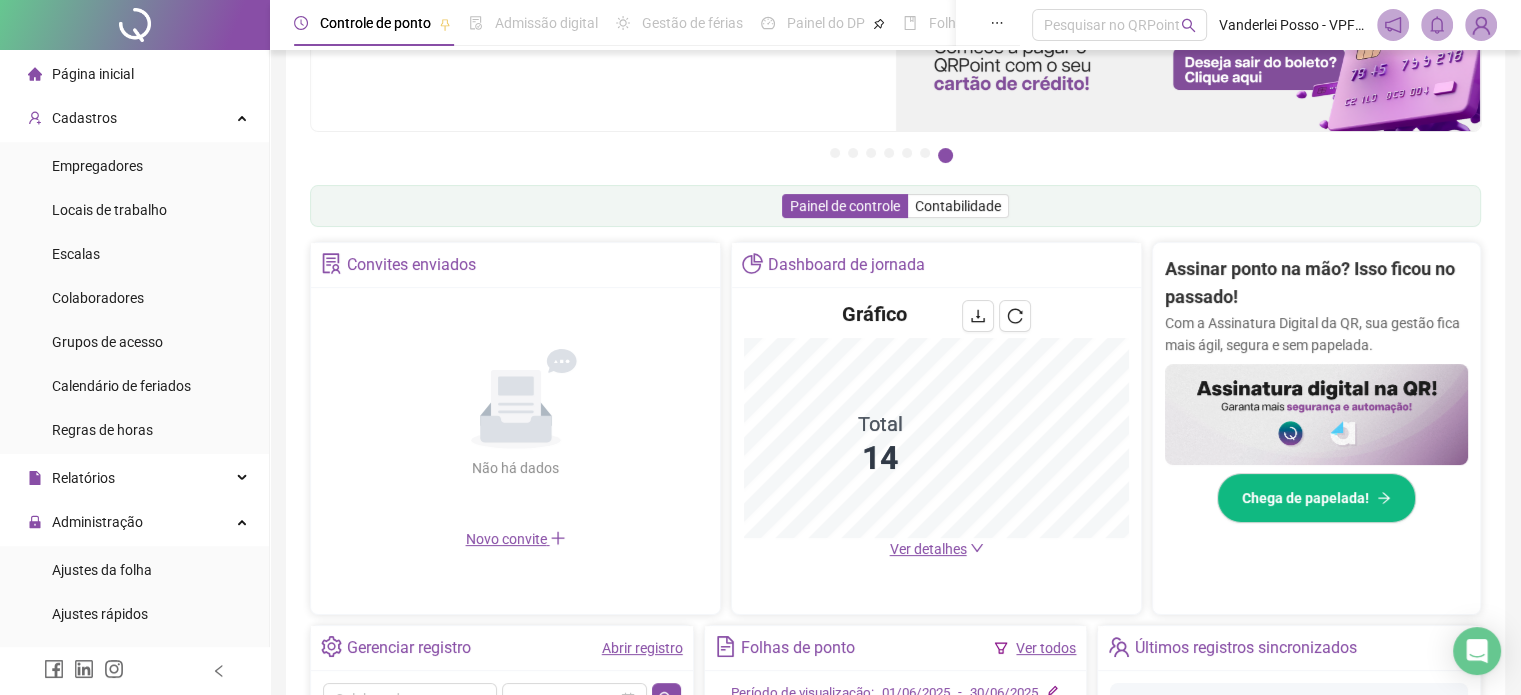 click on "Ver detalhes" at bounding box center [928, 549] 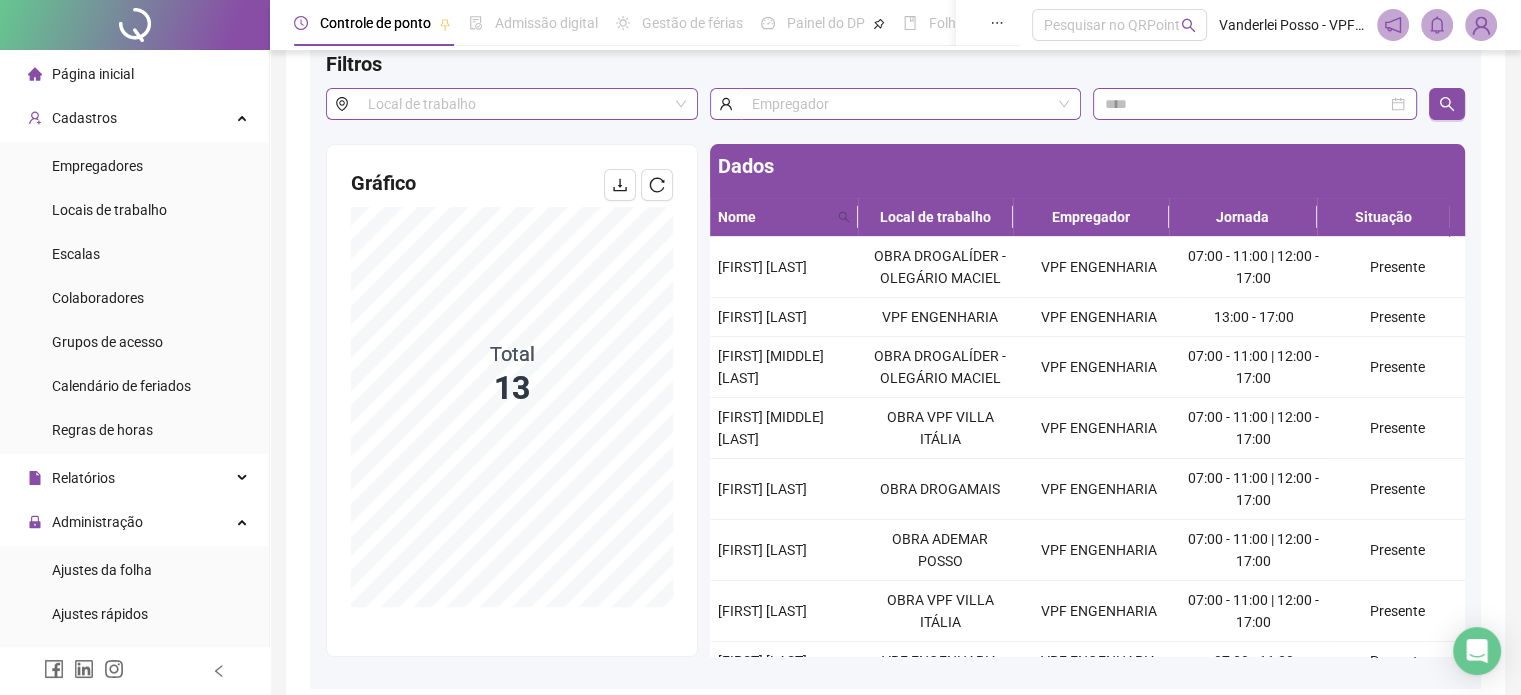 scroll, scrollTop: 200, scrollLeft: 0, axis: vertical 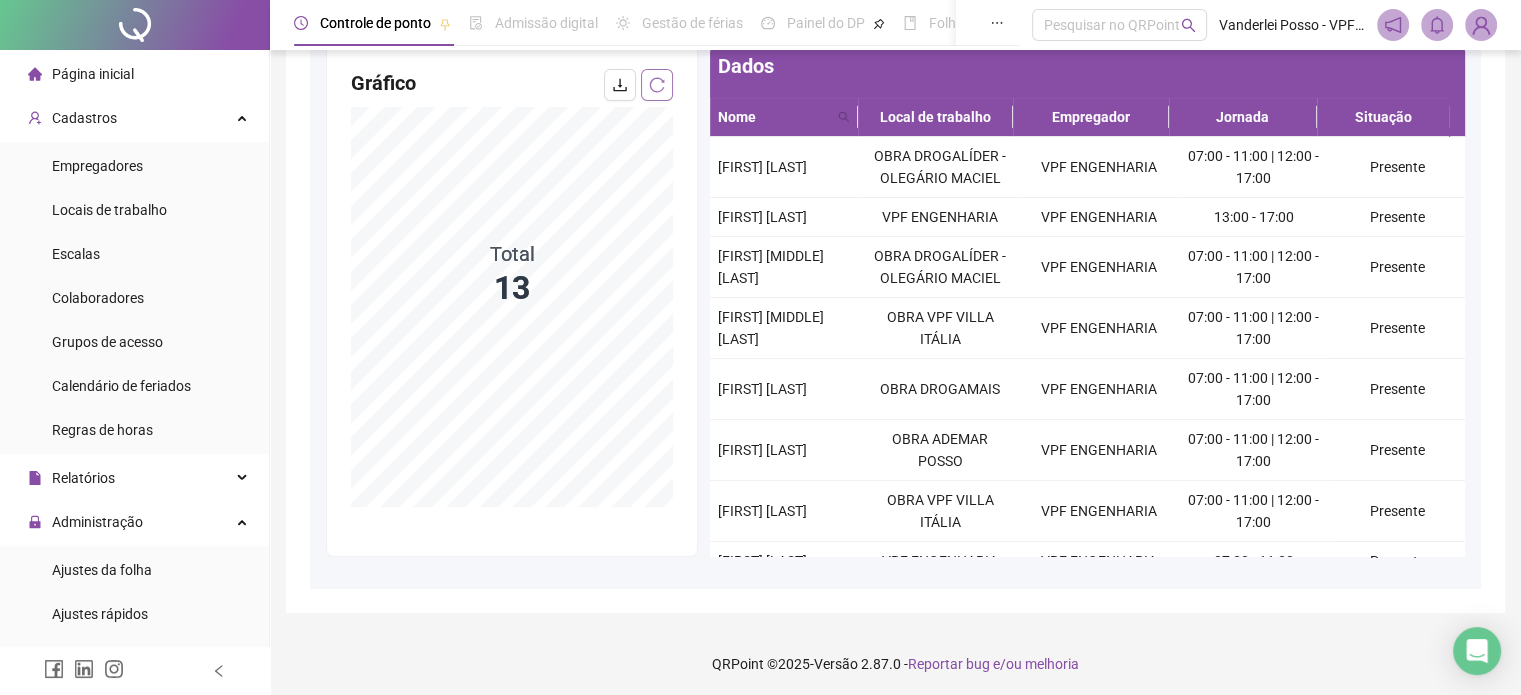 click 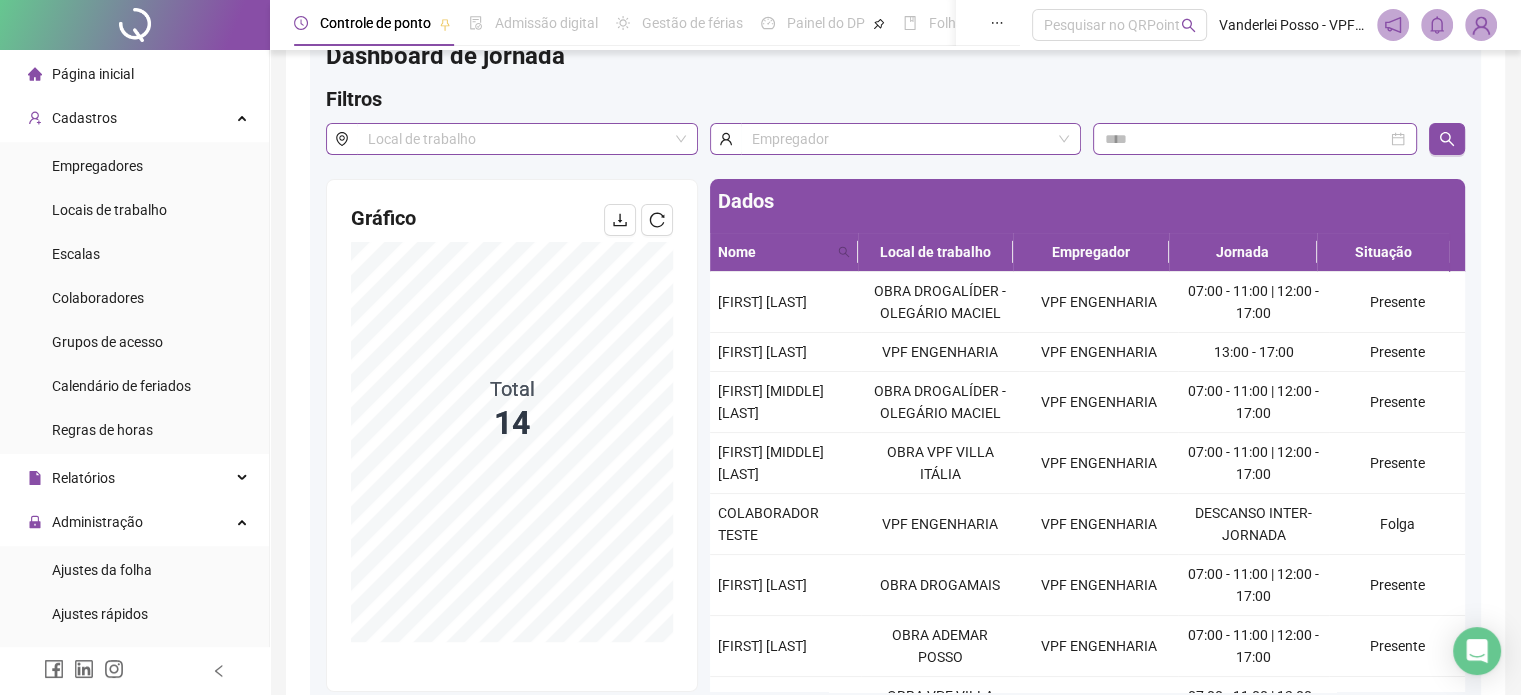 scroll, scrollTop: 100, scrollLeft: 0, axis: vertical 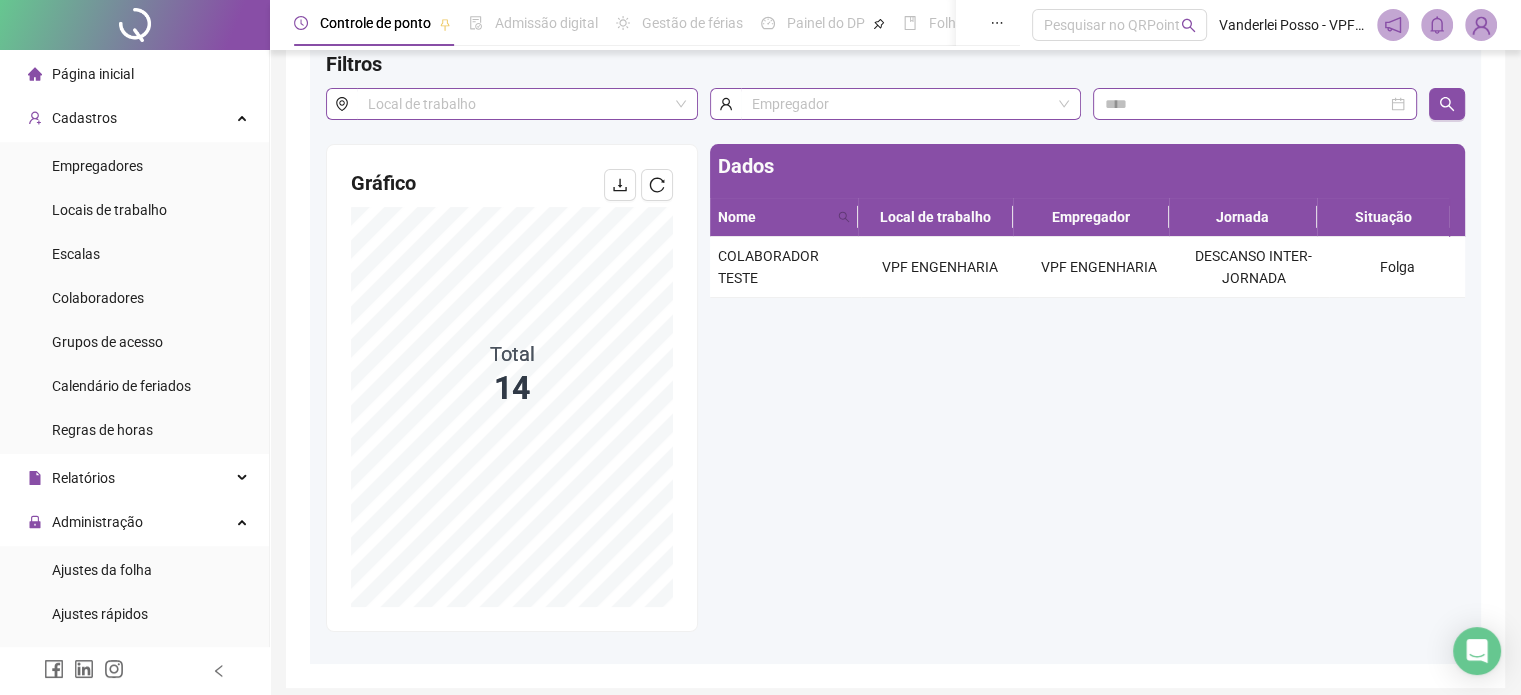 click on "Página inicial" at bounding box center (134, 74) 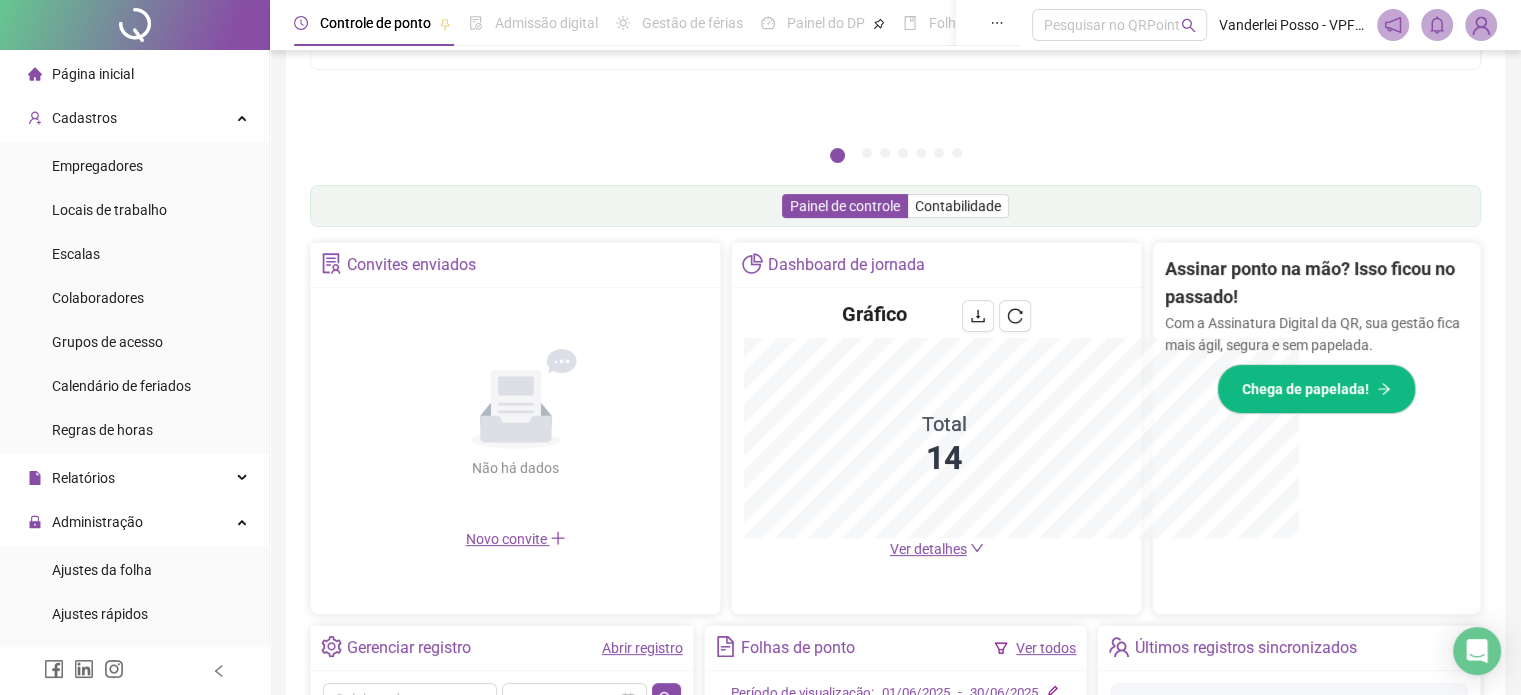 scroll, scrollTop: 562, scrollLeft: 0, axis: vertical 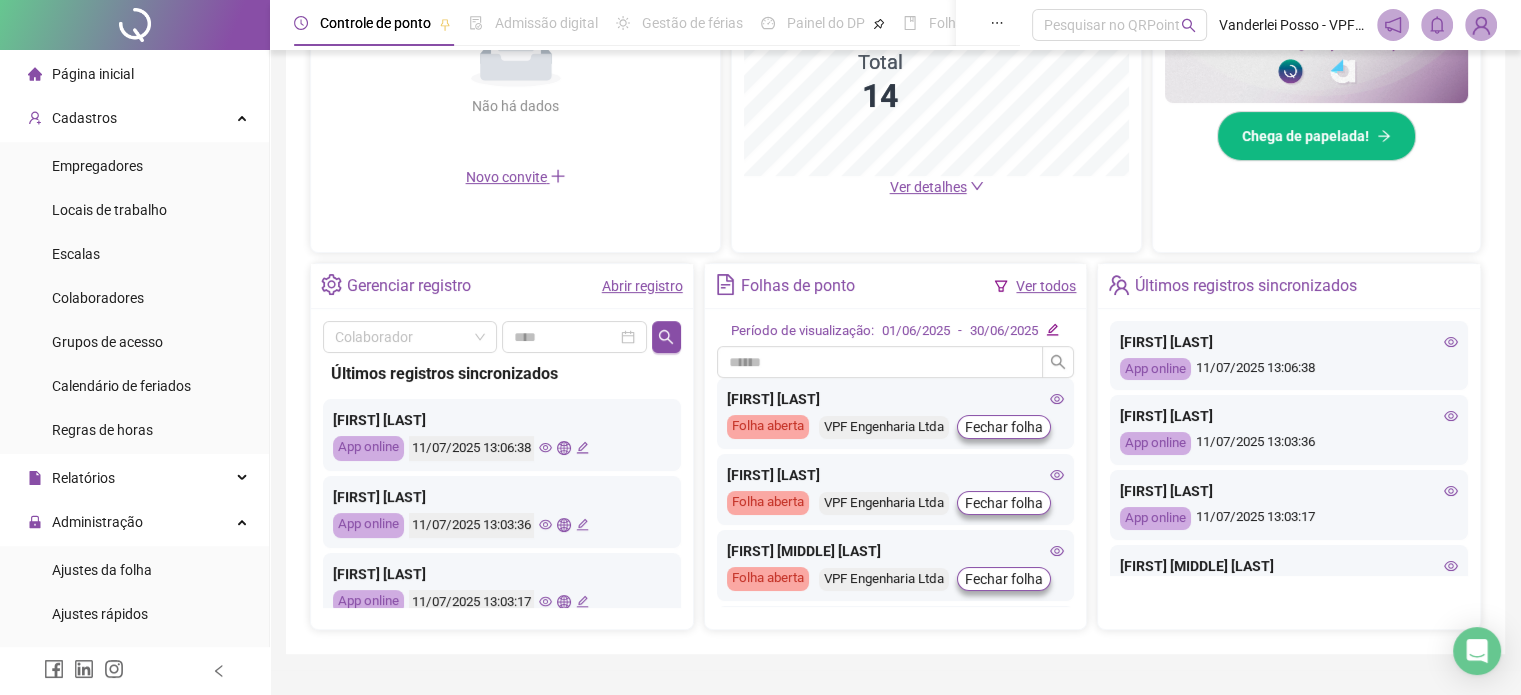 click 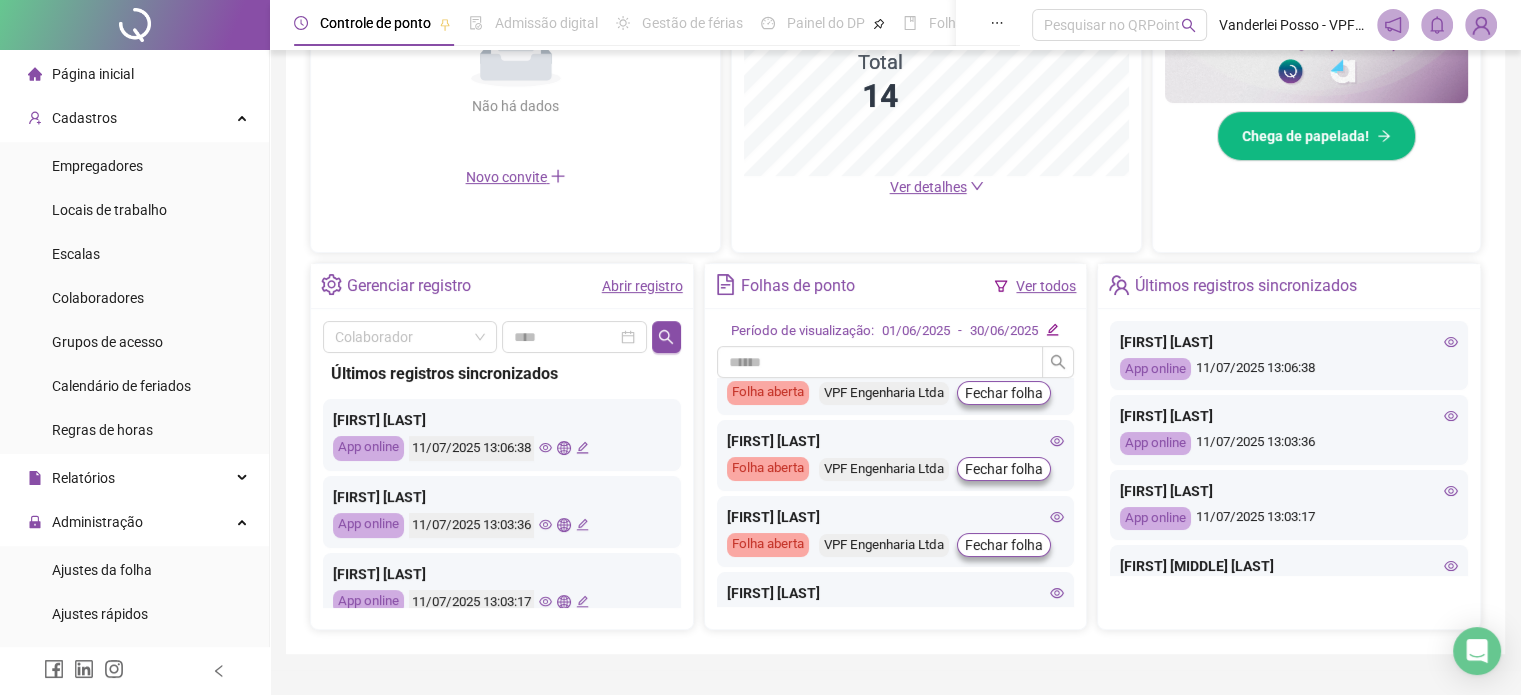scroll, scrollTop: 600, scrollLeft: 0, axis: vertical 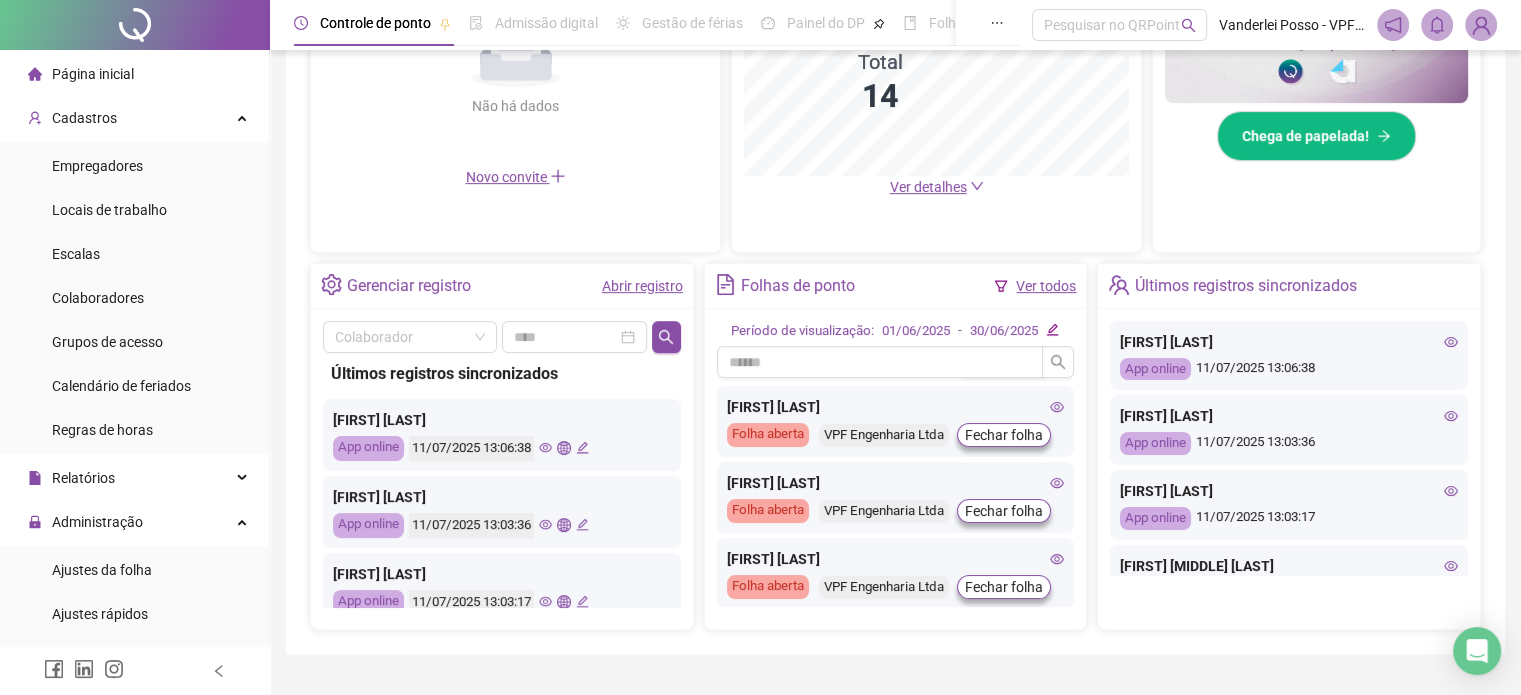 click 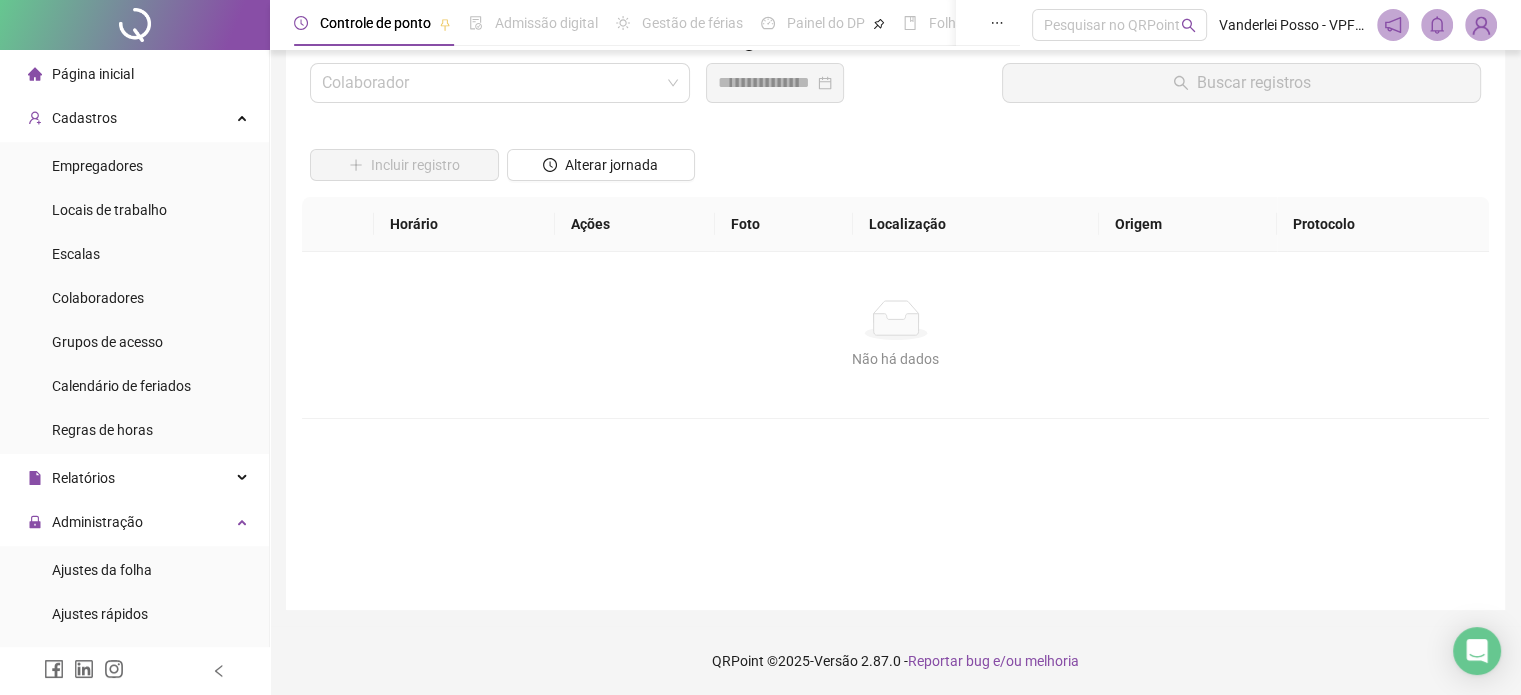 scroll, scrollTop: 0, scrollLeft: 0, axis: both 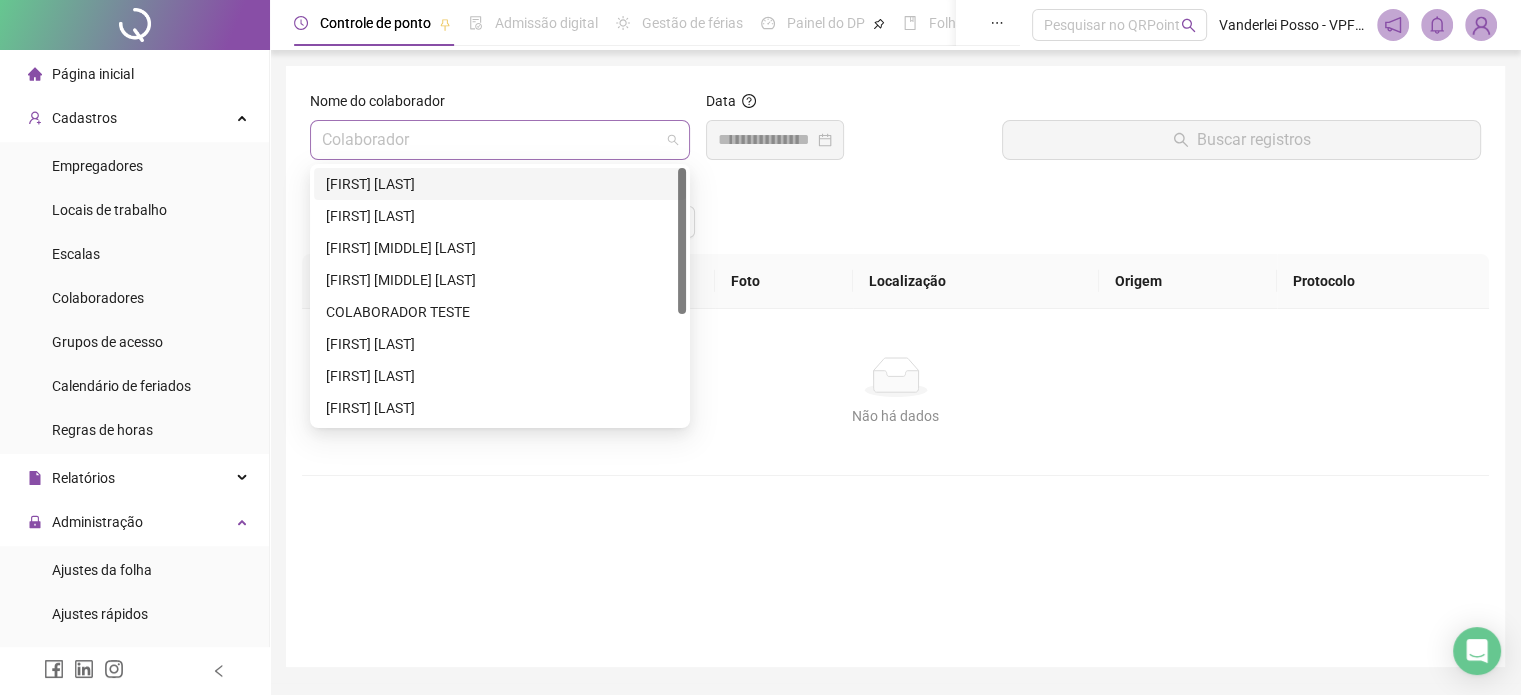 click on "Colaborador" at bounding box center (500, 140) 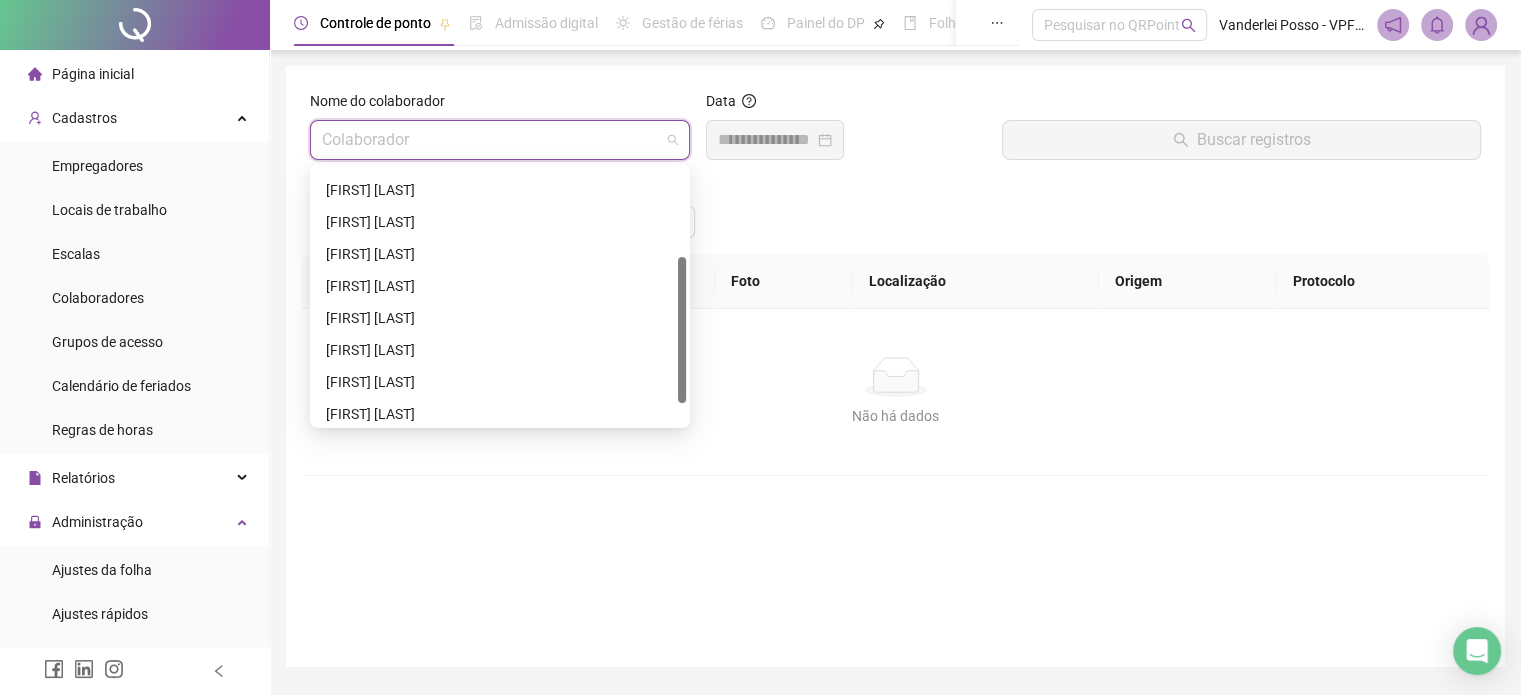 drag, startPoint x: 679, startPoint y: 222, endPoint x: 576, endPoint y: 311, distance: 136.12494 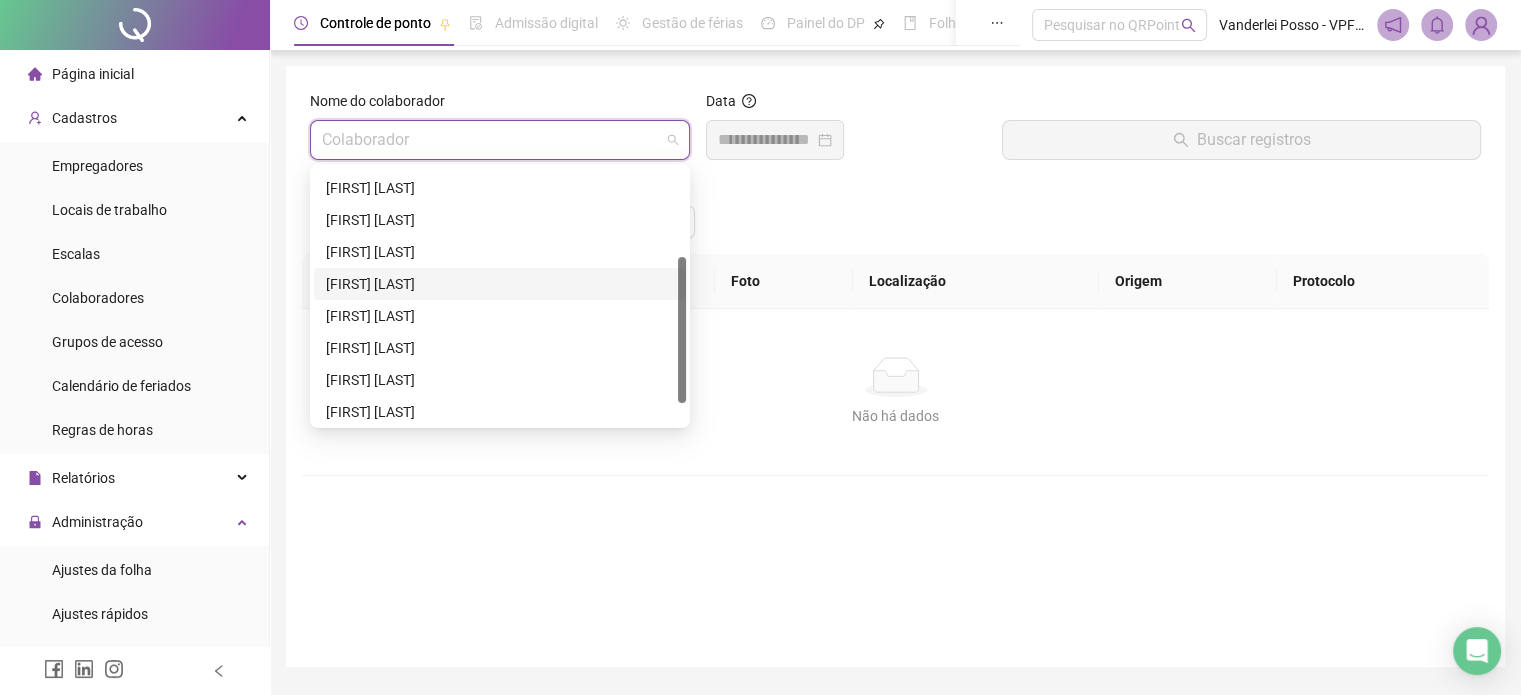 click on "[FIRST] [LAST]" at bounding box center [500, 284] 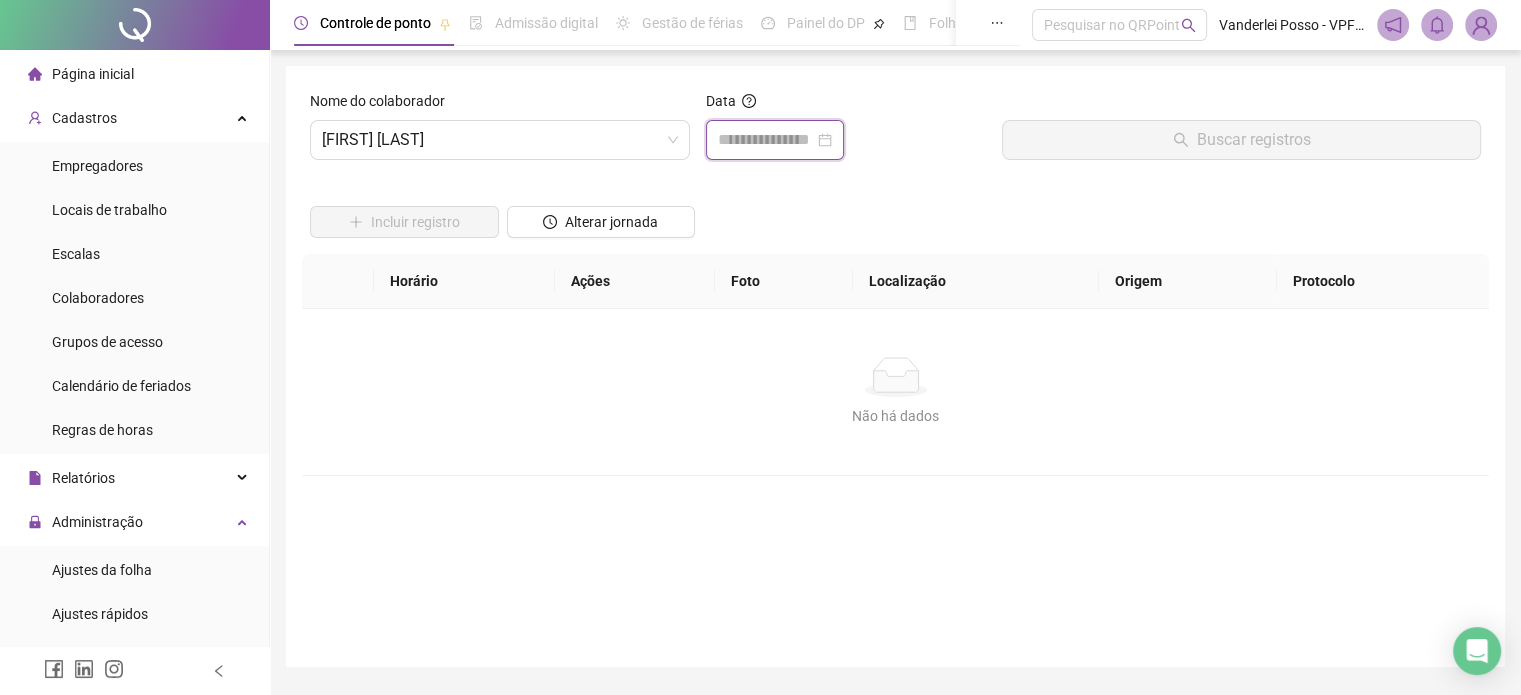 click at bounding box center [766, 140] 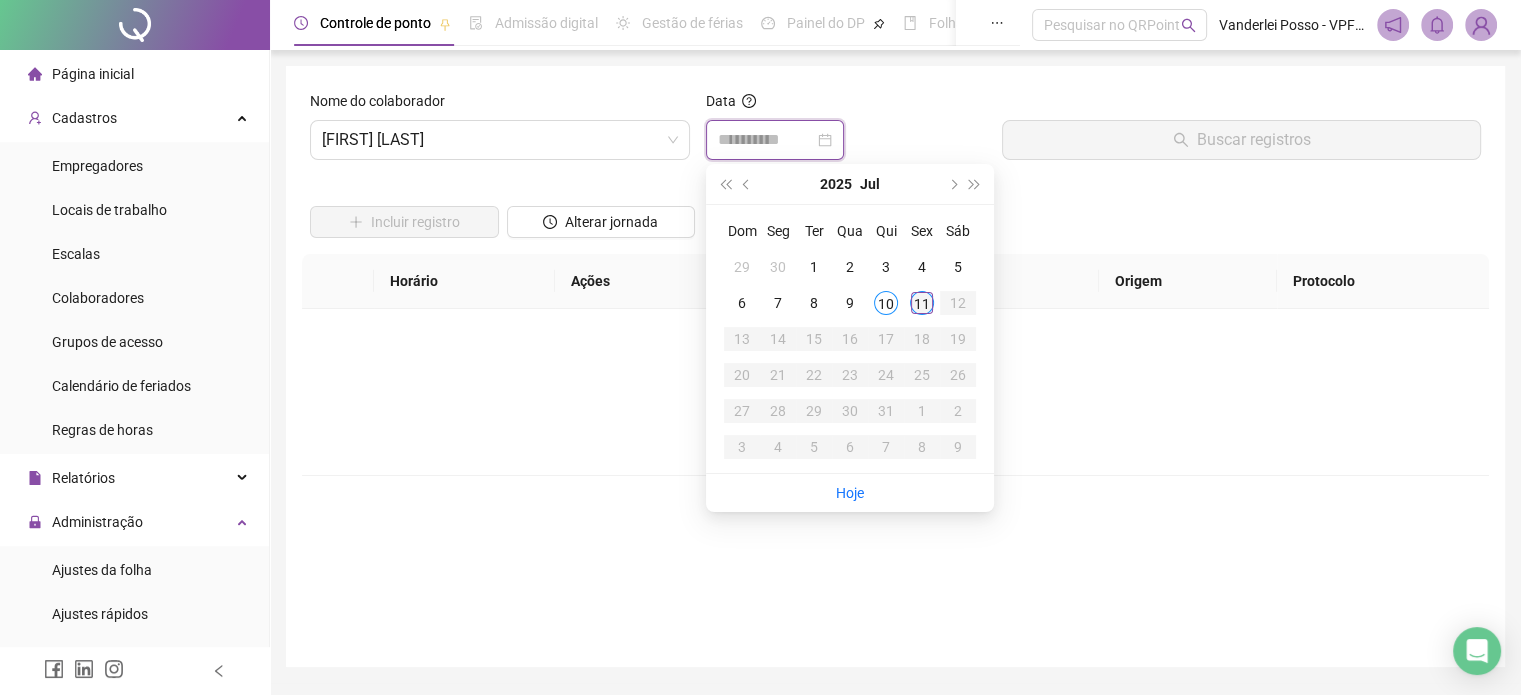 type on "**********" 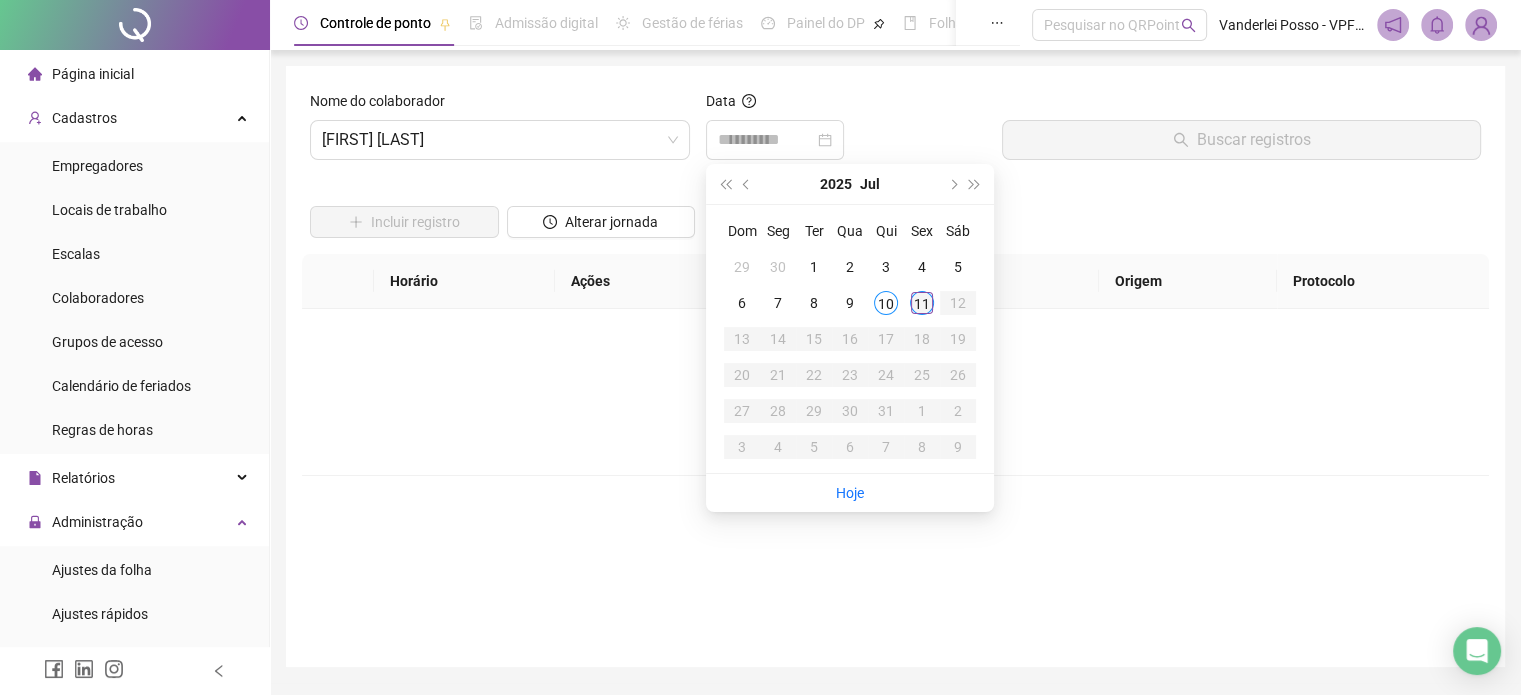 click on "11" at bounding box center (922, 303) 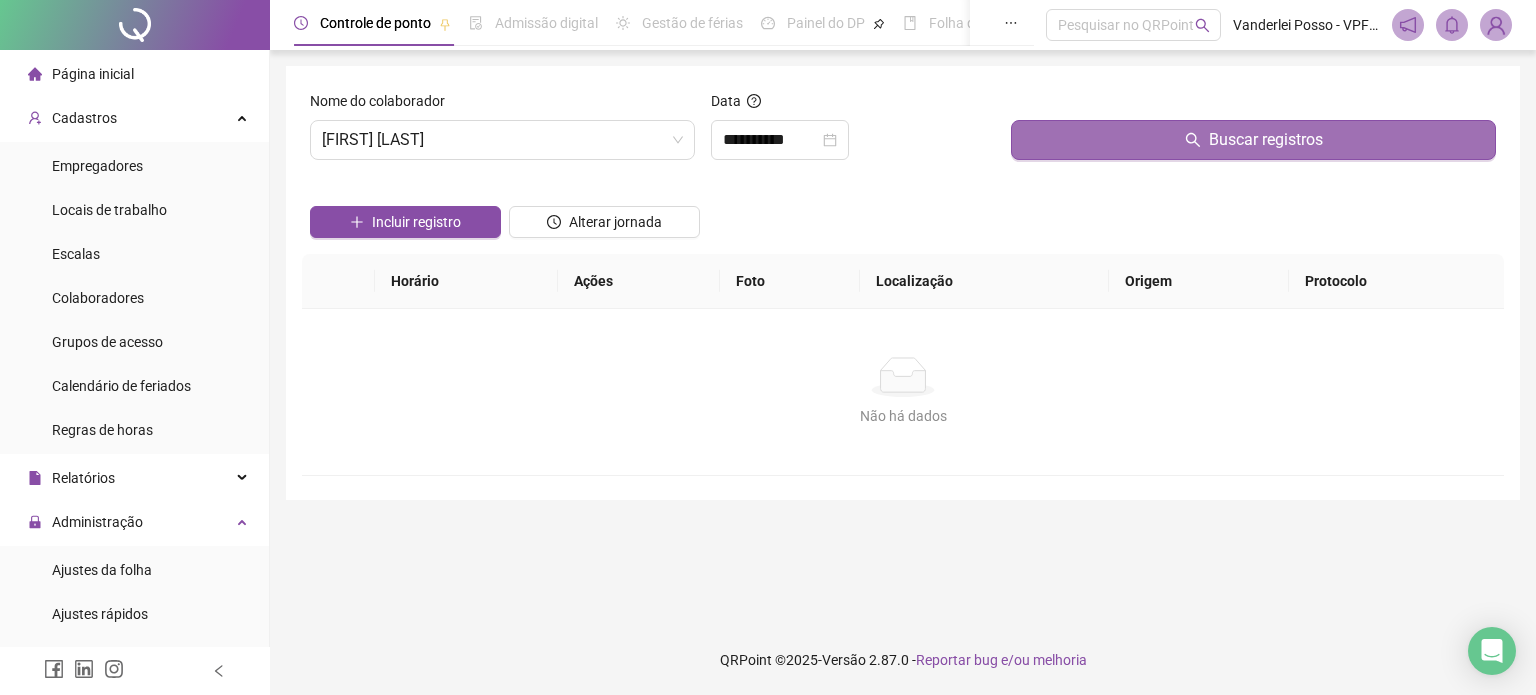 click on "Buscar registros" at bounding box center [1266, 140] 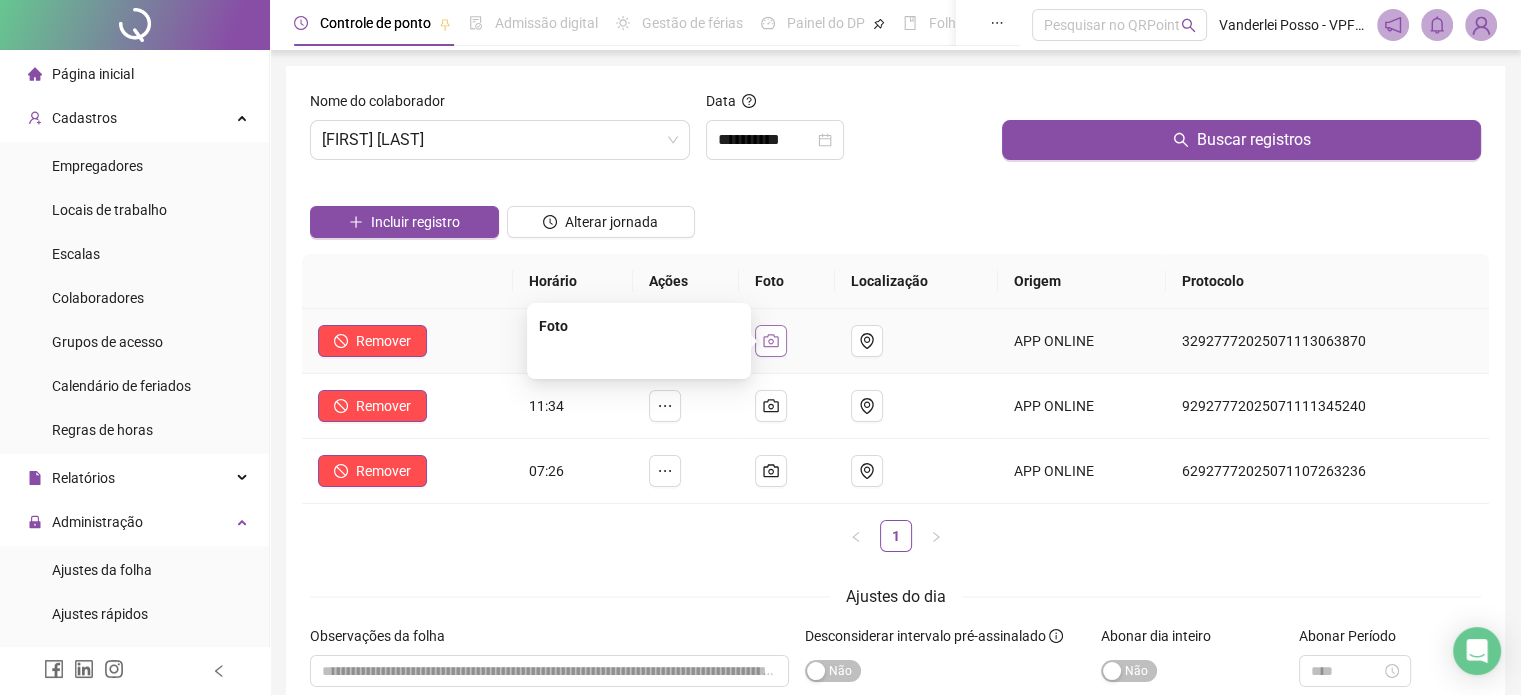 click 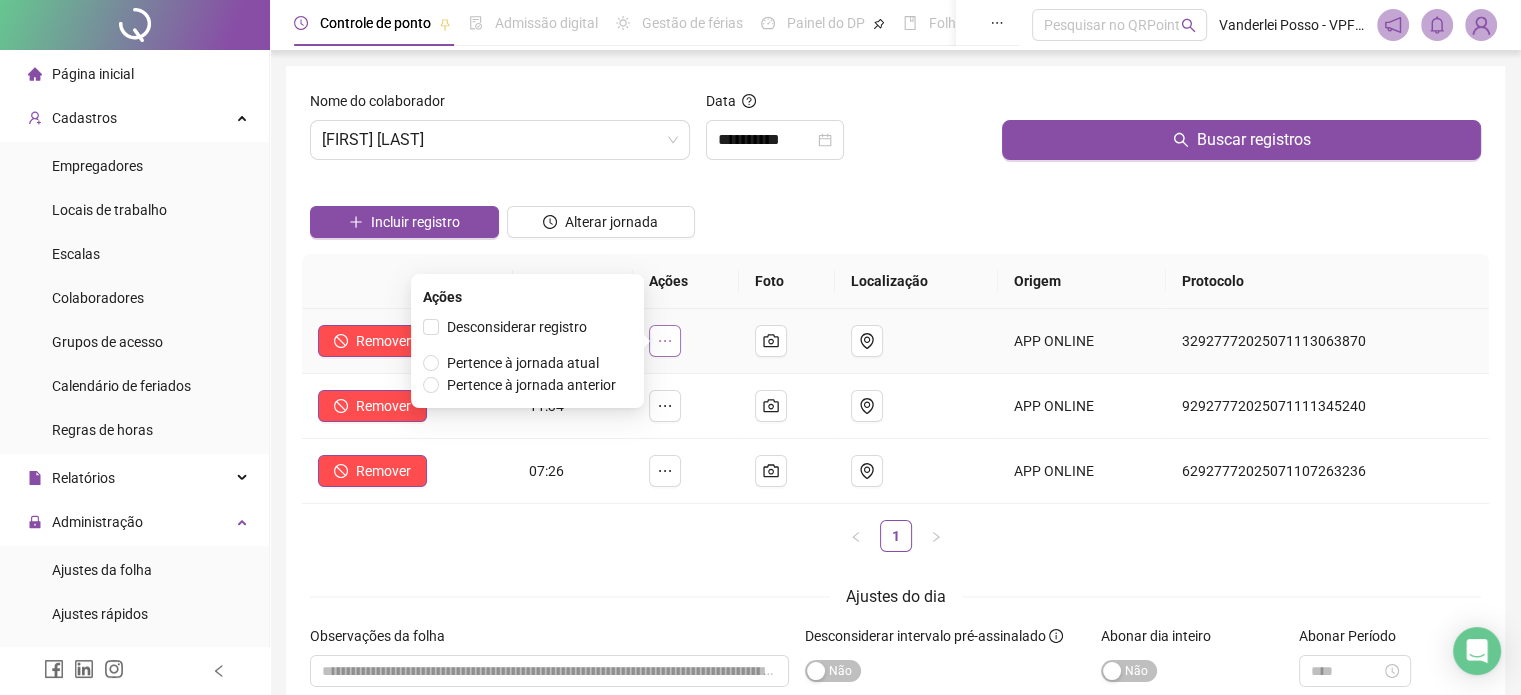 click 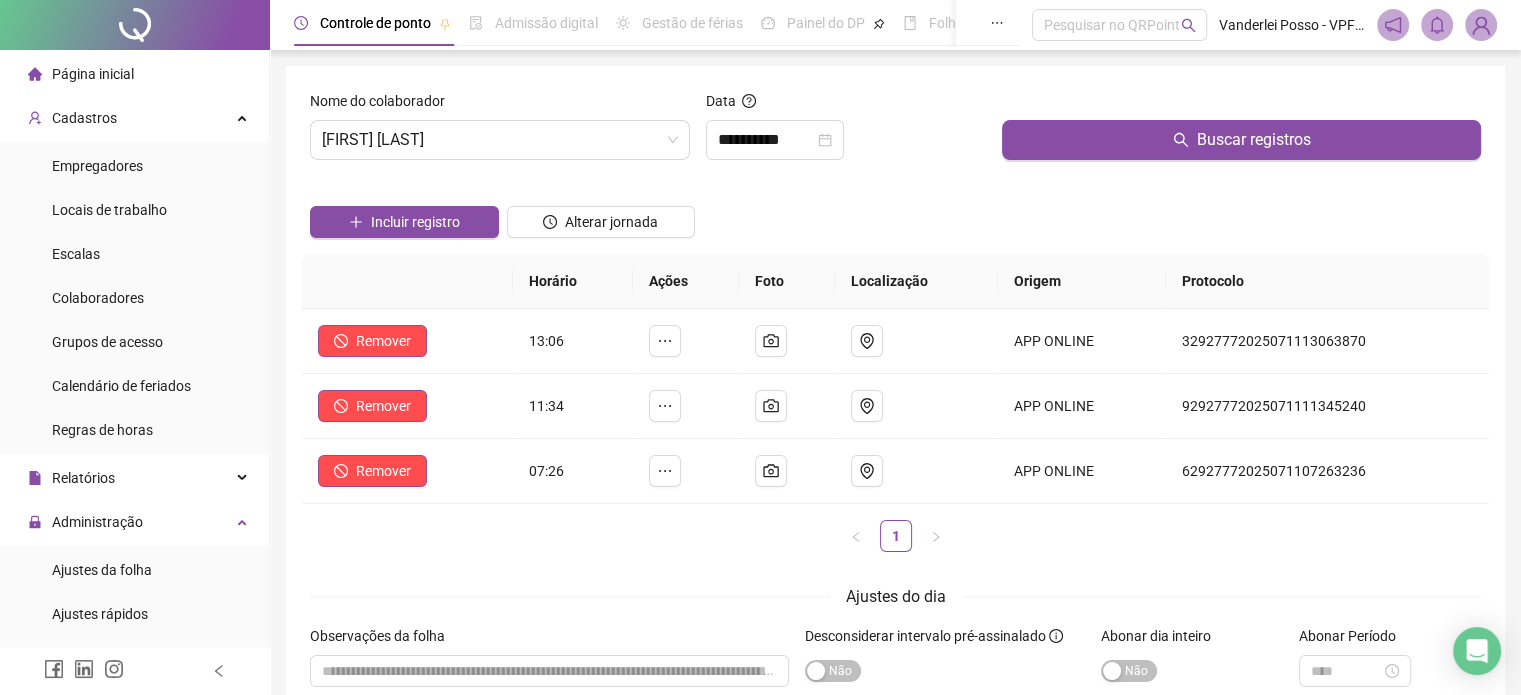 click on "Incluir registro   Alterar jornada" at bounding box center [895, 215] 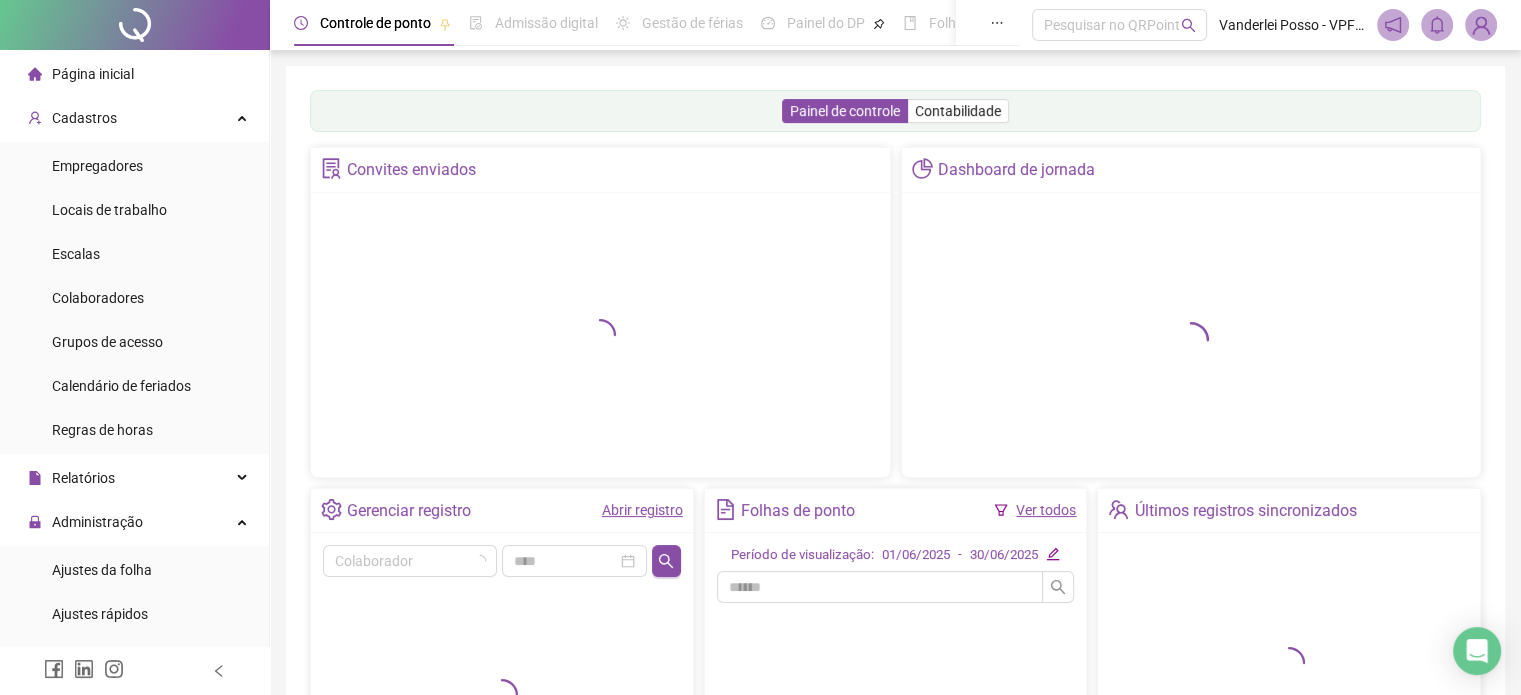 scroll, scrollTop: 257, scrollLeft: 0, axis: vertical 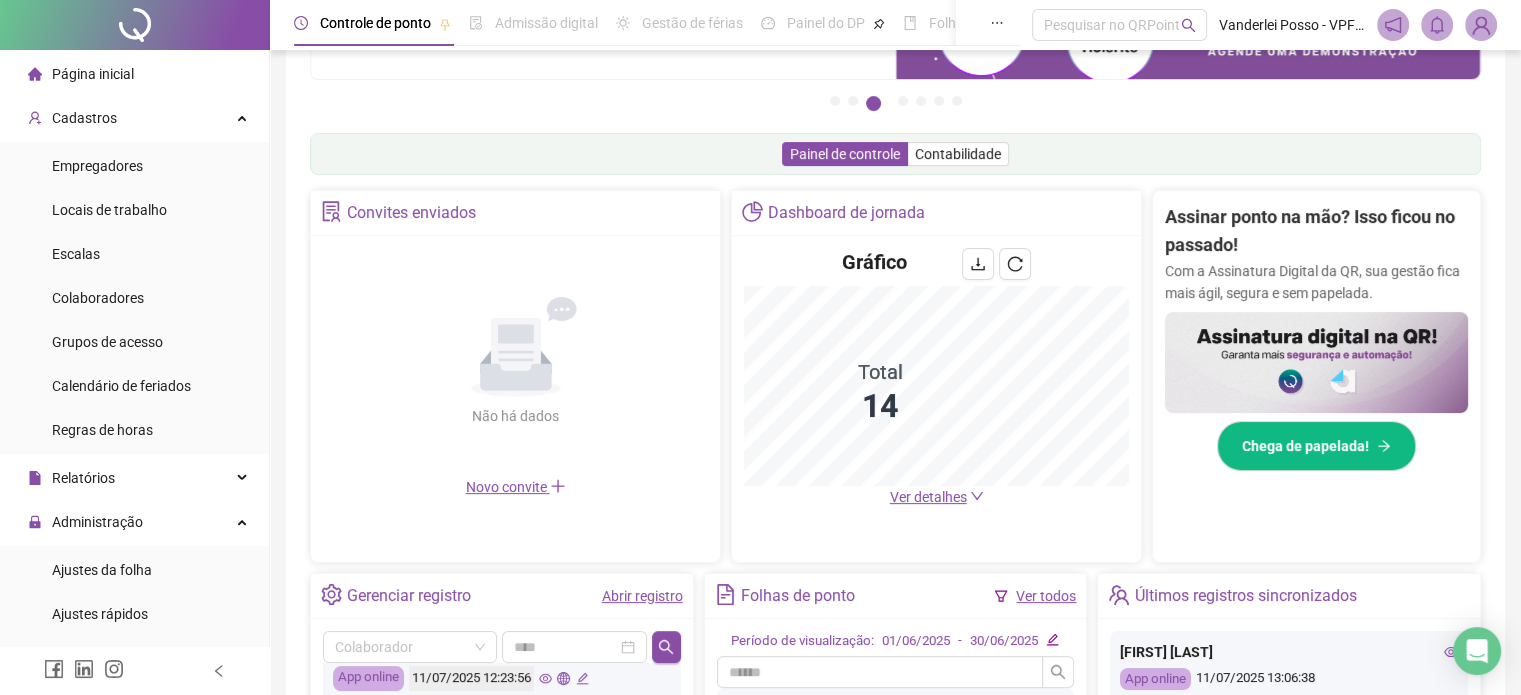 click on "Abrir registro" at bounding box center (642, 596) 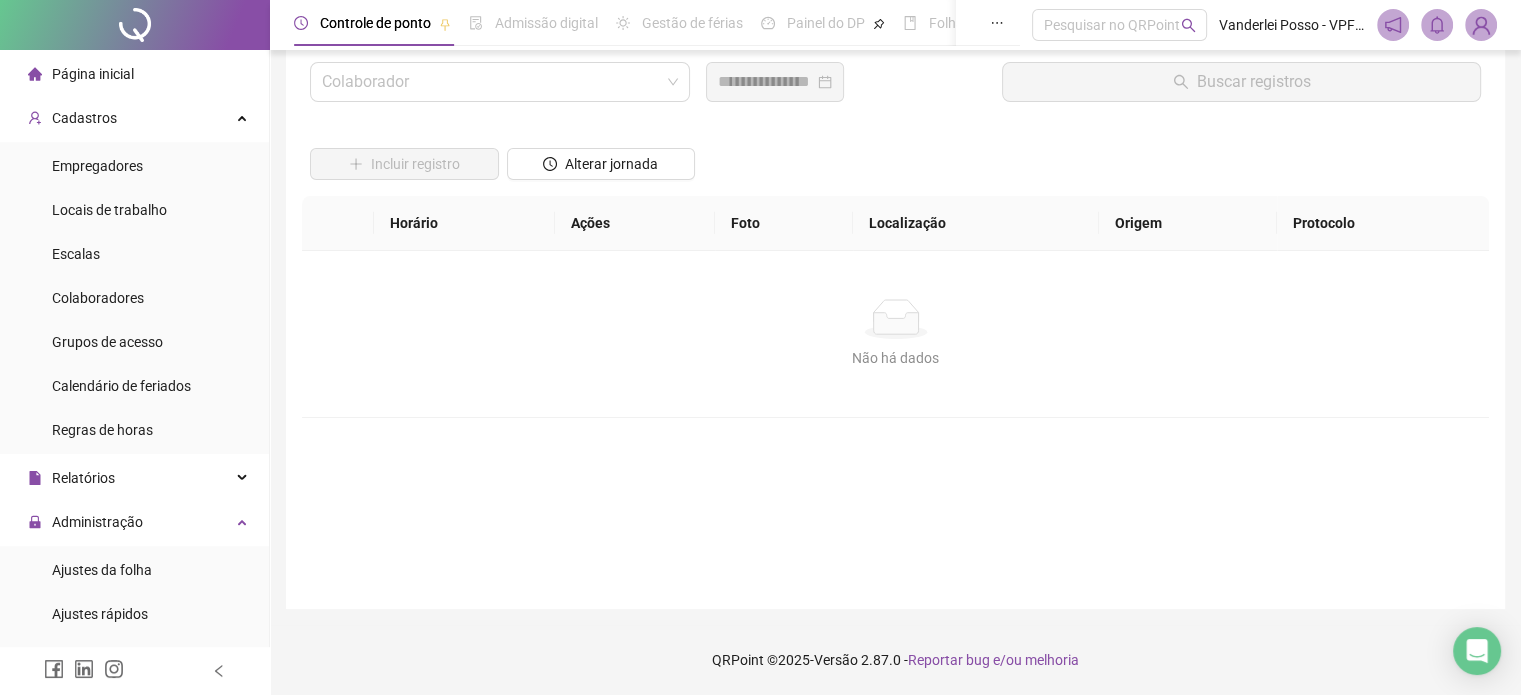 scroll, scrollTop: 57, scrollLeft: 0, axis: vertical 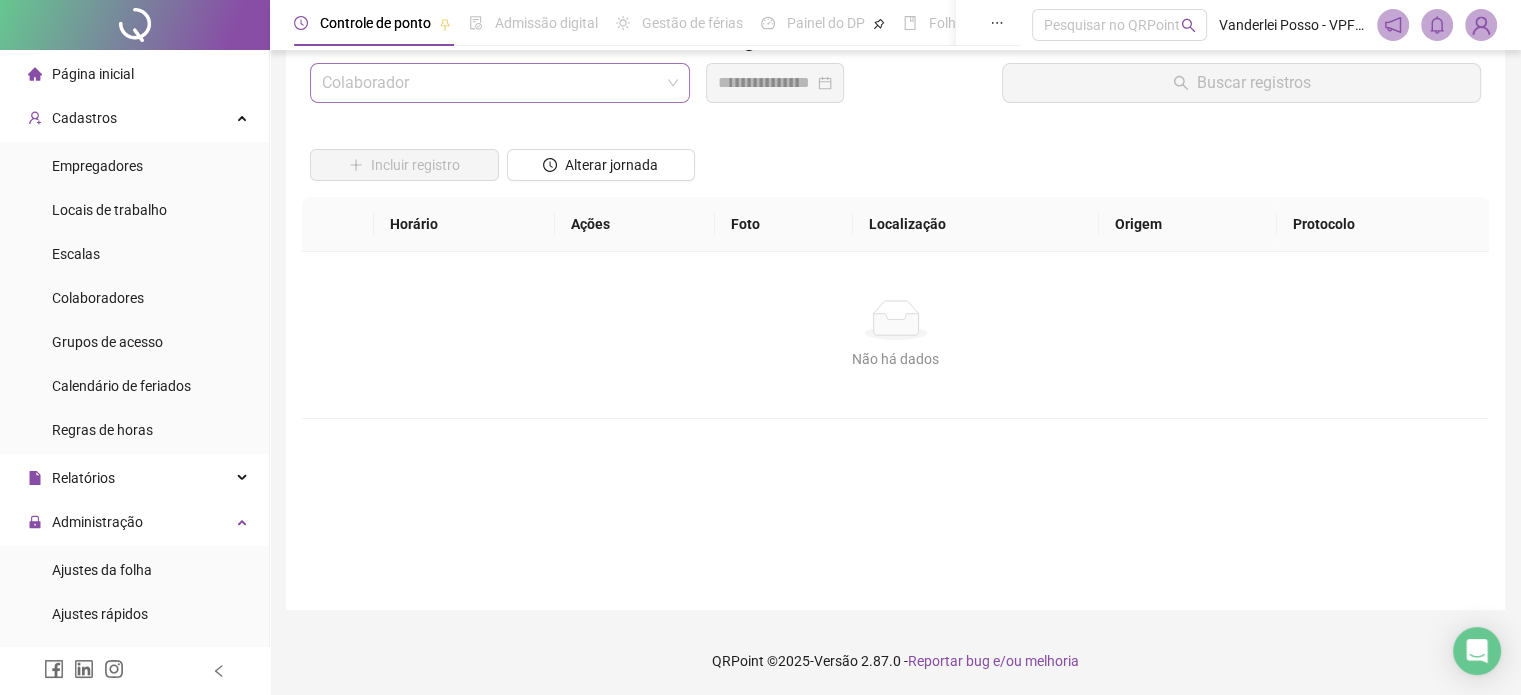 click at bounding box center [494, 83] 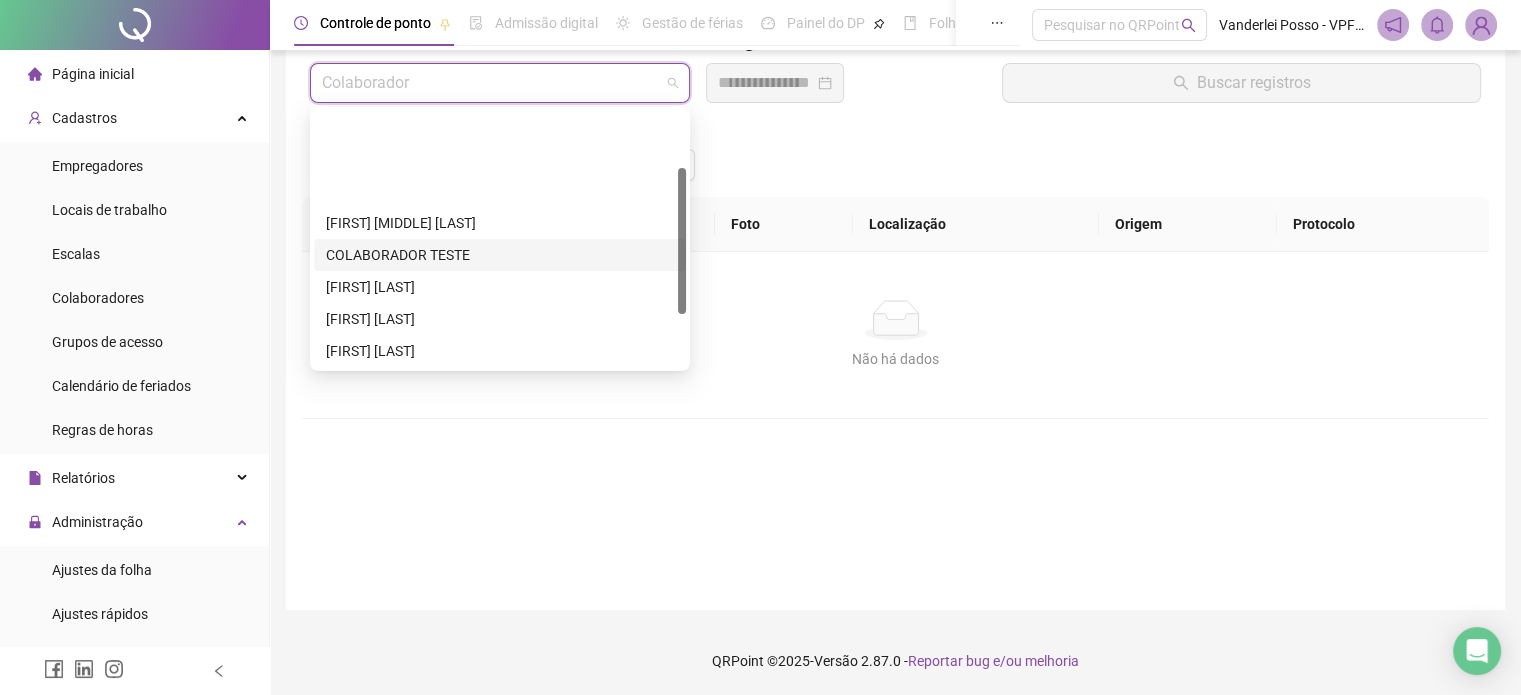 scroll, scrollTop: 192, scrollLeft: 0, axis: vertical 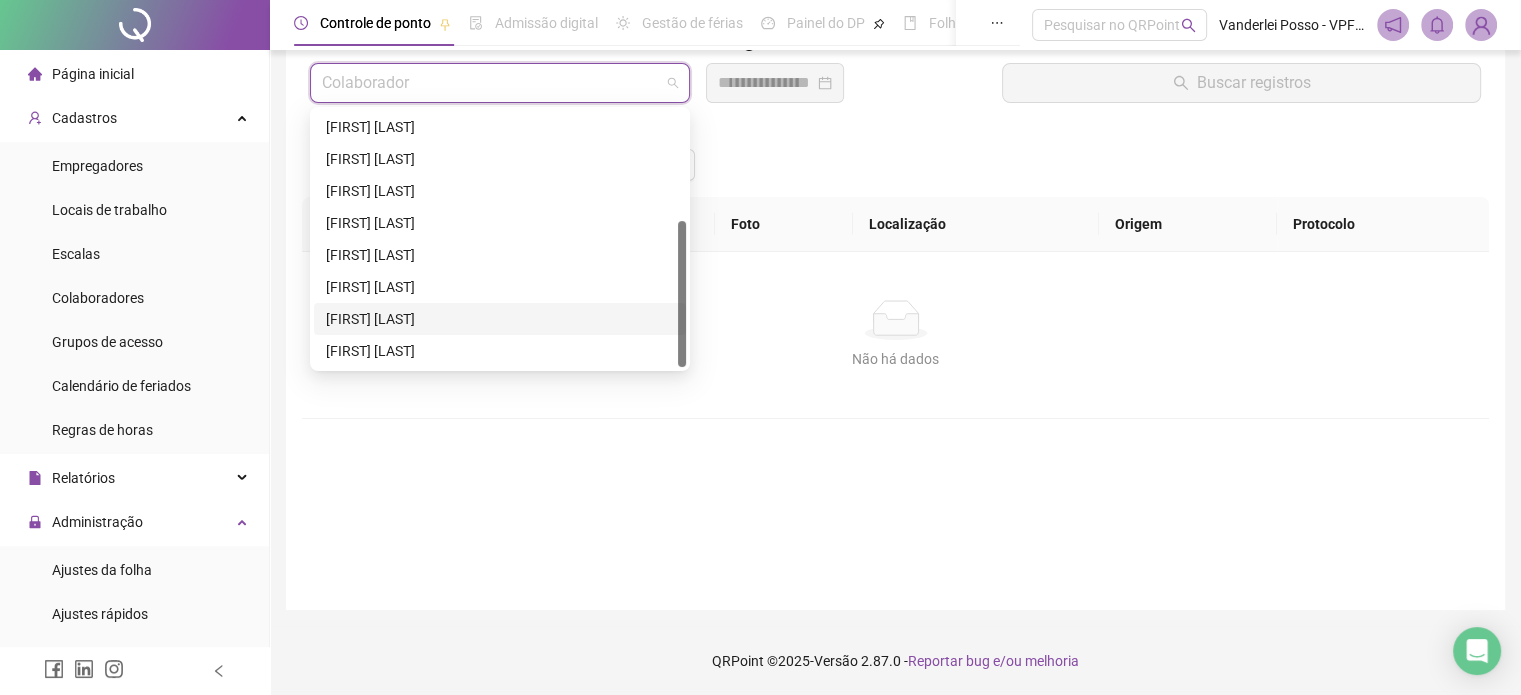 click on "[FIRST] [LAST]" at bounding box center [500, 319] 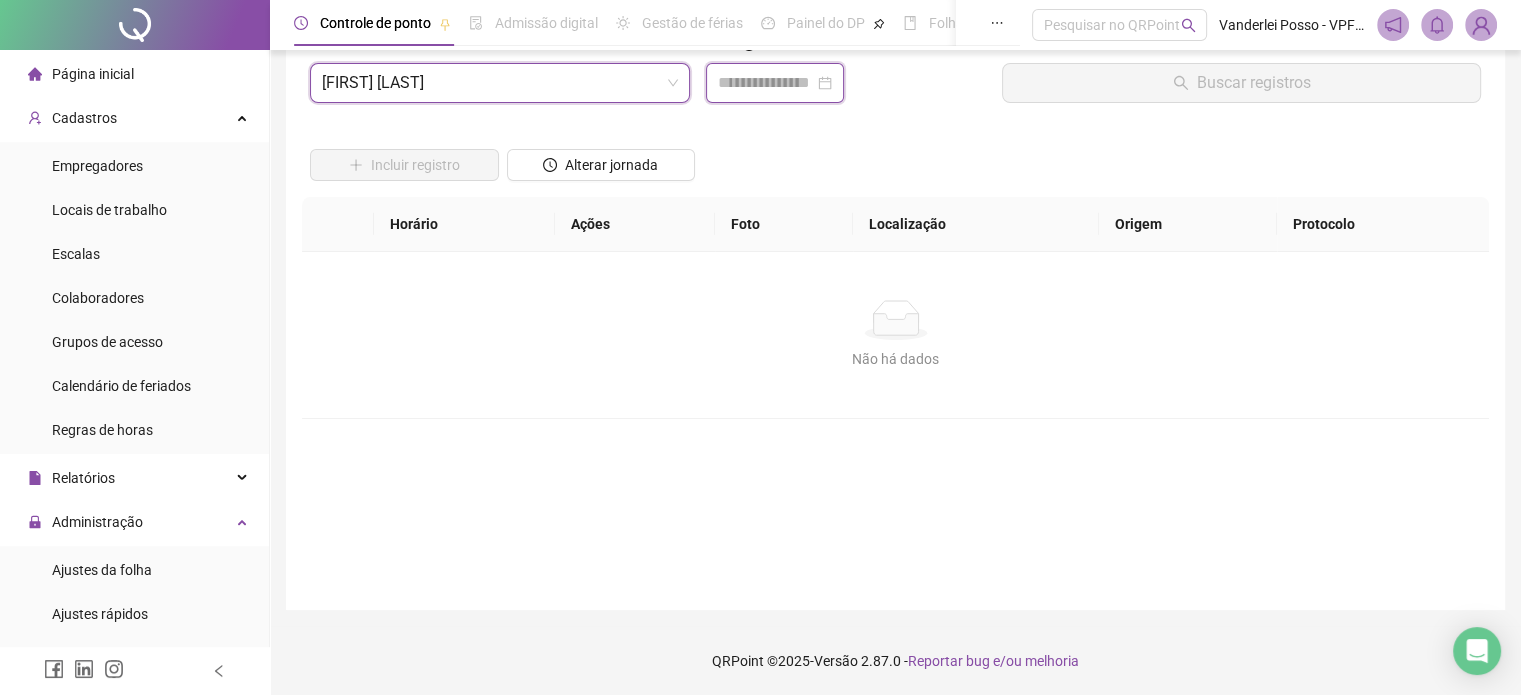 click at bounding box center (766, 83) 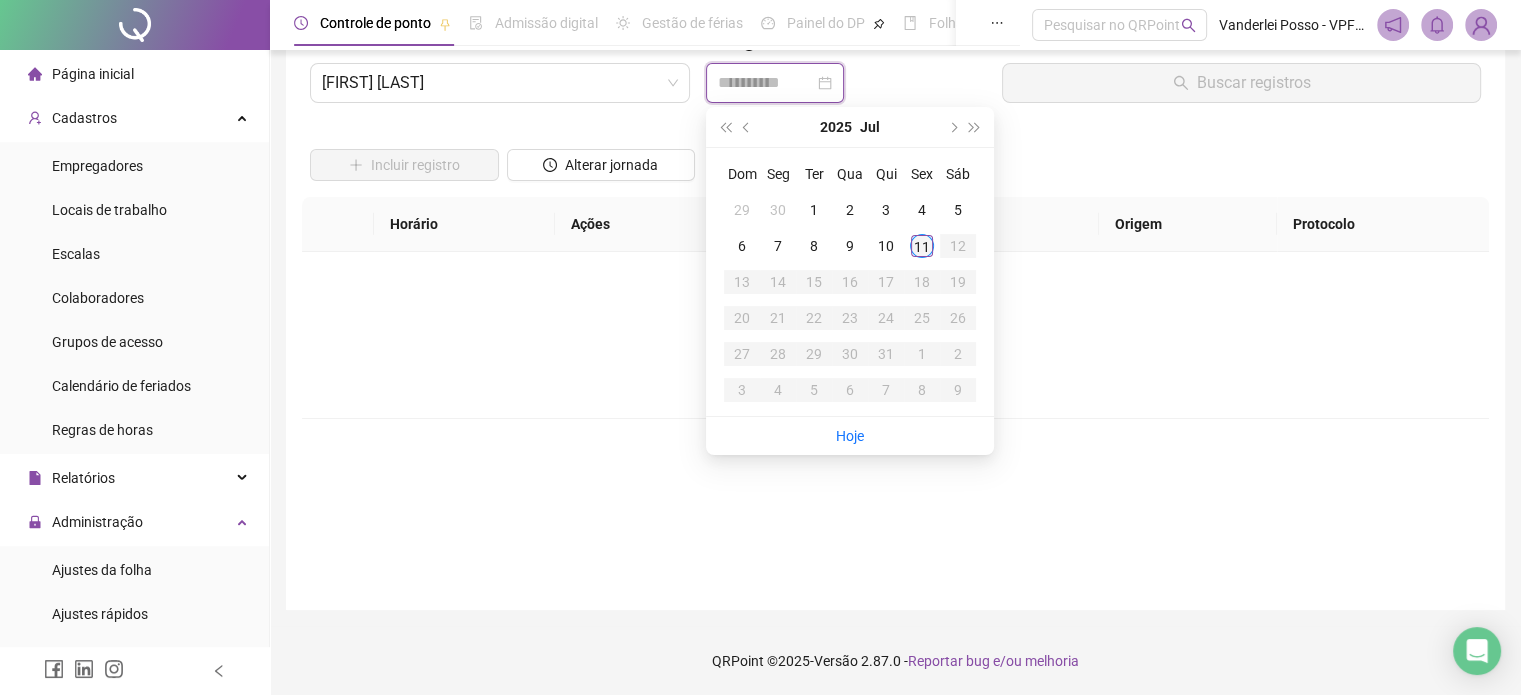 type on "**********" 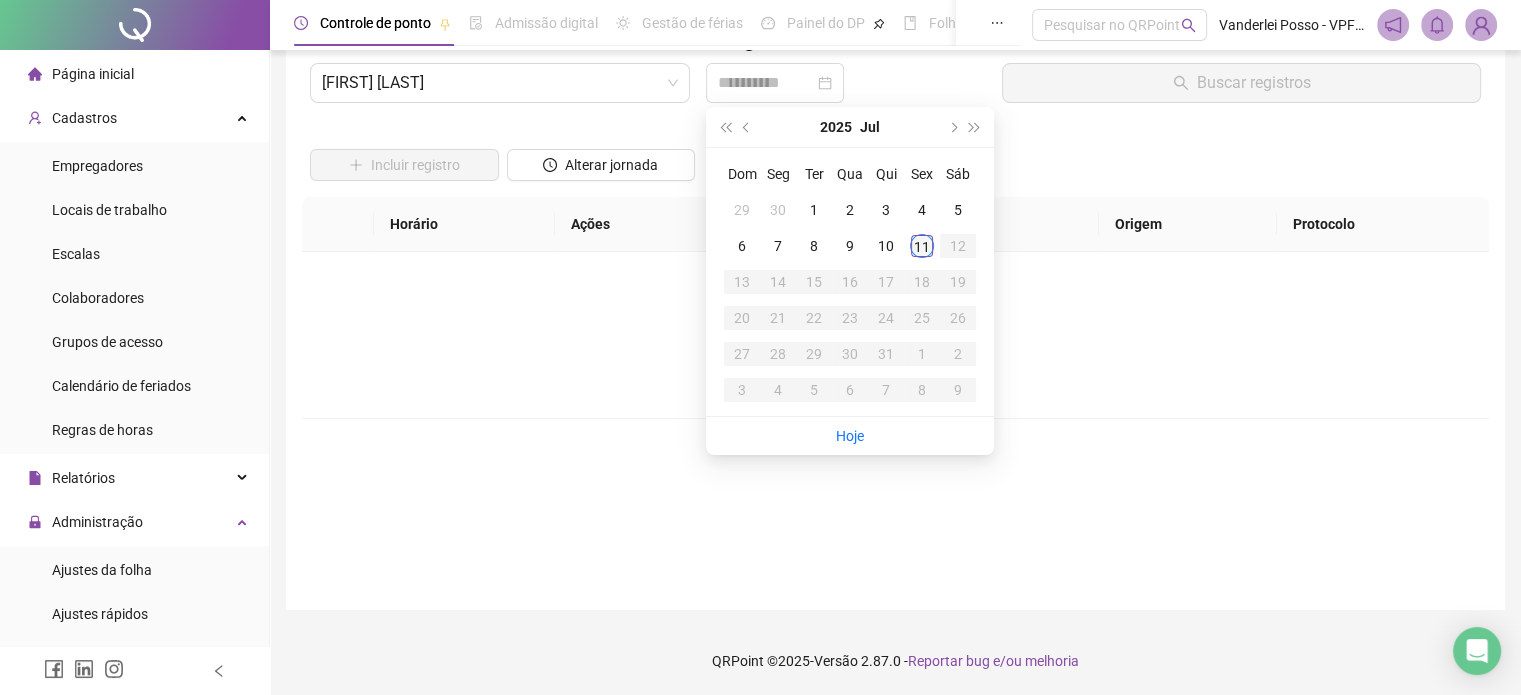 click on "11" at bounding box center (922, 246) 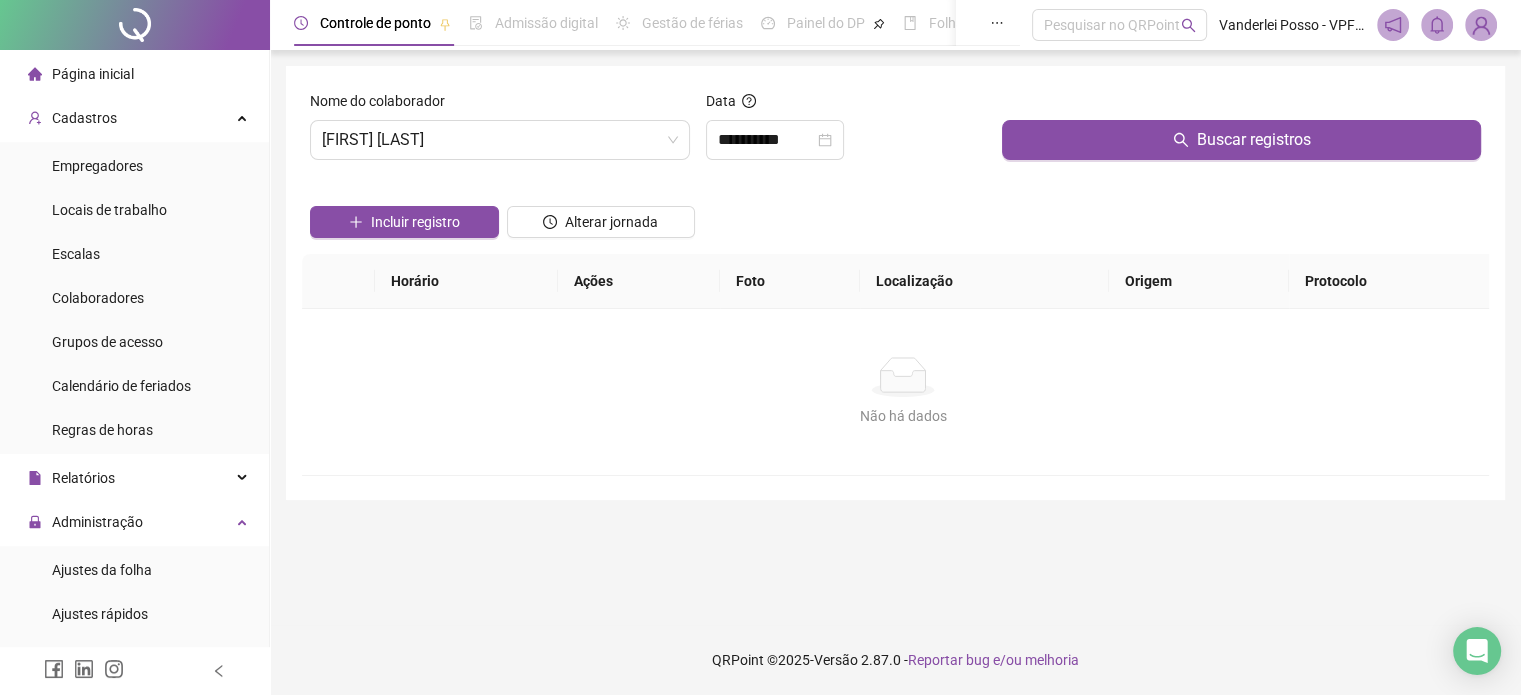 scroll, scrollTop: 0, scrollLeft: 0, axis: both 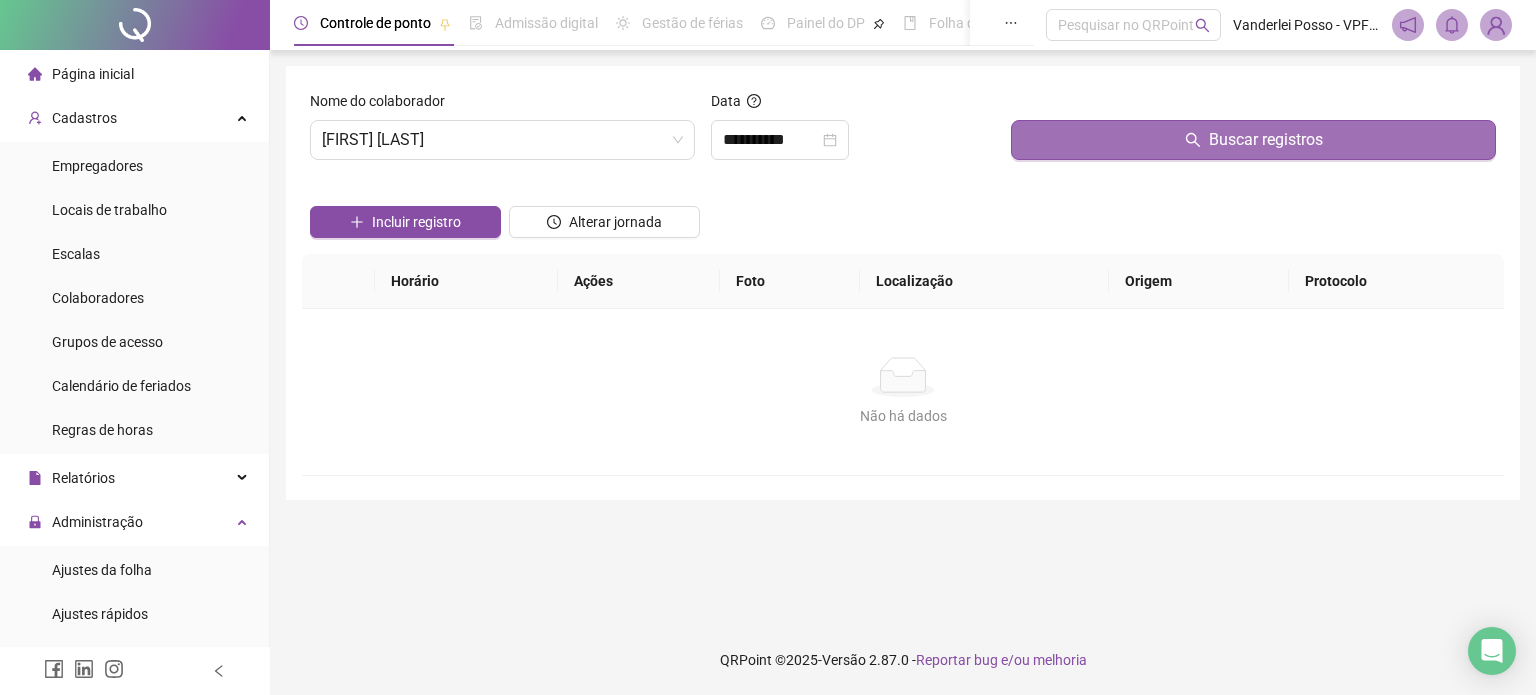 click on "Buscar registros" at bounding box center (1266, 140) 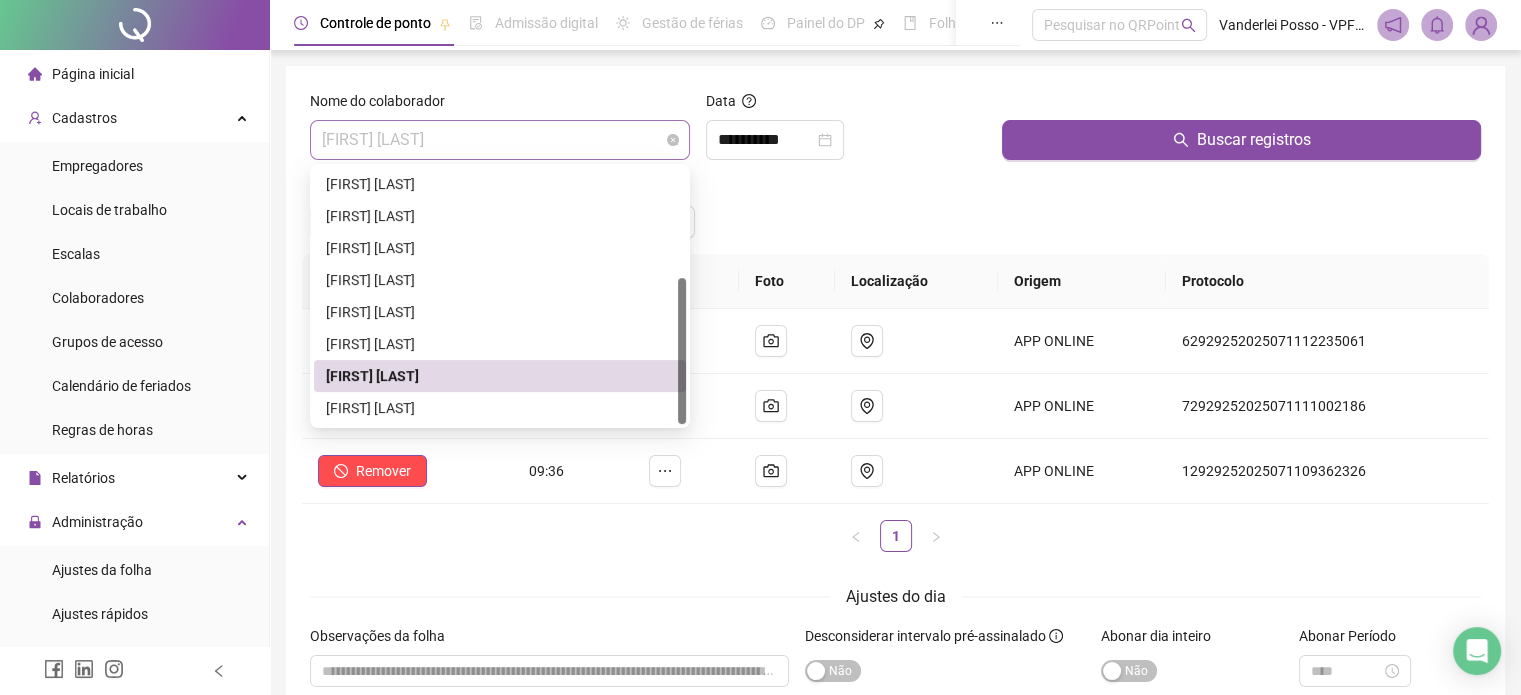 click on "[FIRST] [LAST]" at bounding box center (500, 140) 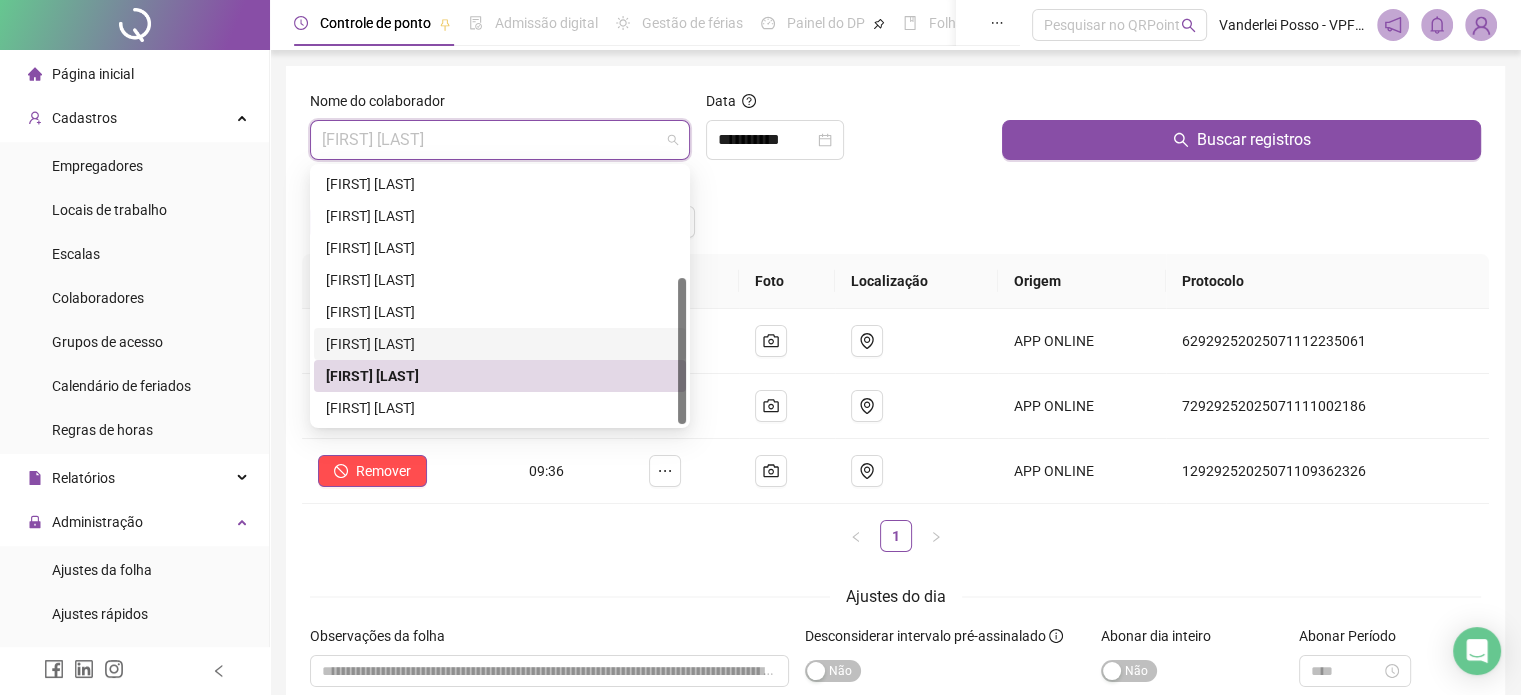 click on "[FIRST] [LAST]" at bounding box center [500, 344] 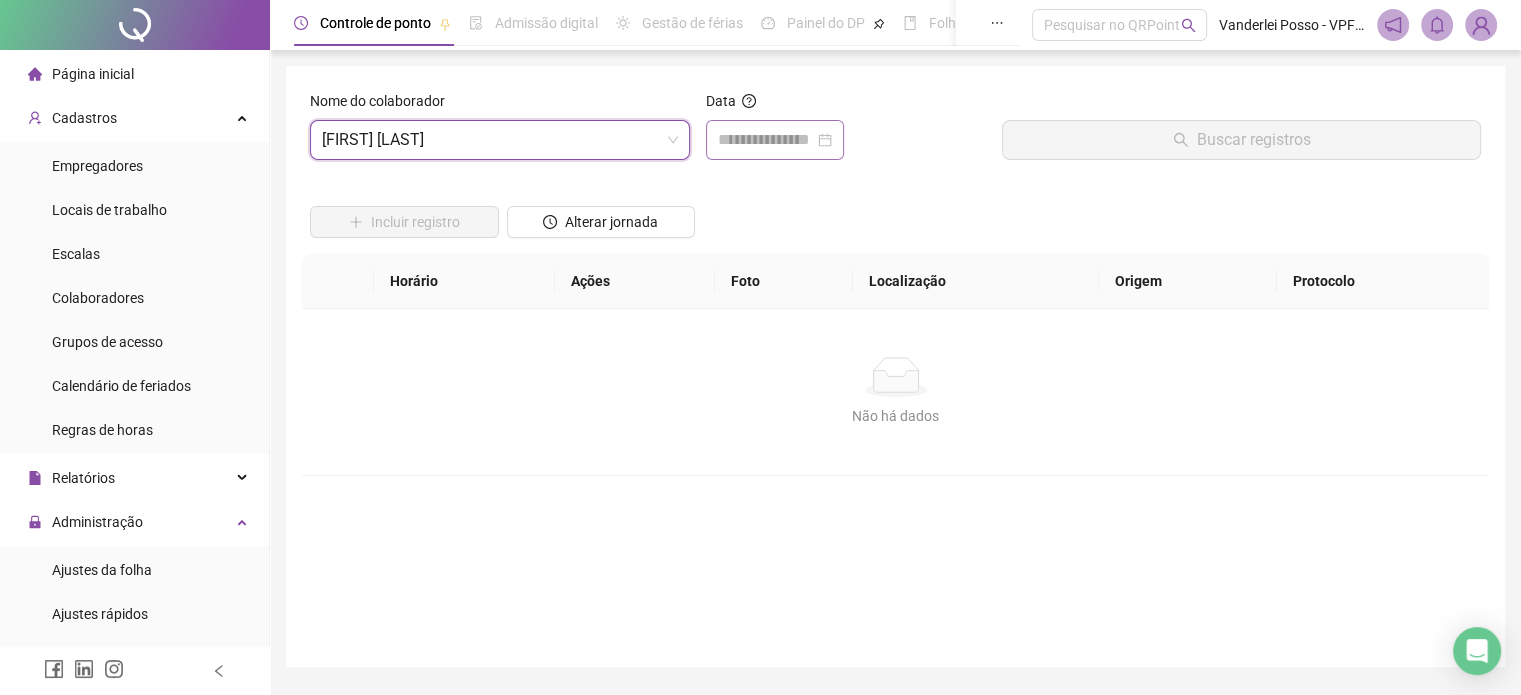 click at bounding box center (775, 140) 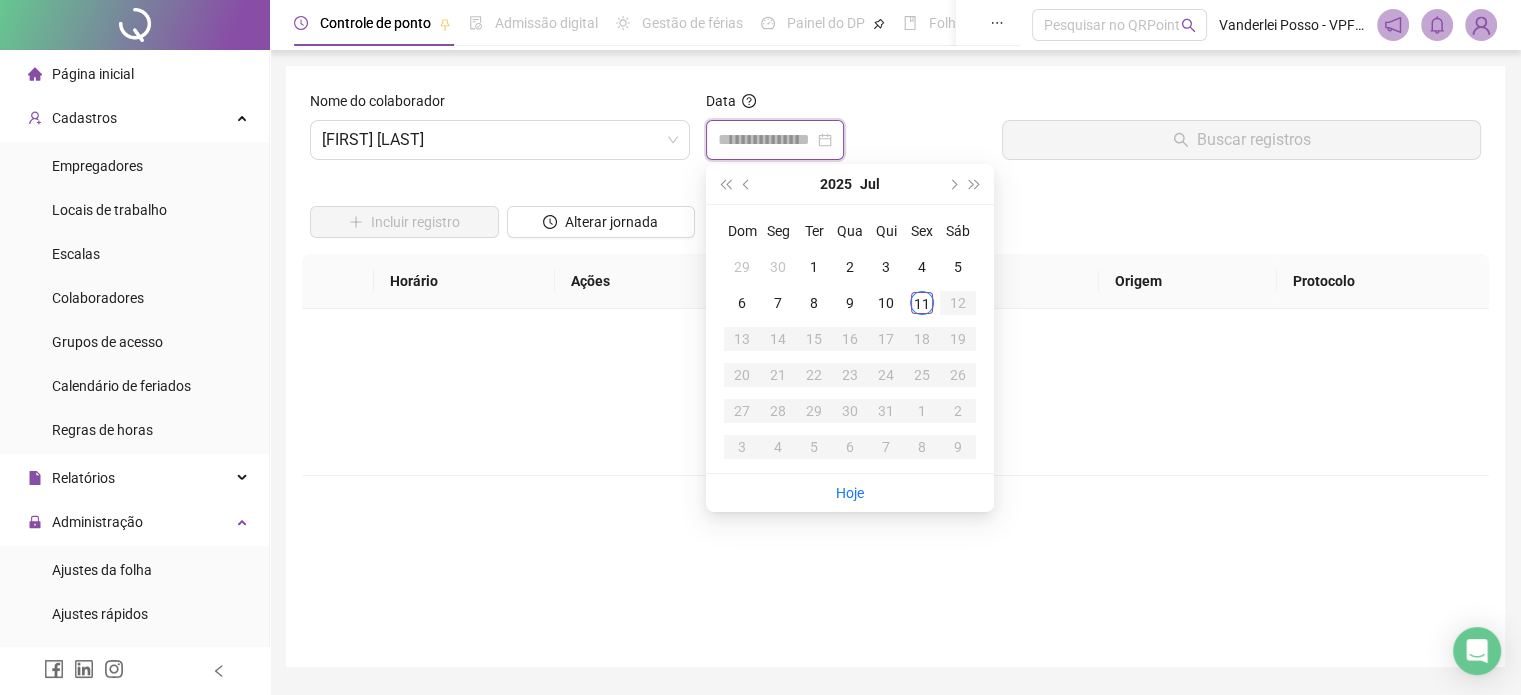 click at bounding box center [775, 140] 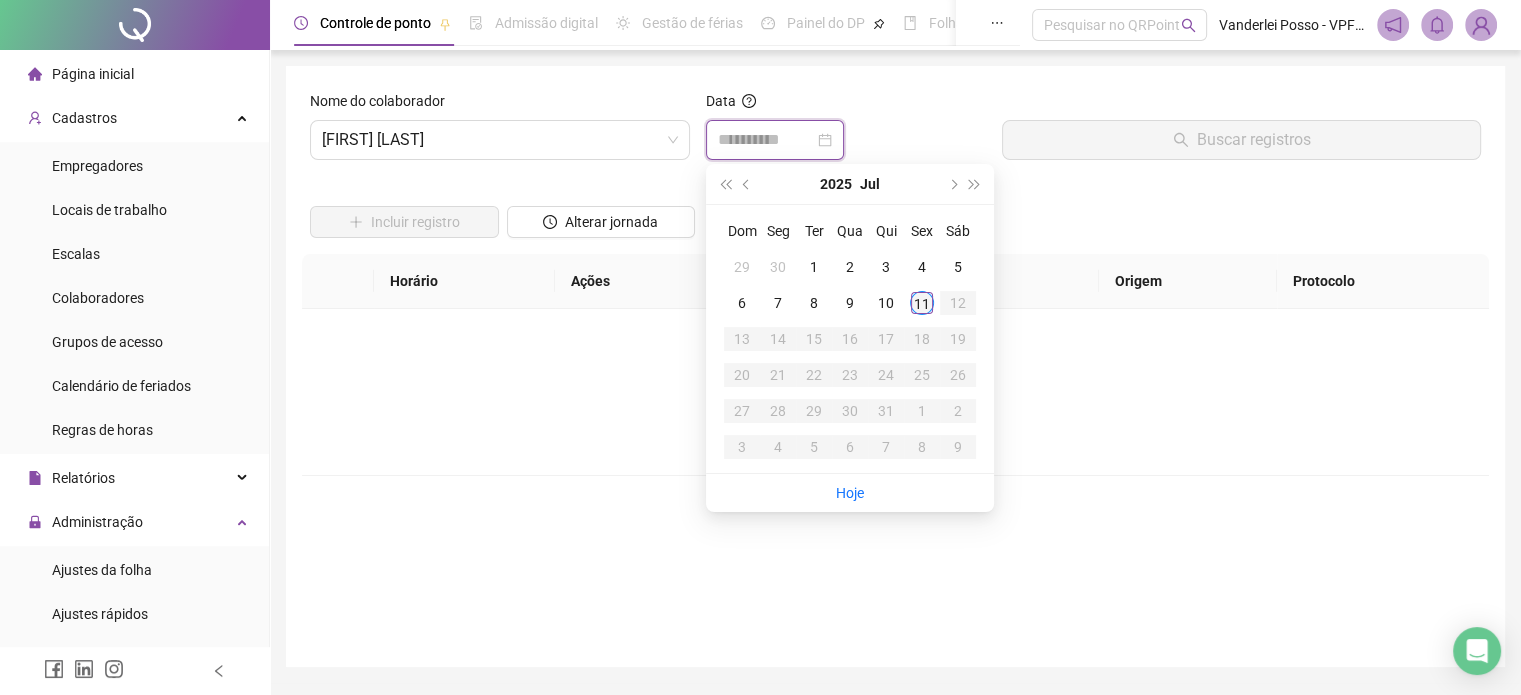 type on "**********" 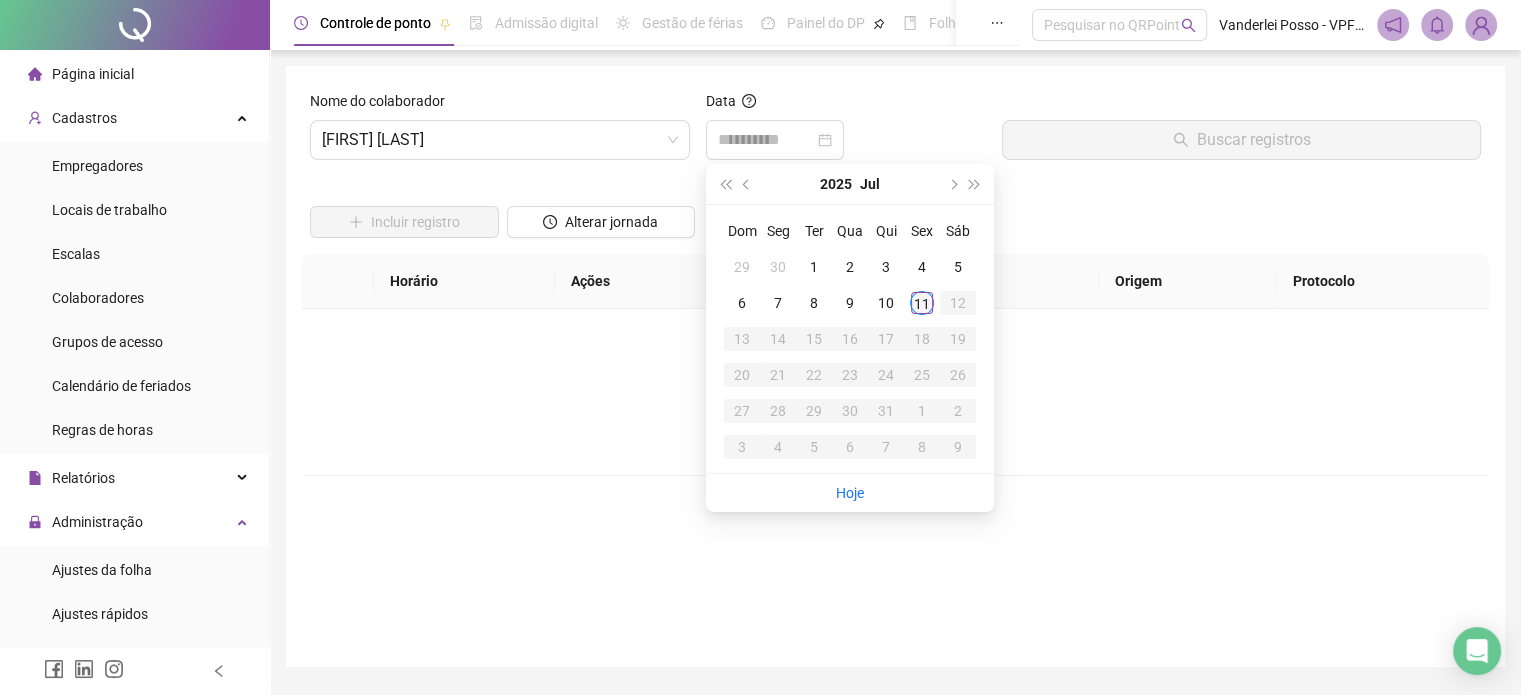click on "11" at bounding box center [922, 303] 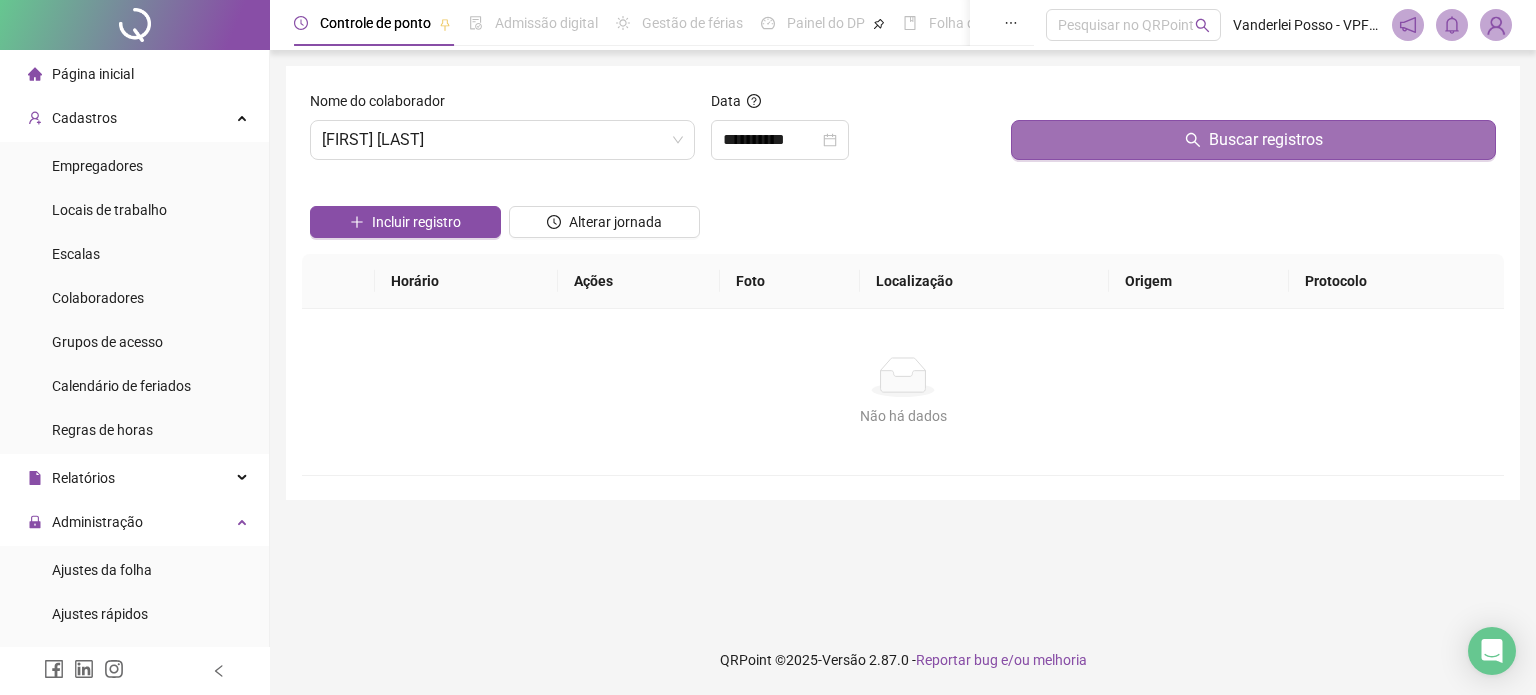 click on "Buscar registros" at bounding box center (1253, 140) 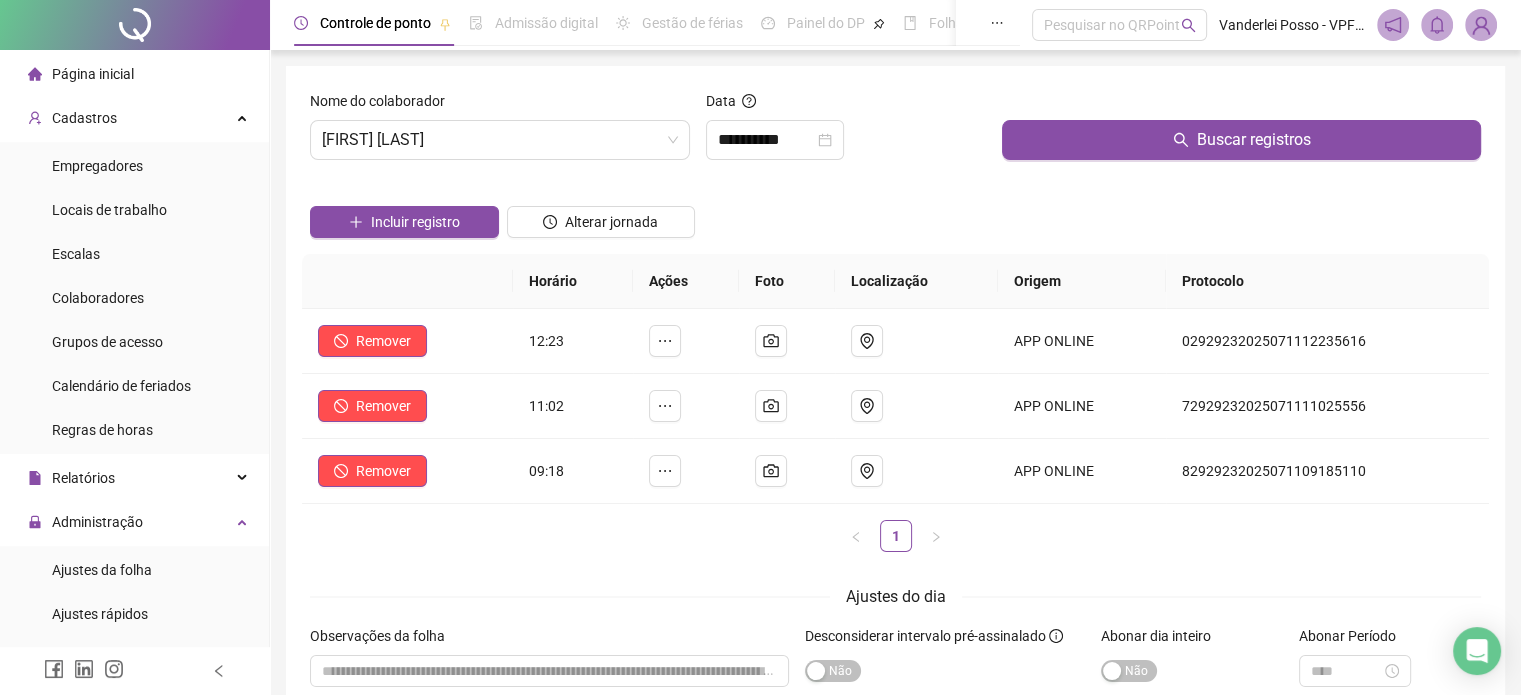 click on "Página inicial" at bounding box center [93, 74] 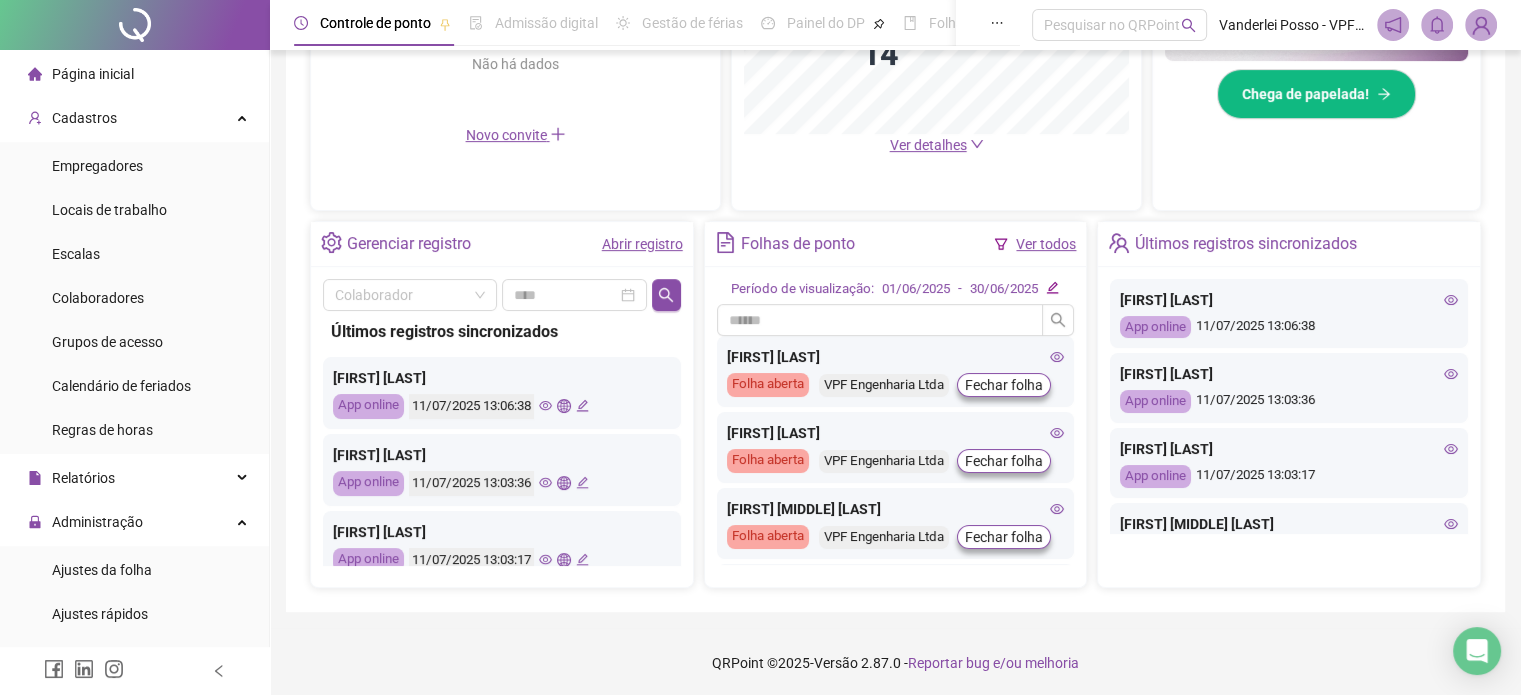 scroll, scrollTop: 604, scrollLeft: 0, axis: vertical 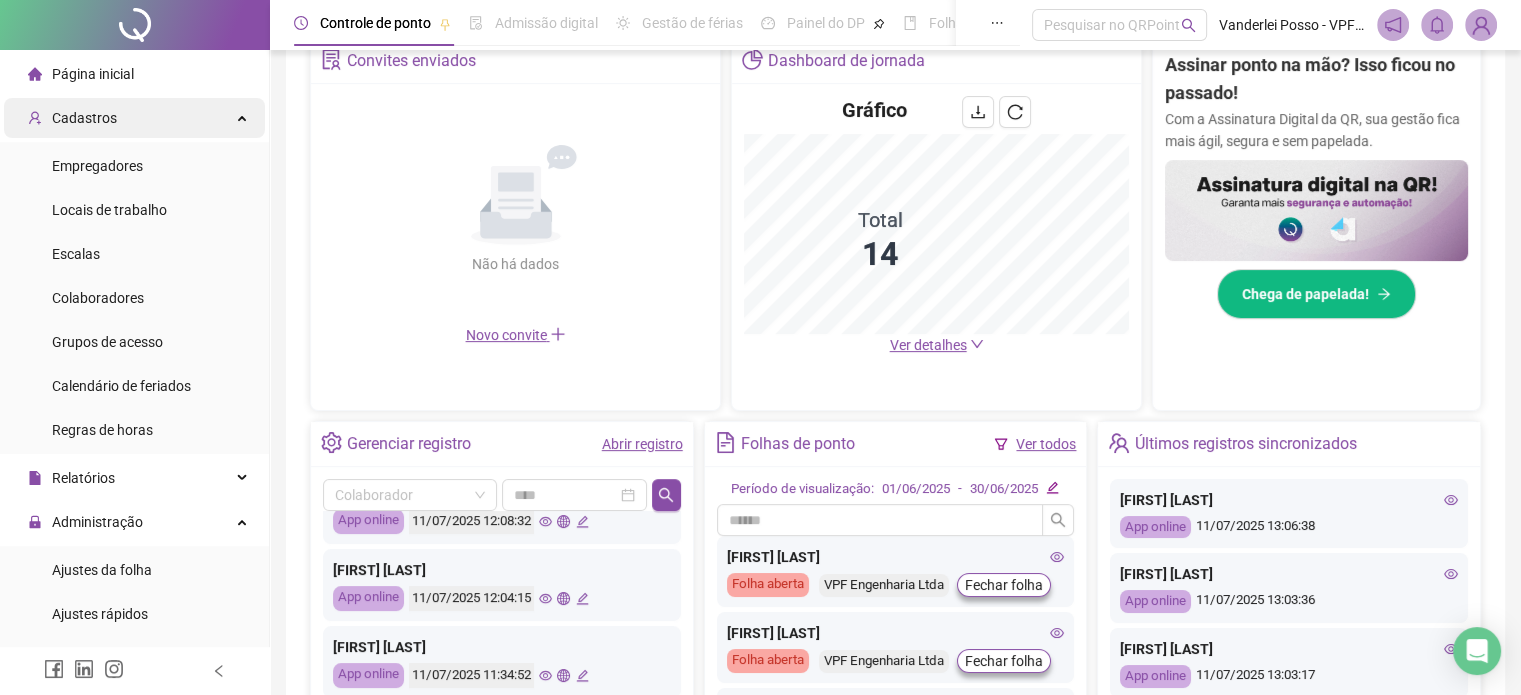 click on "Cadastros" at bounding box center (134, 118) 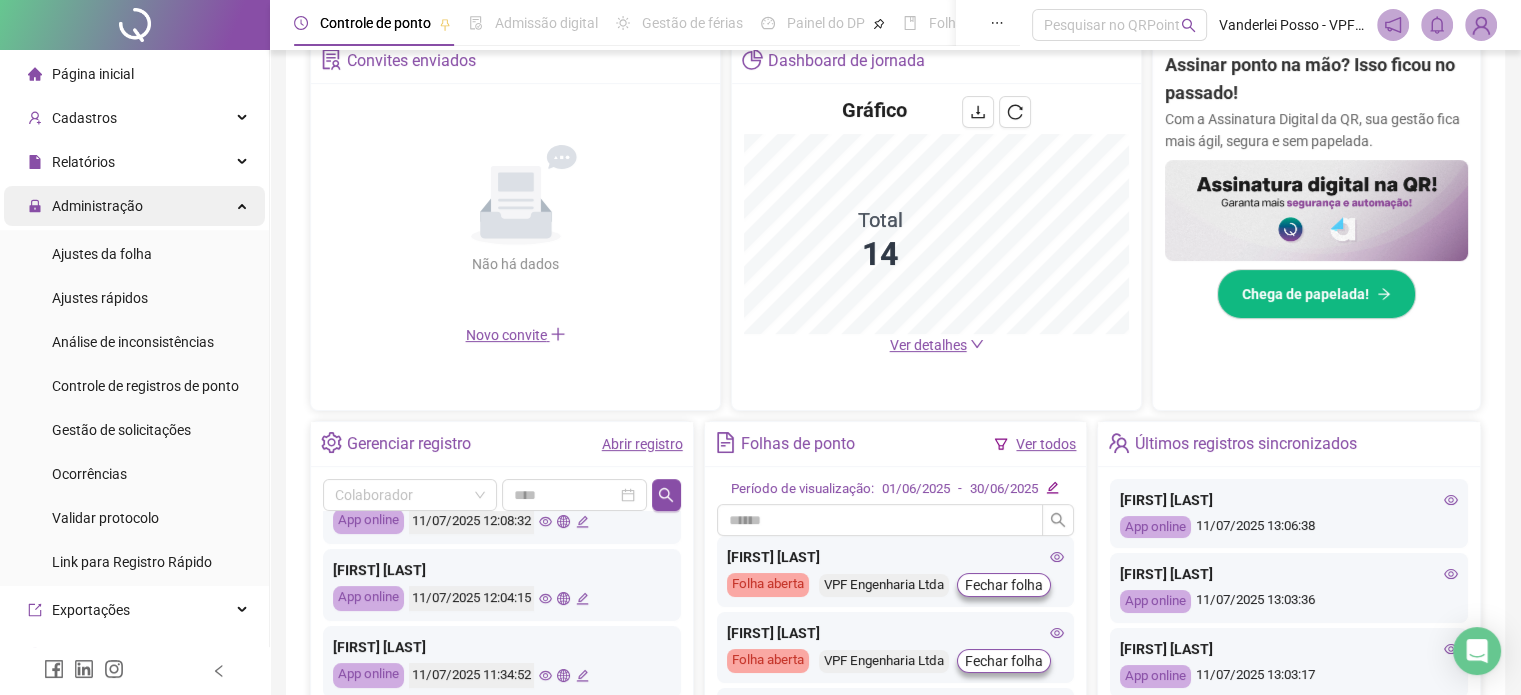 click on "Administração" at bounding box center (134, 206) 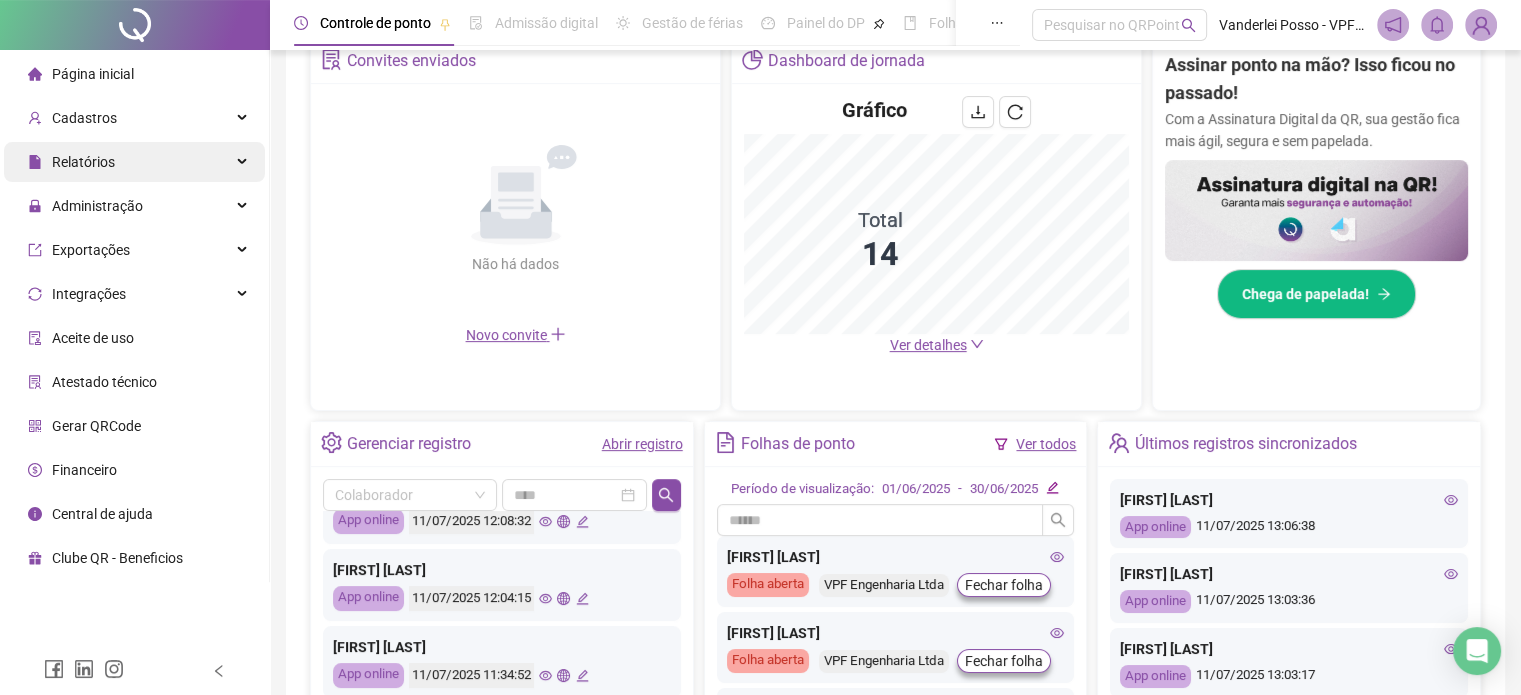 click on "Relatórios" at bounding box center (134, 162) 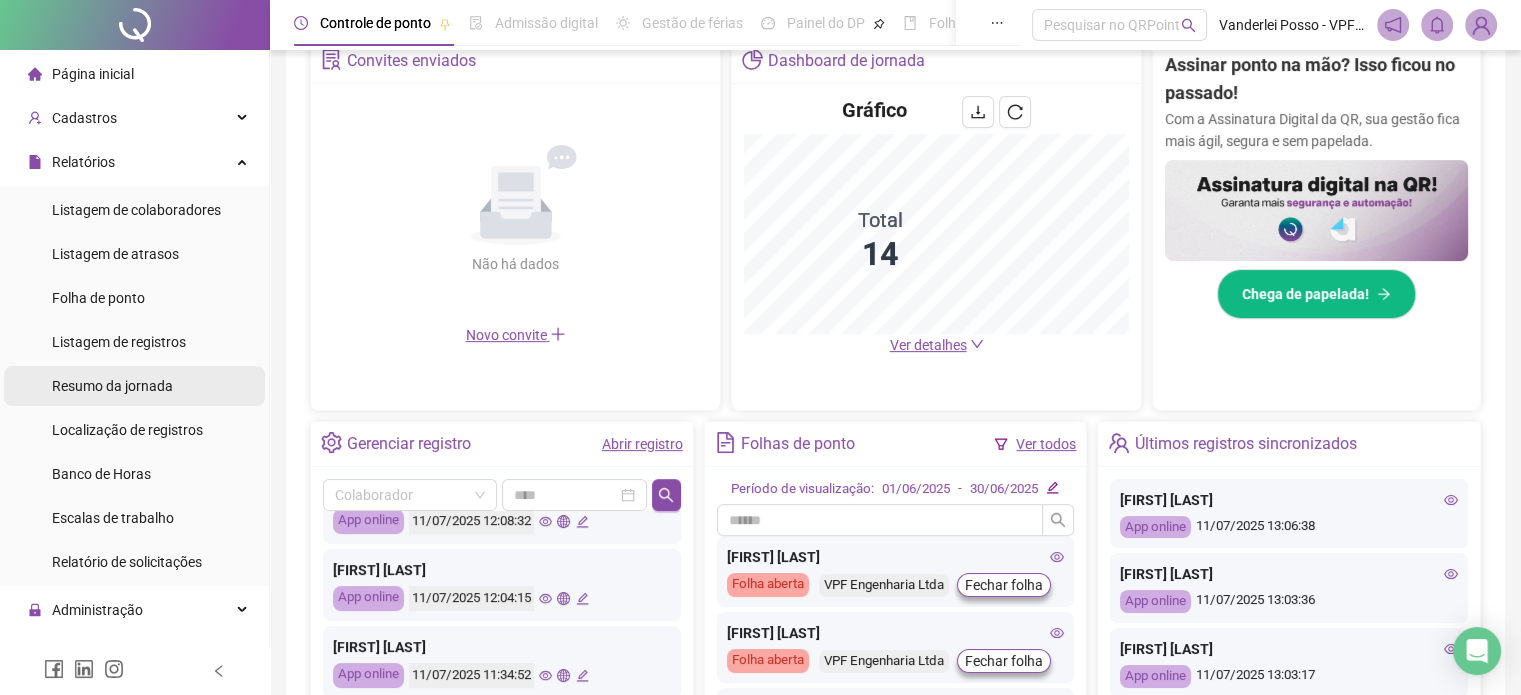 click on "Resumo da jornada" at bounding box center [112, 386] 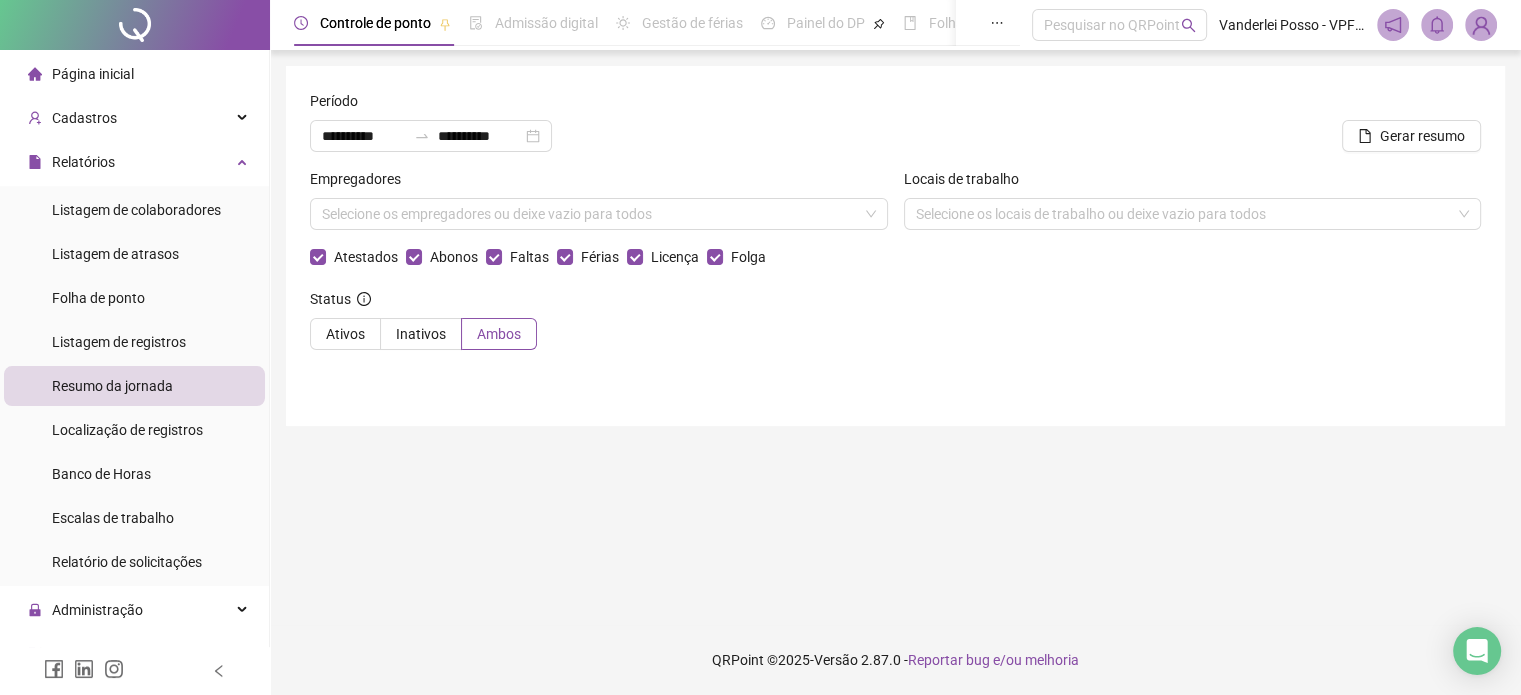 scroll, scrollTop: 0, scrollLeft: 0, axis: both 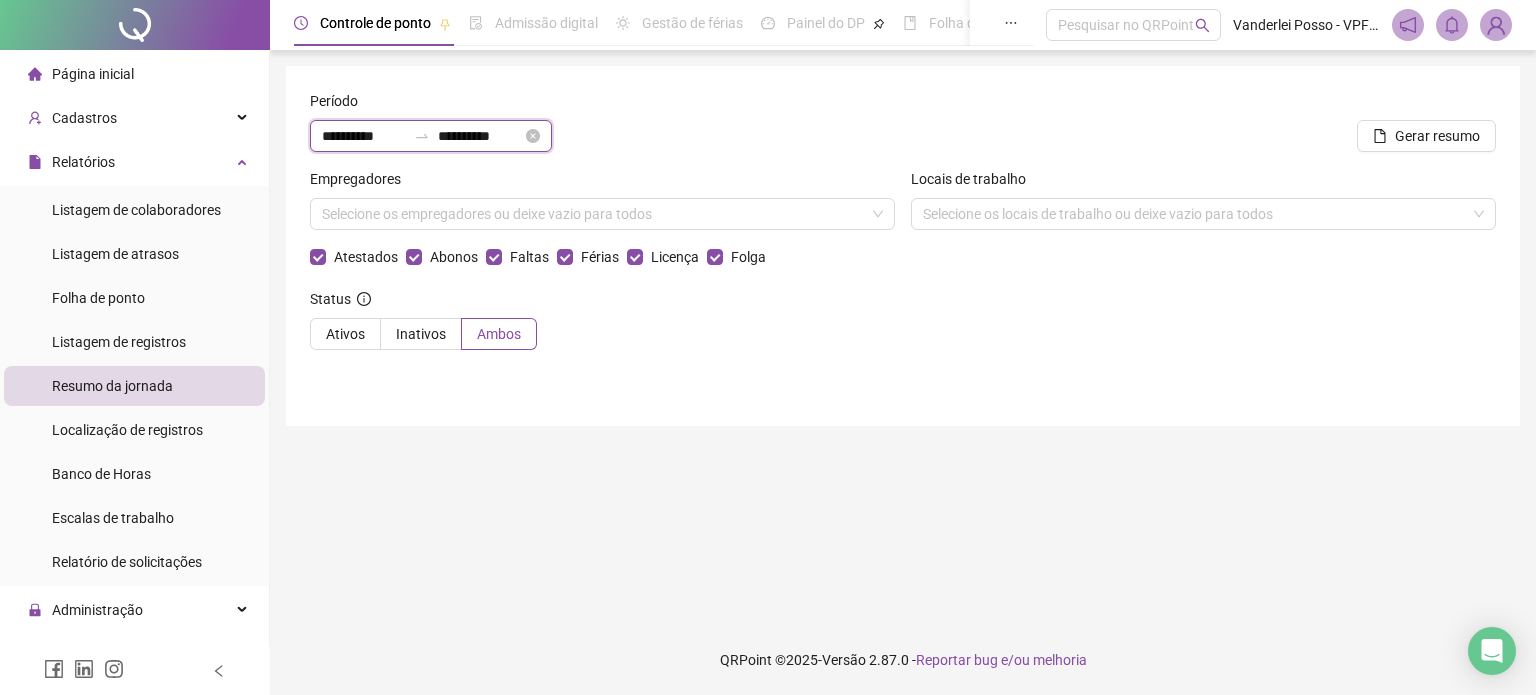 click on "**********" at bounding box center (480, 136) 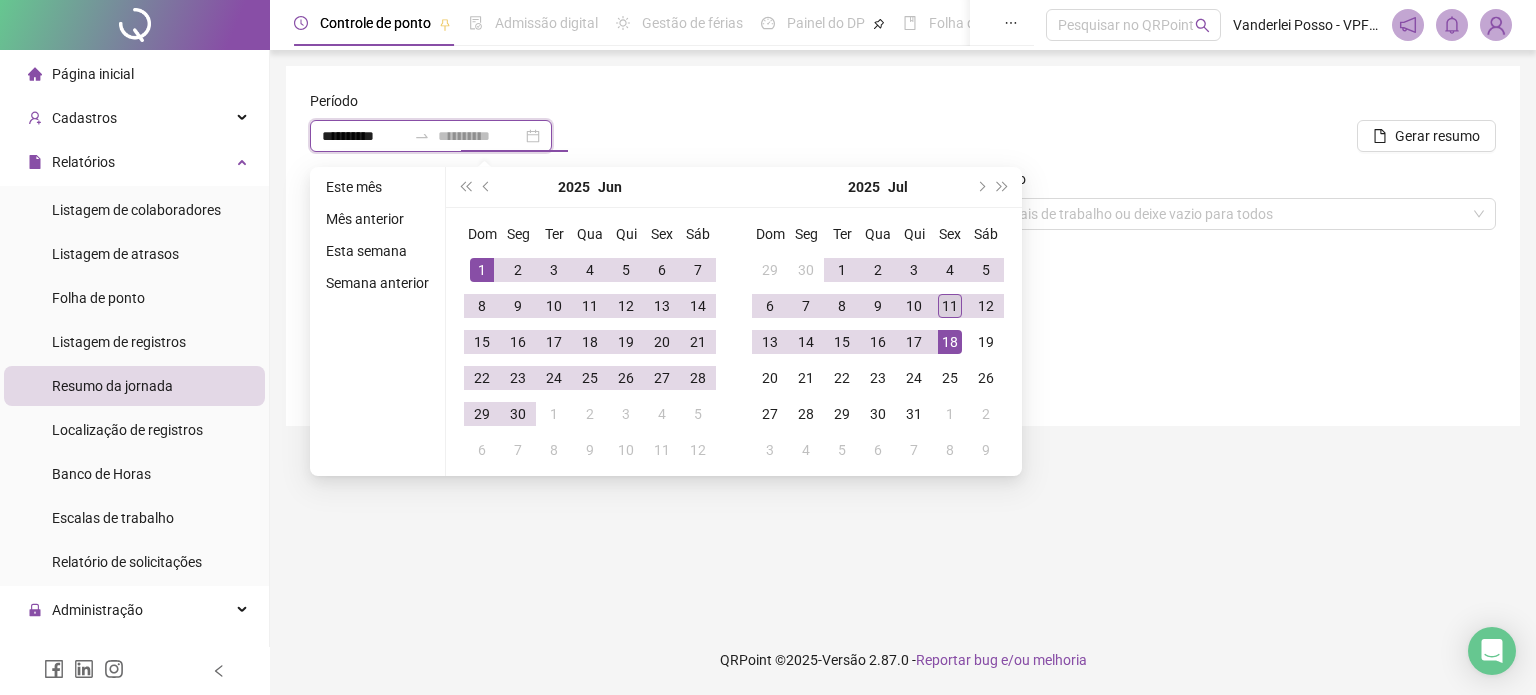 type on "**********" 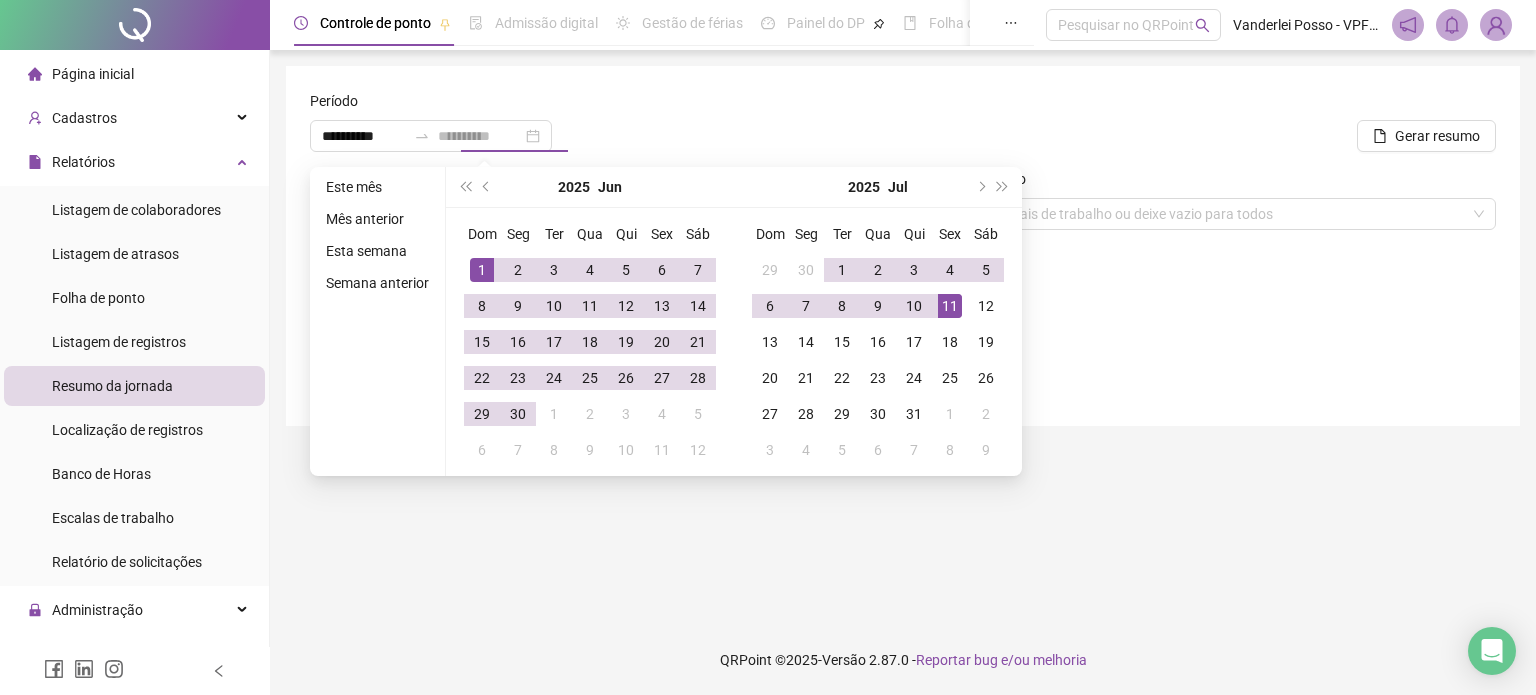 click on "11" at bounding box center [950, 306] 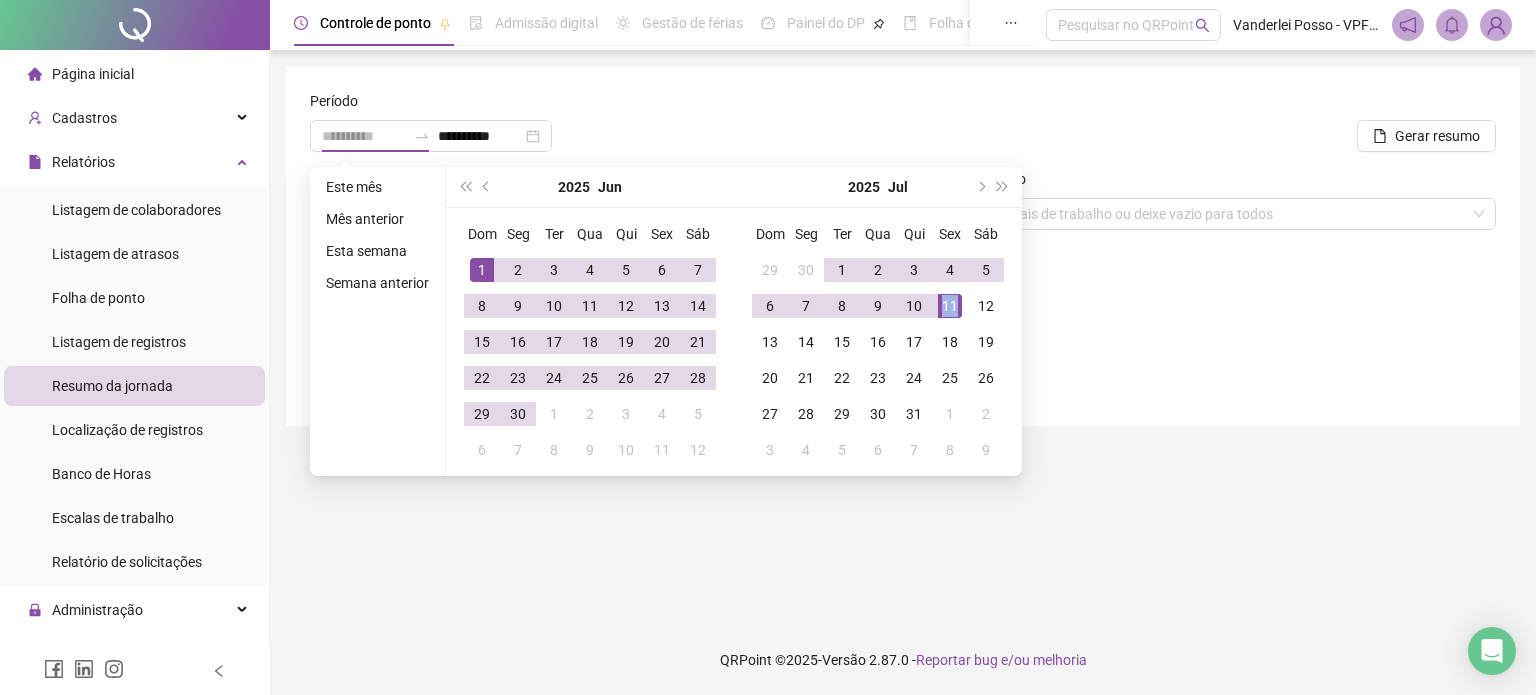 click on "11" at bounding box center (950, 306) 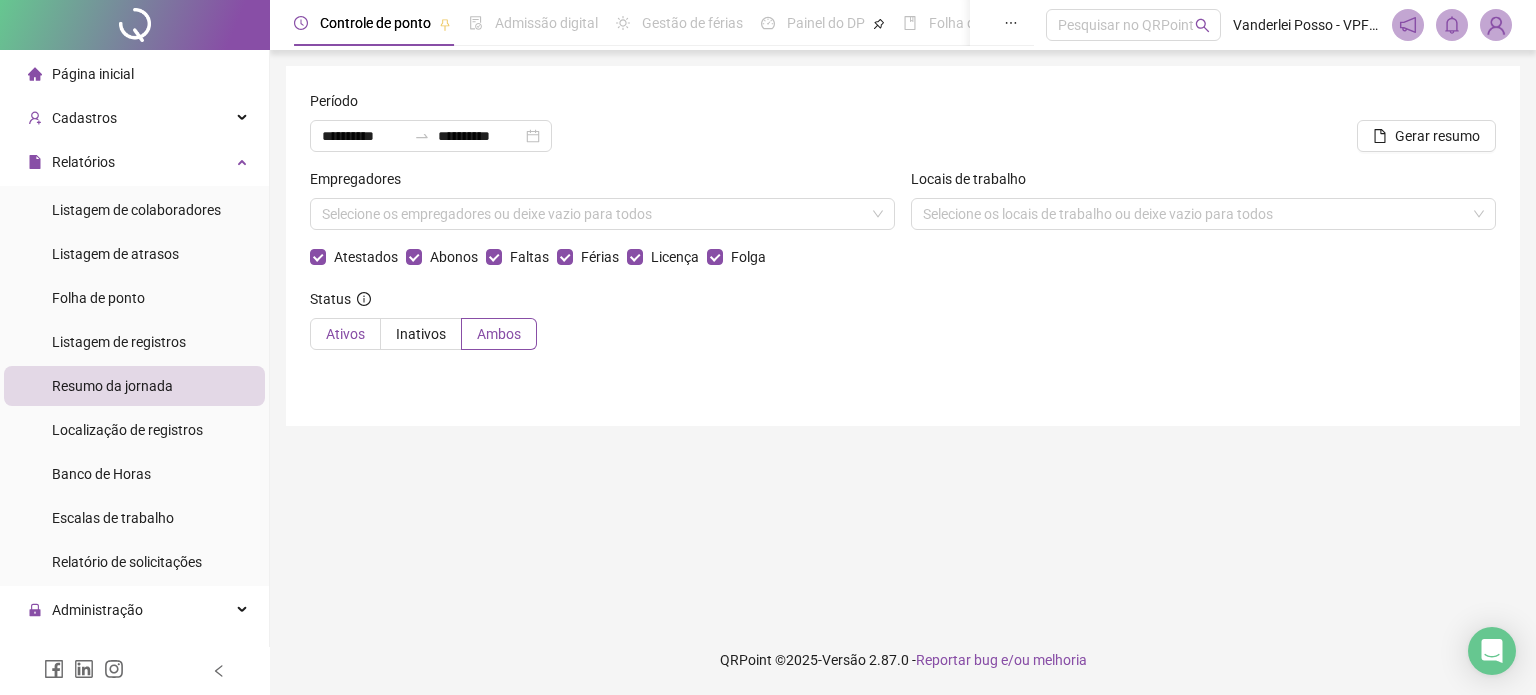 click on "Ativos" at bounding box center (345, 334) 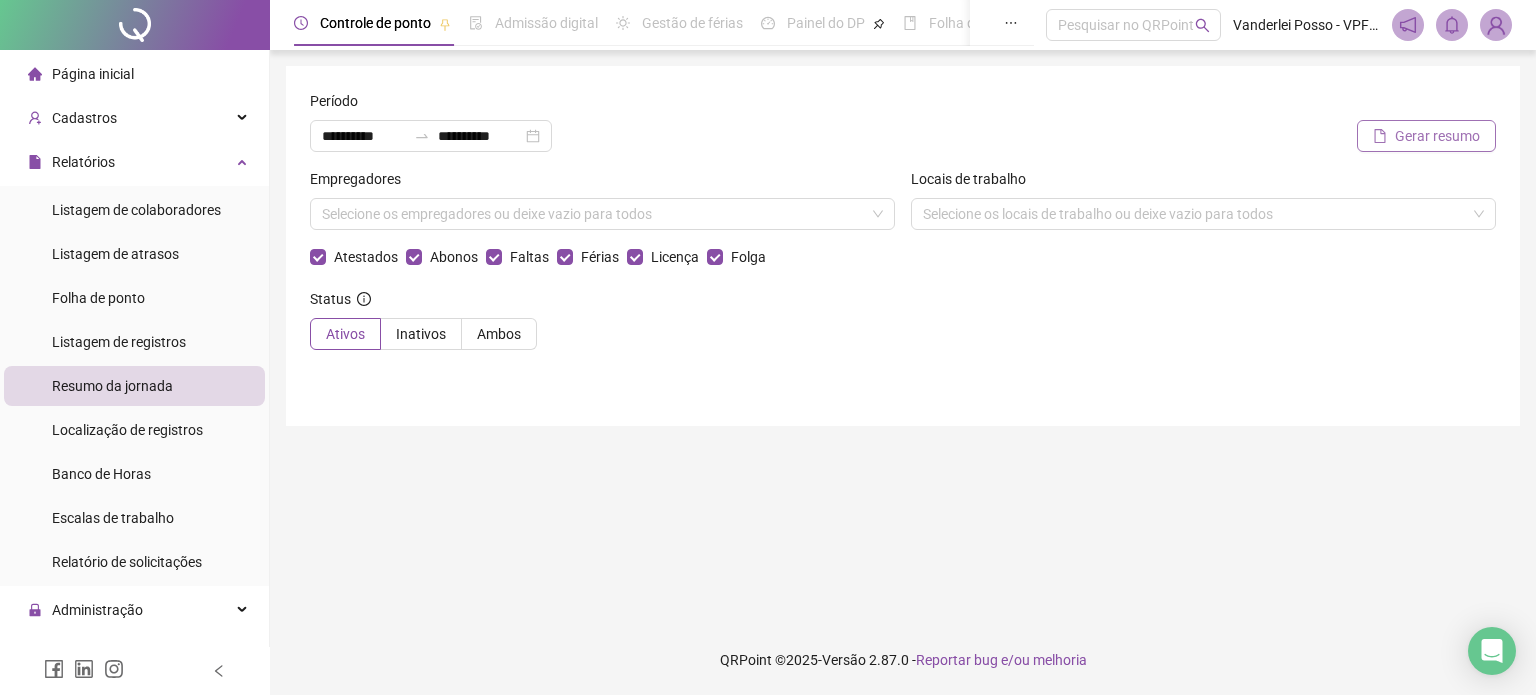 click on "Gerar resumo" at bounding box center [1437, 136] 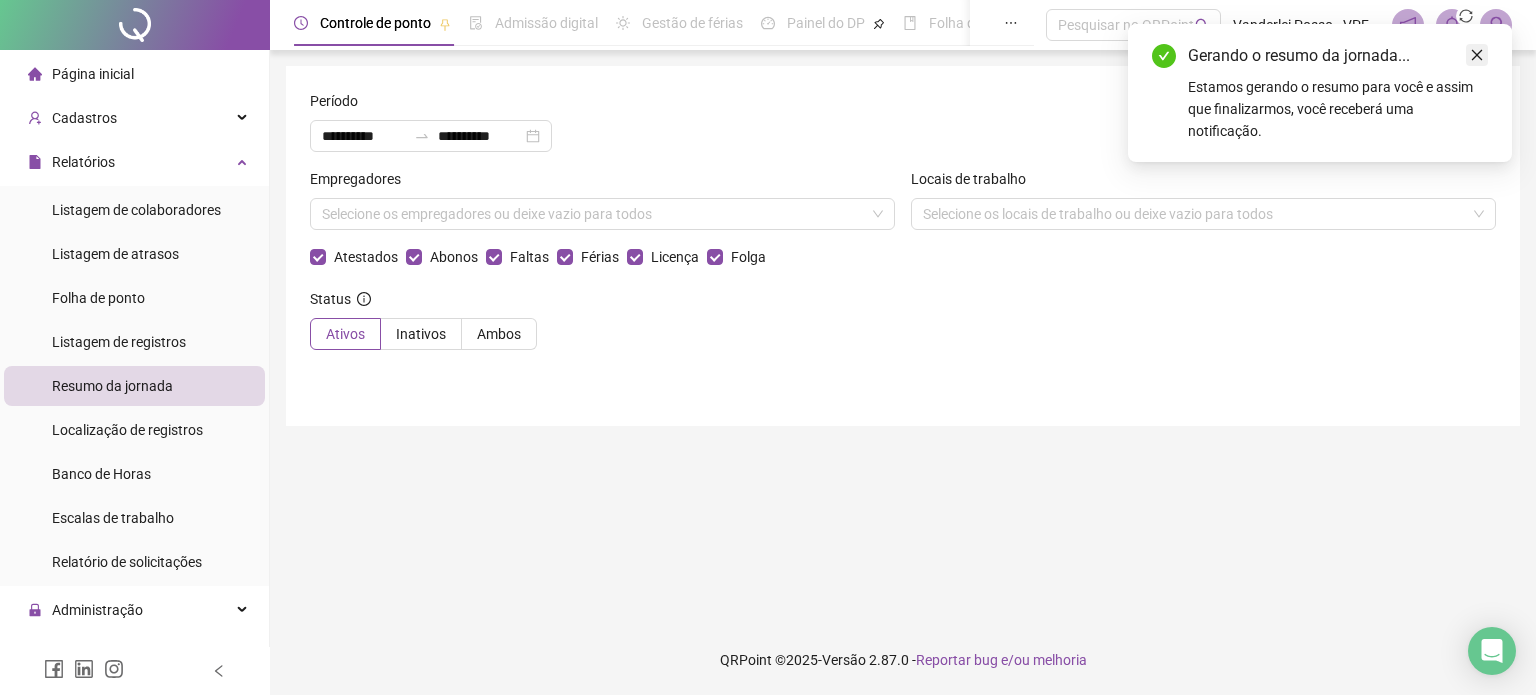click at bounding box center [1477, 55] 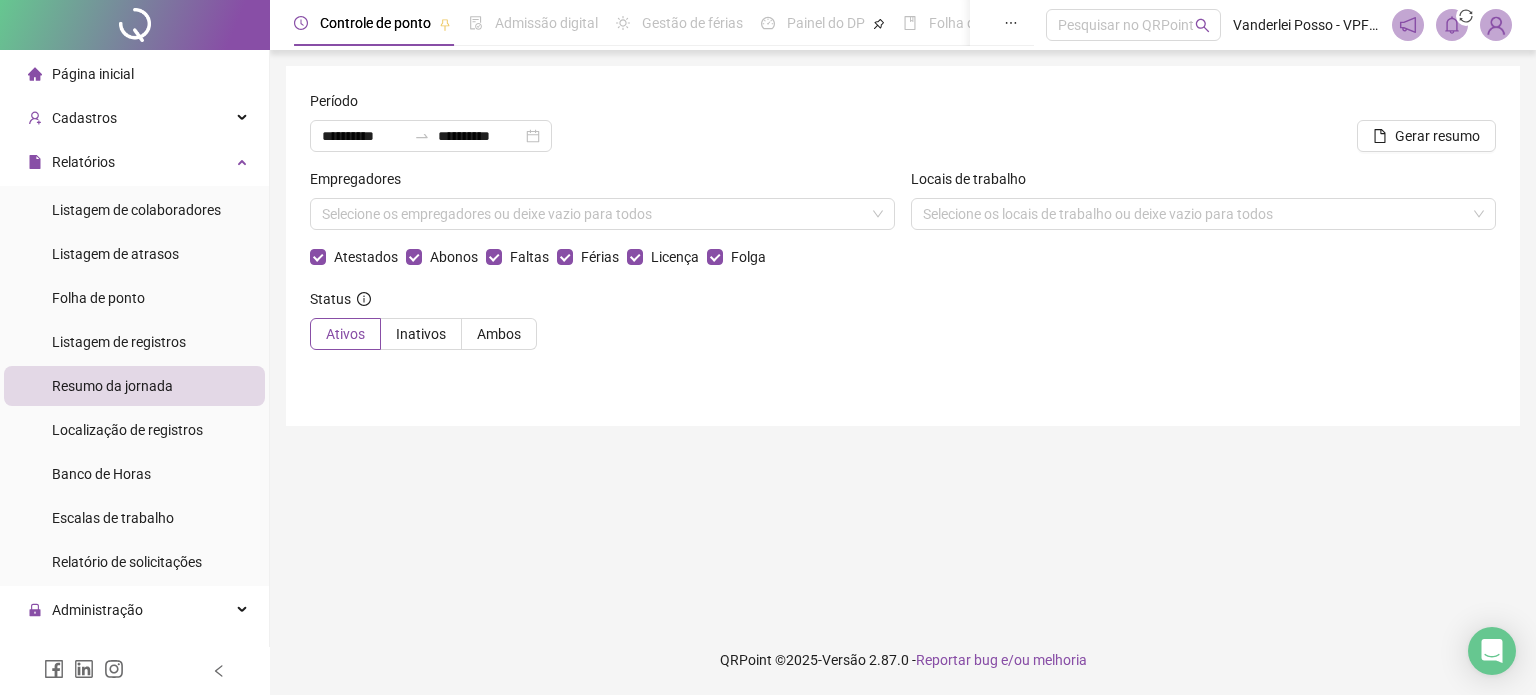 click 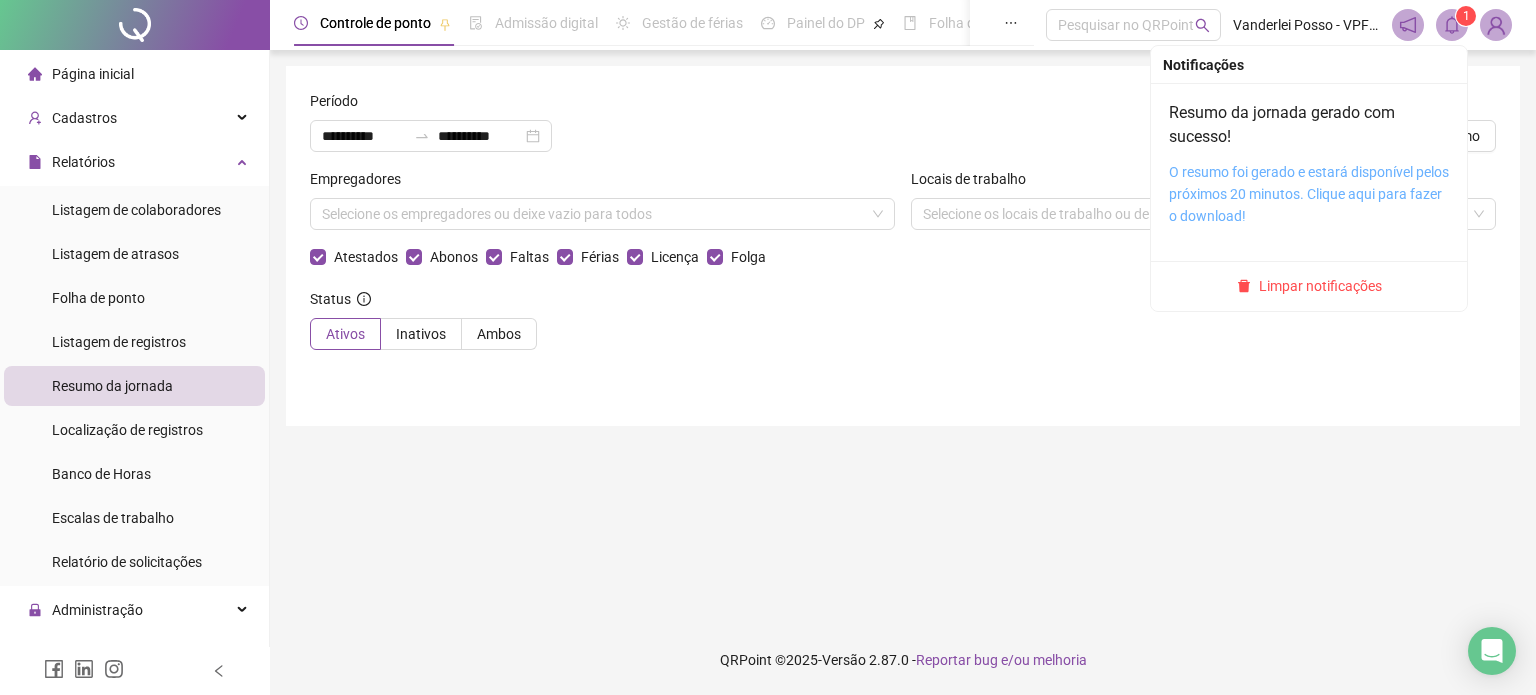 click on "O resumo foi gerado e estará disponível pelos próximos 20 minutos.
Clique aqui para fazer o download!" at bounding box center [1309, 194] 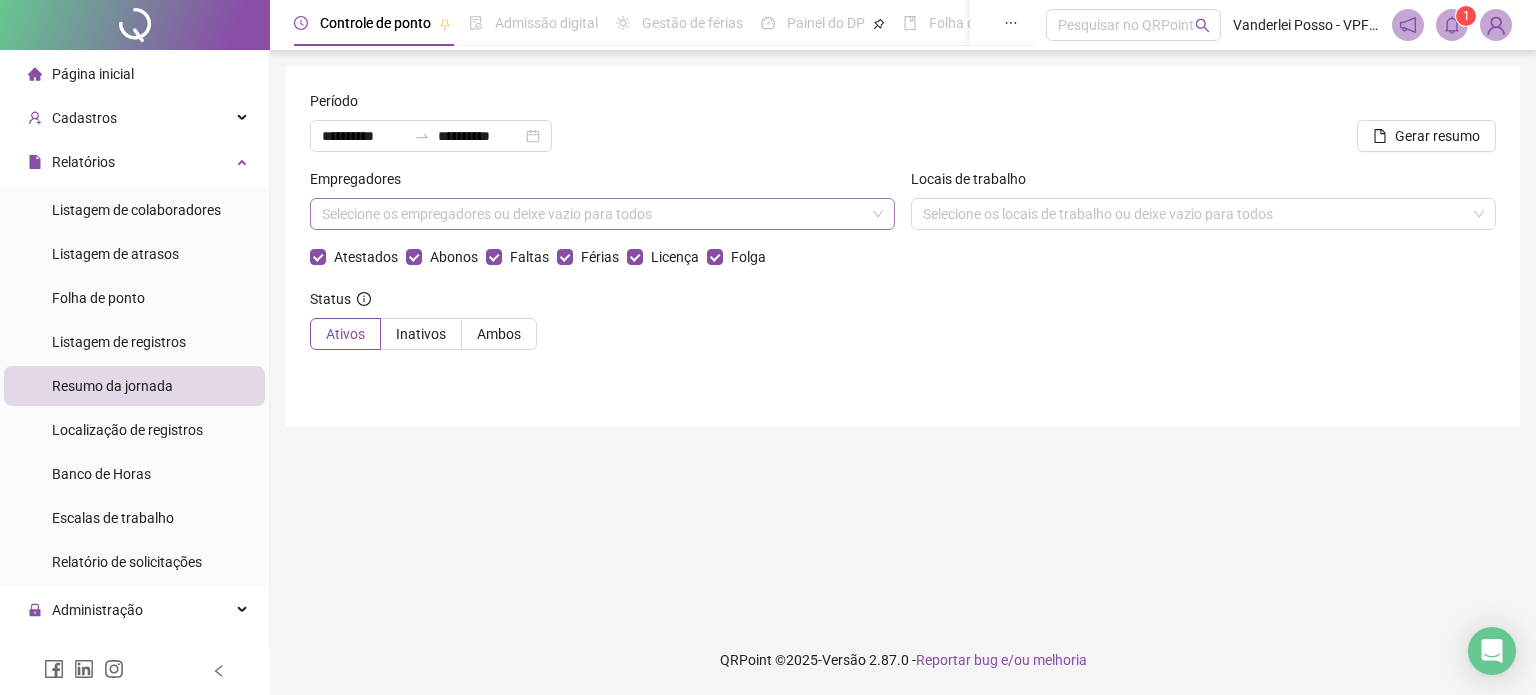 click at bounding box center (592, 214) 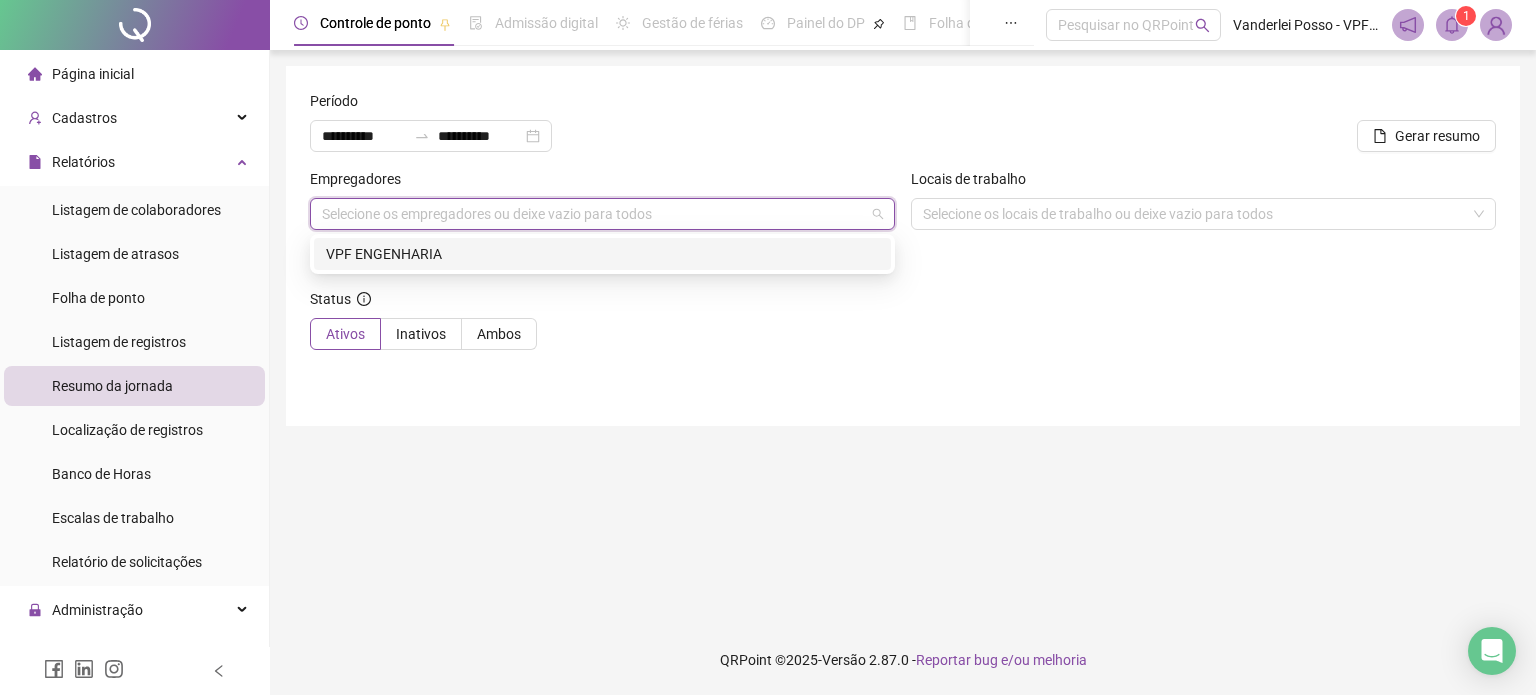 click on "VPF ENGENHARIA" at bounding box center [602, 254] 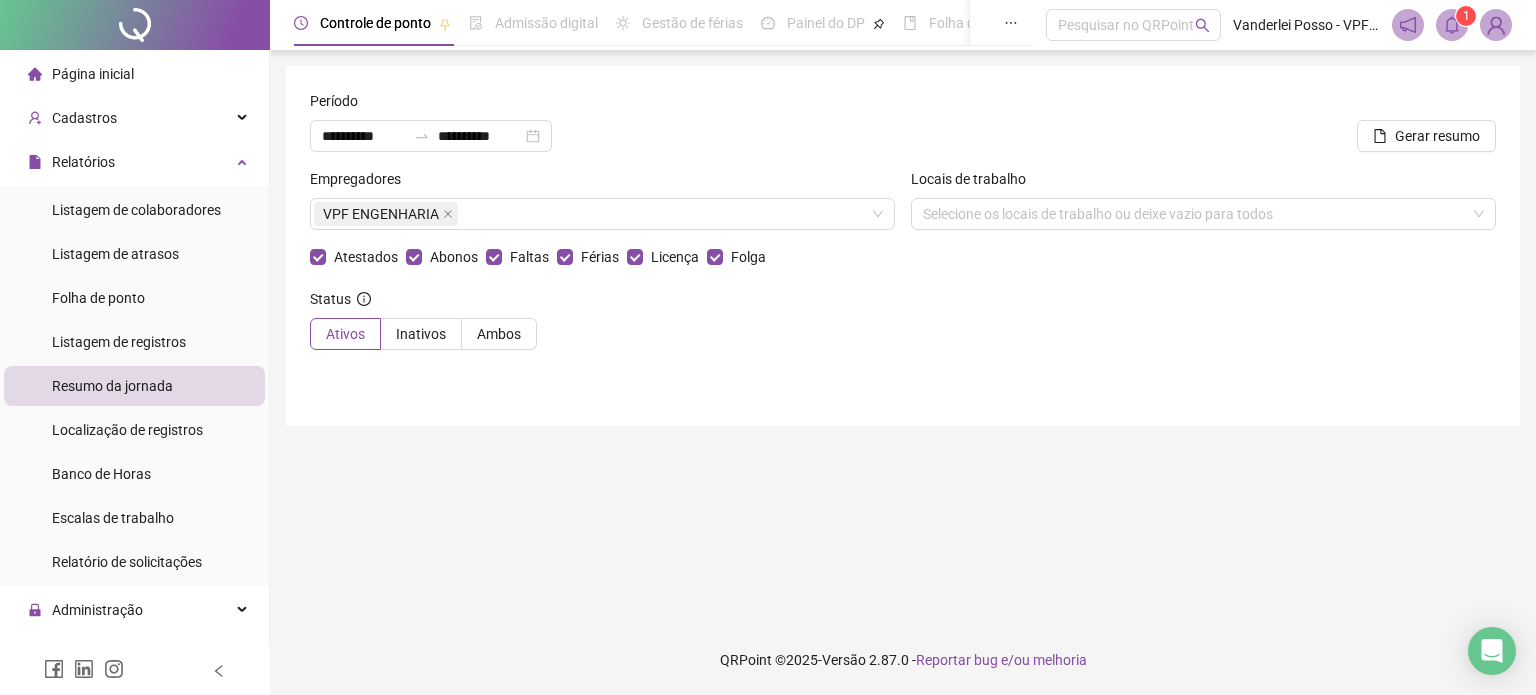 click on "**********" at bounding box center [903, 246] 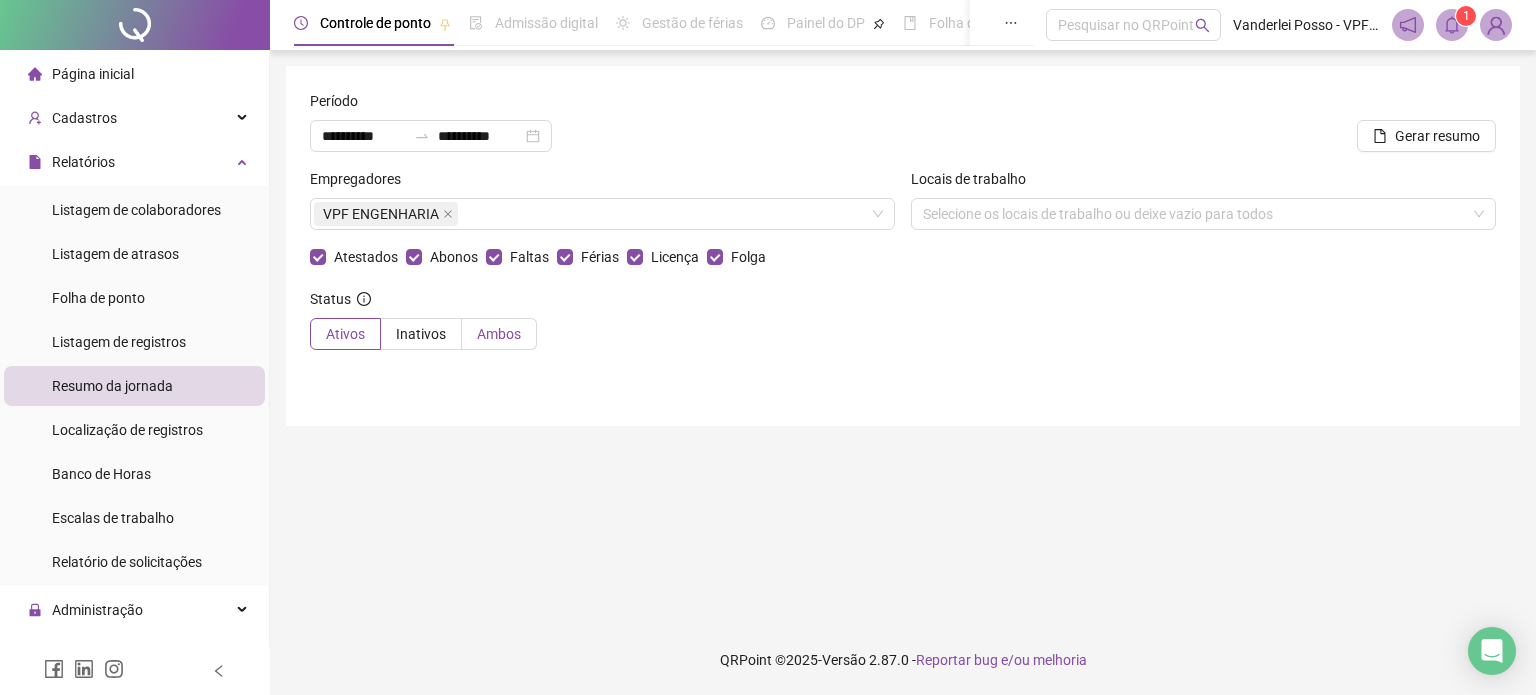 click on "Ambos" at bounding box center (499, 334) 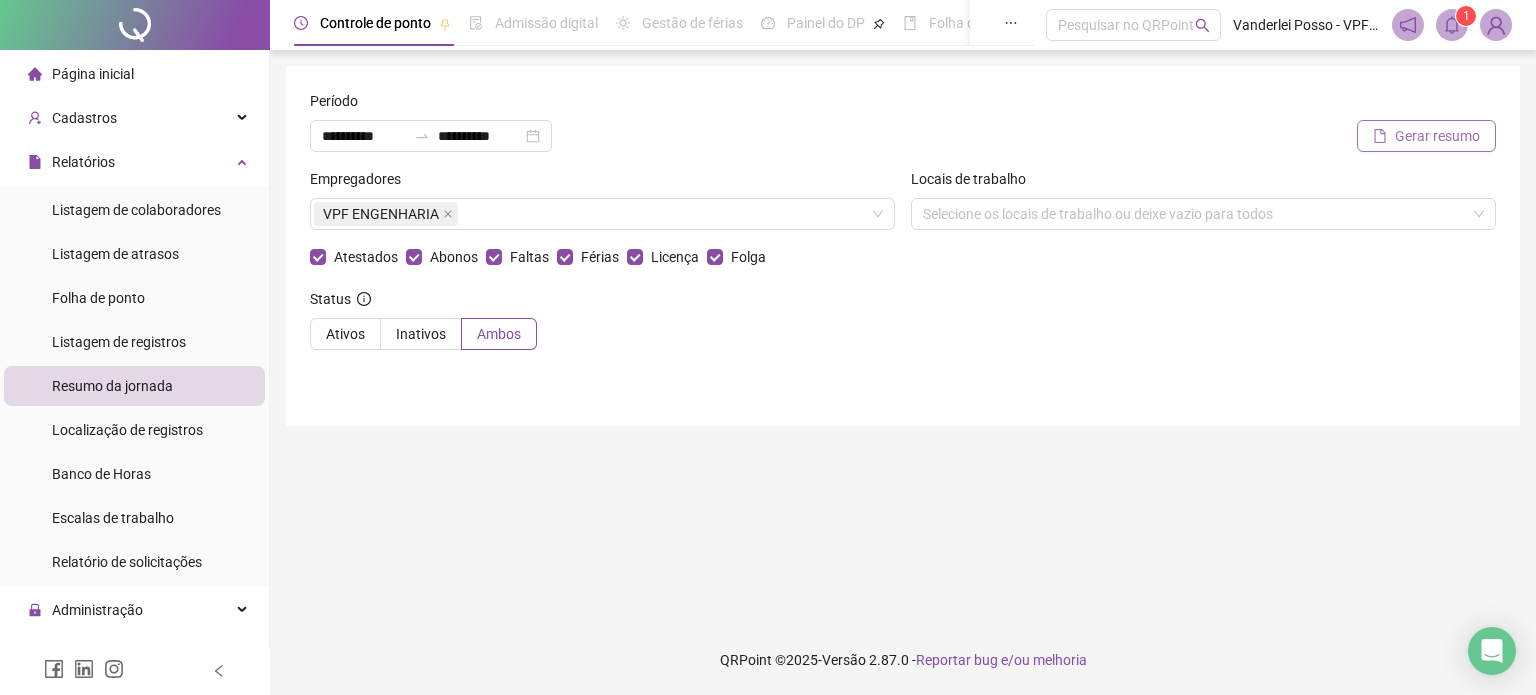 click on "Gerar resumo" at bounding box center (1437, 136) 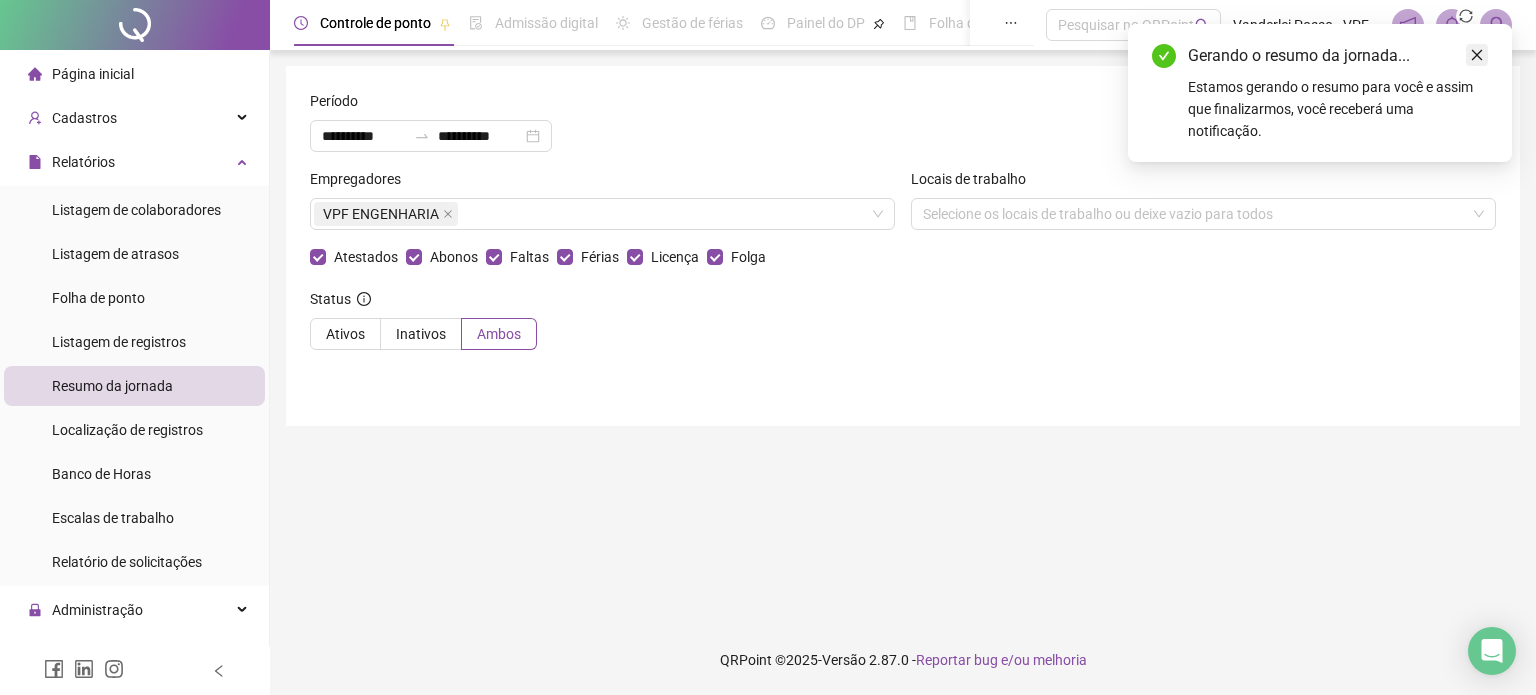 click 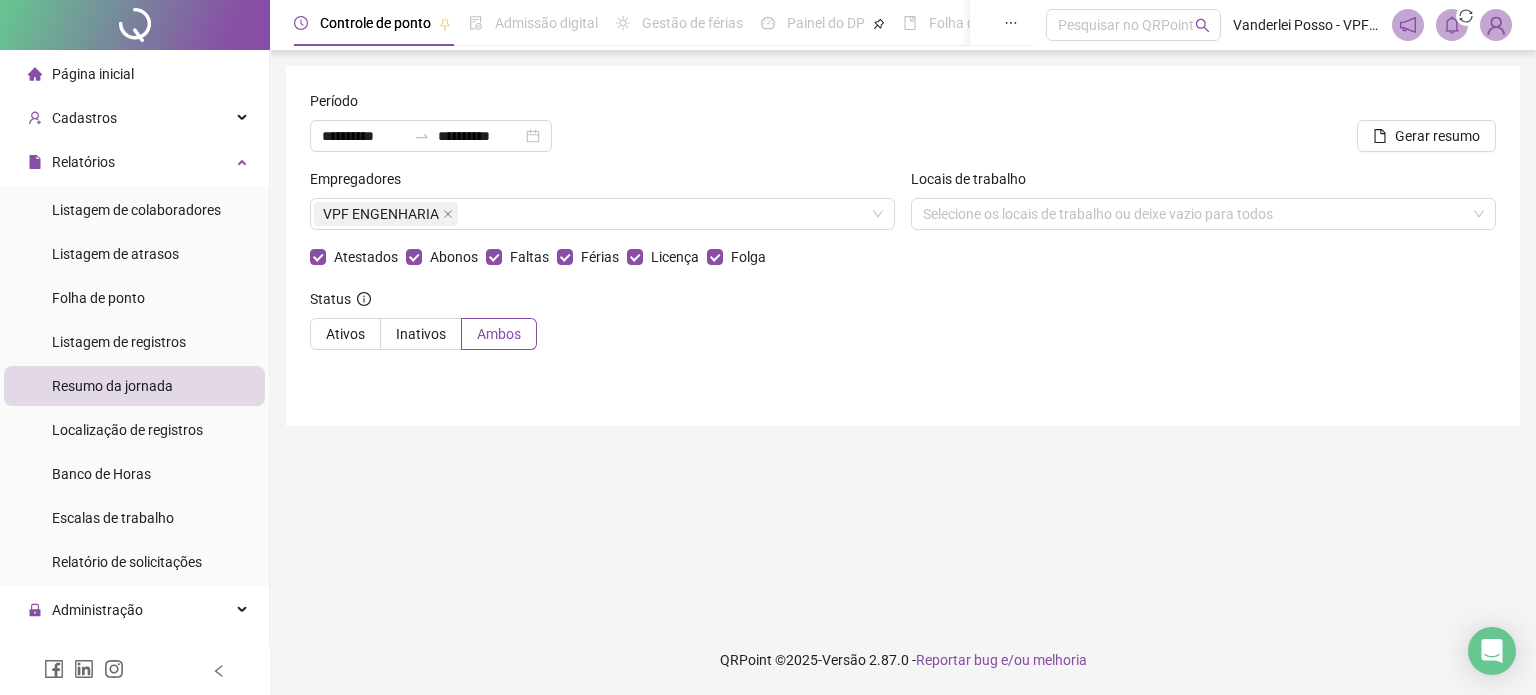 click 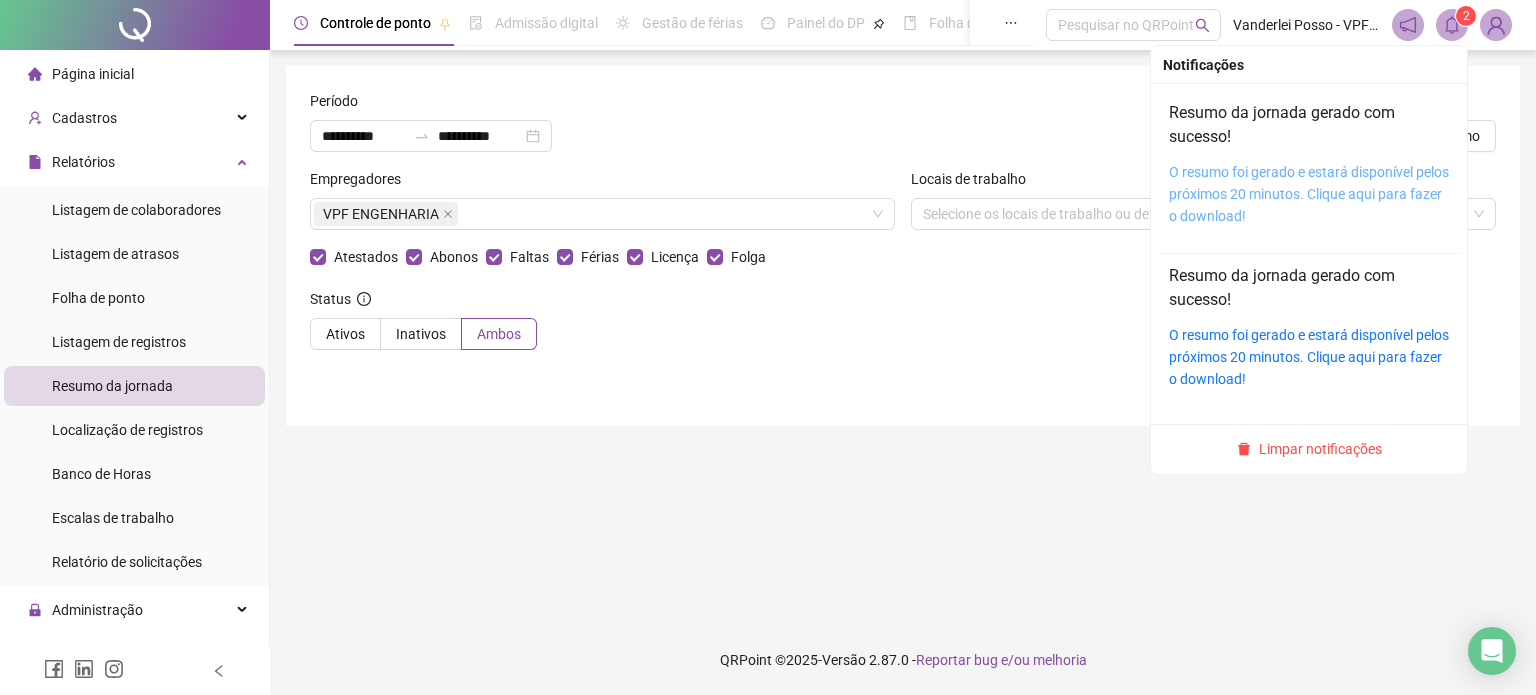 click on "O resumo foi gerado e estará disponível pelos próximos 20 minutos.
Clique aqui para fazer o download!" at bounding box center (1309, 194) 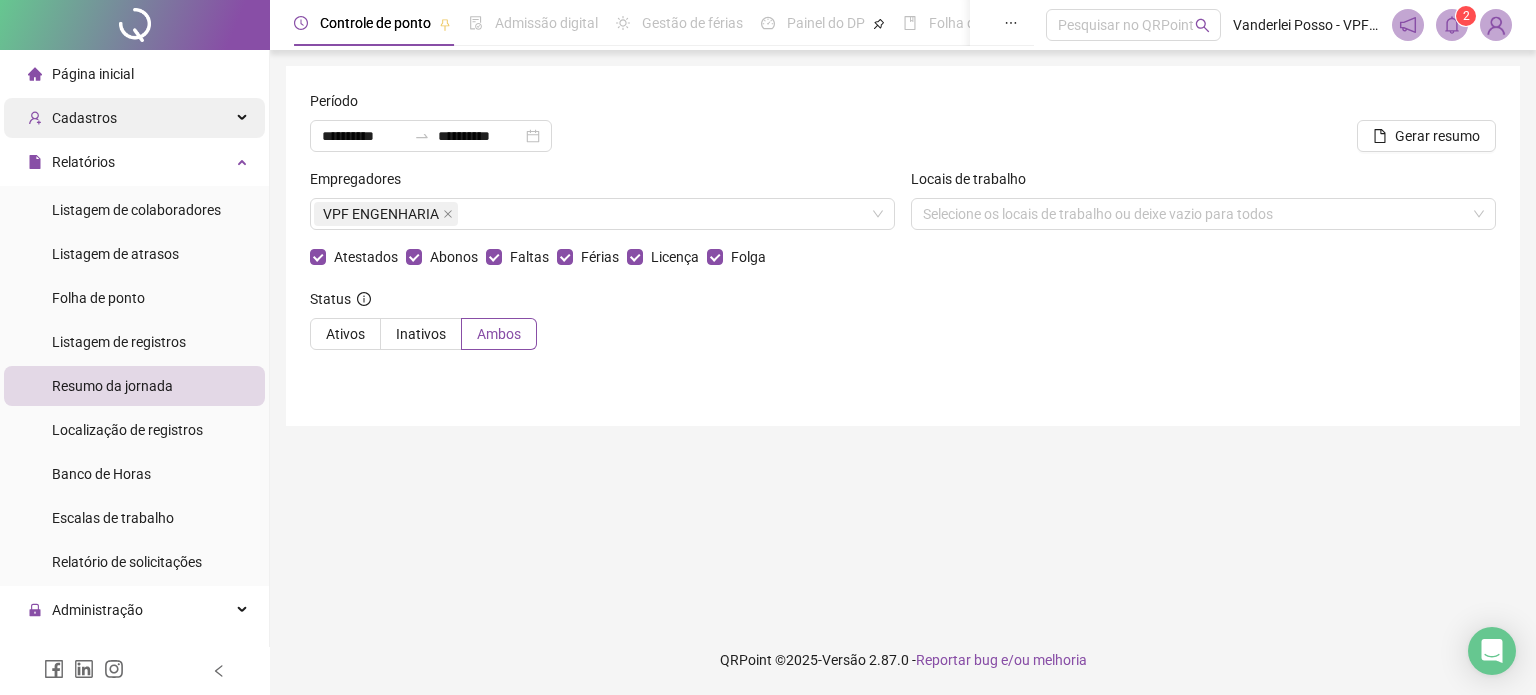 click on "Cadastros" at bounding box center [72, 118] 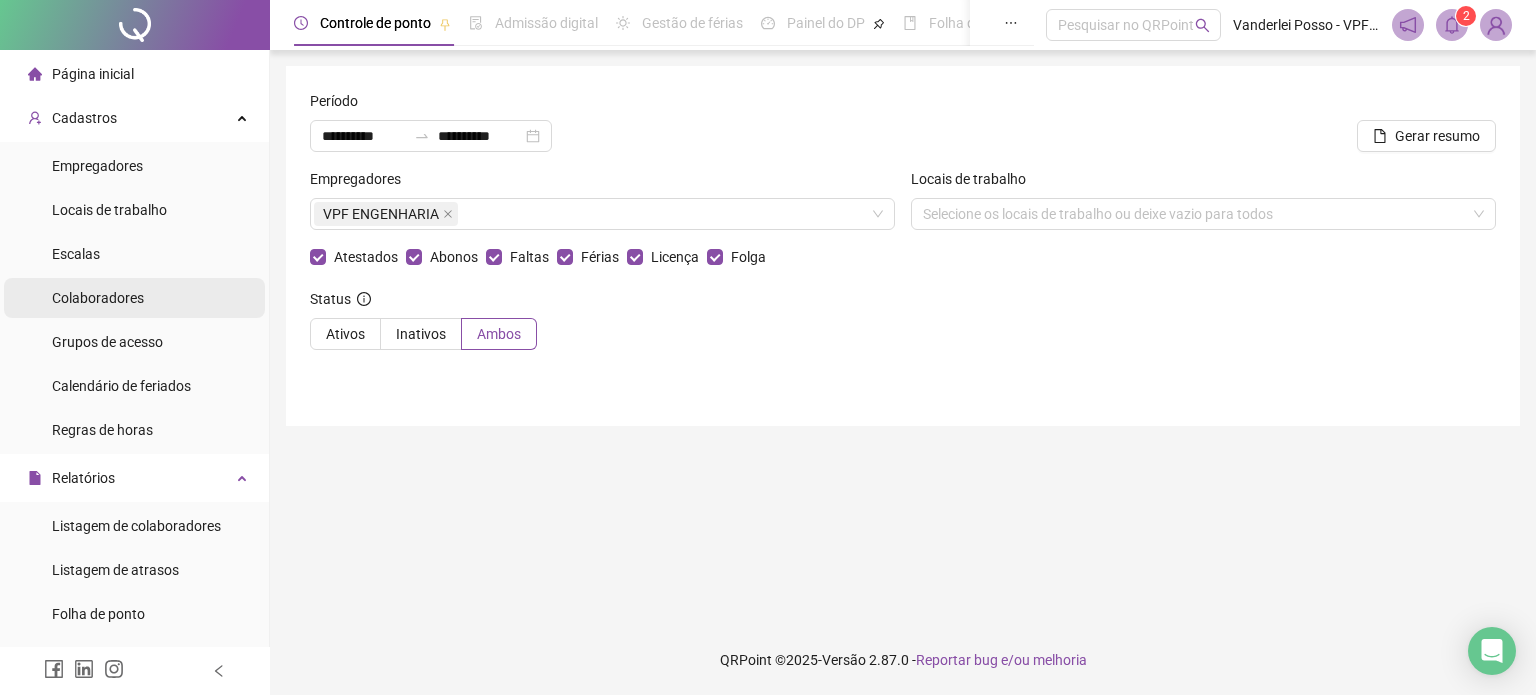 click on "Colaboradores" at bounding box center (98, 298) 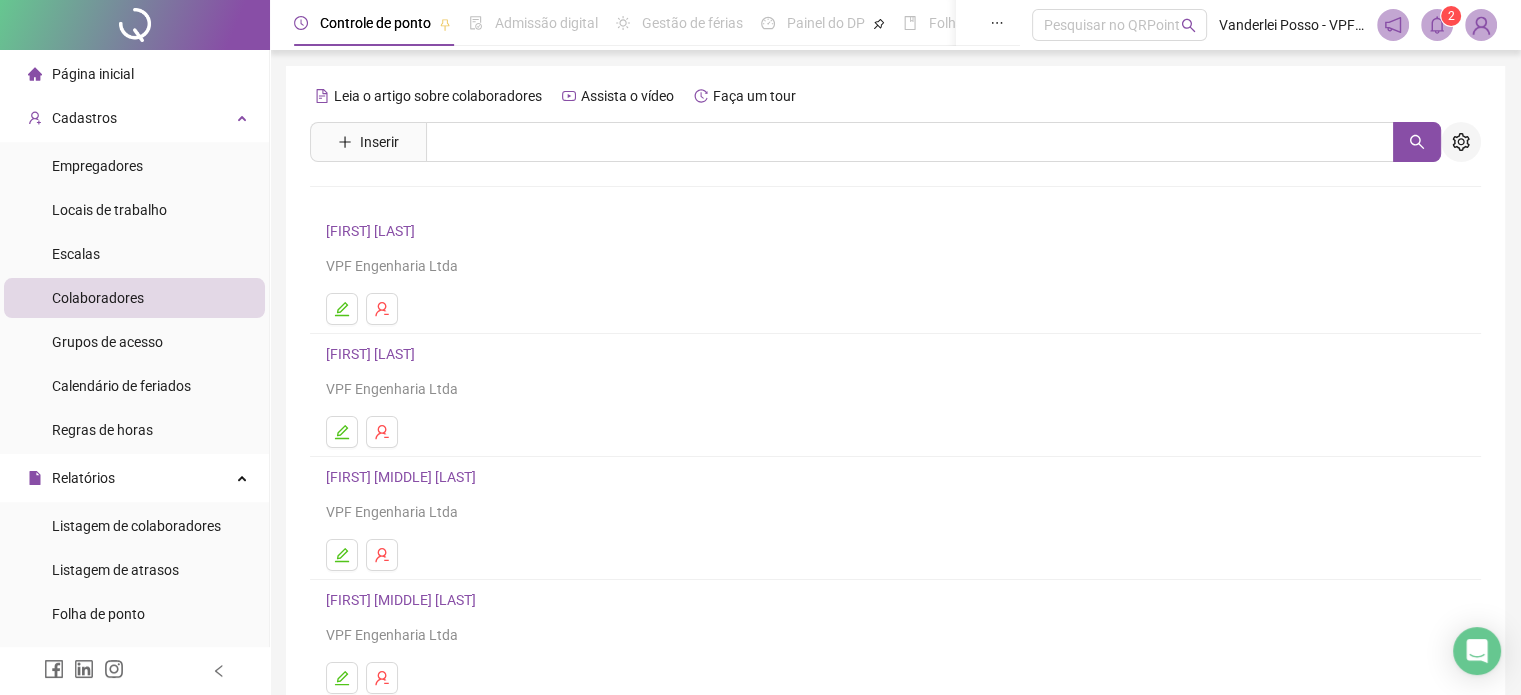 click 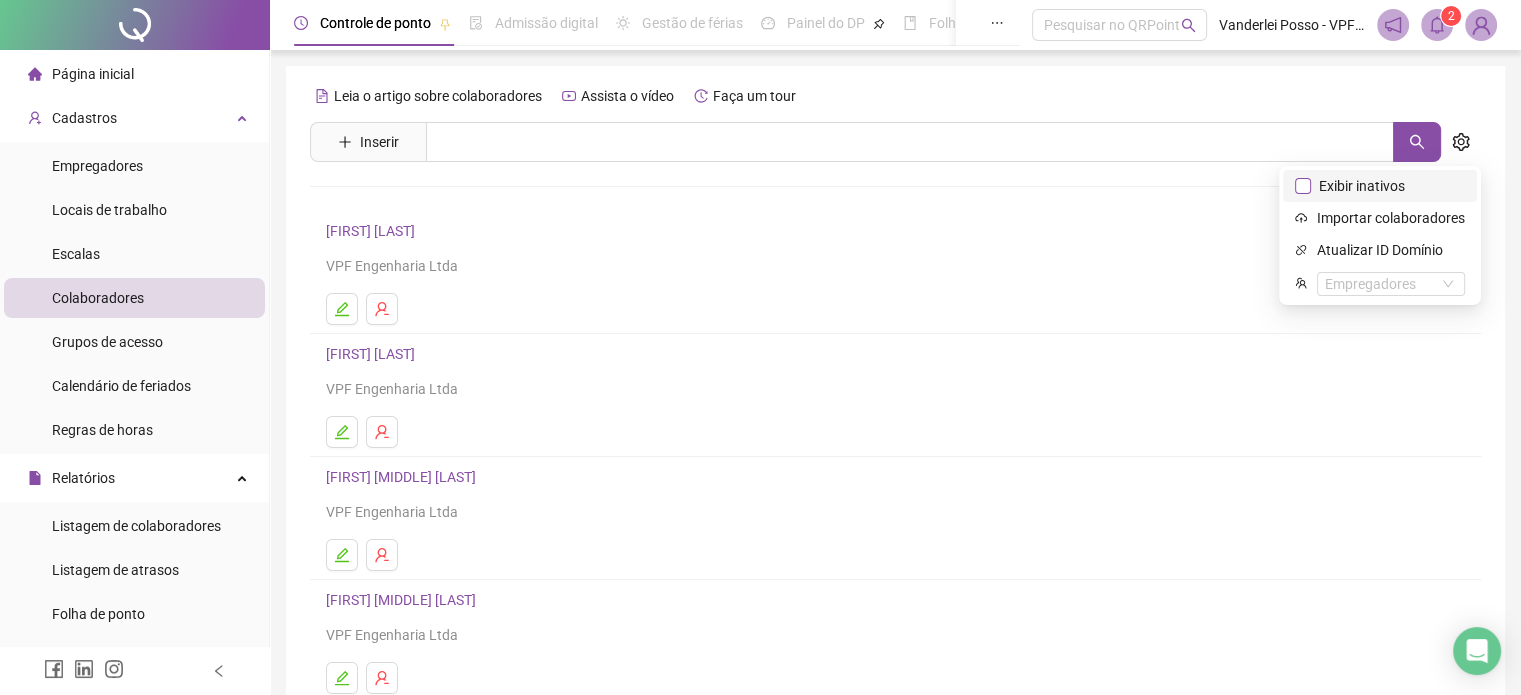 click on "Exibir inativos" at bounding box center (1362, 186) 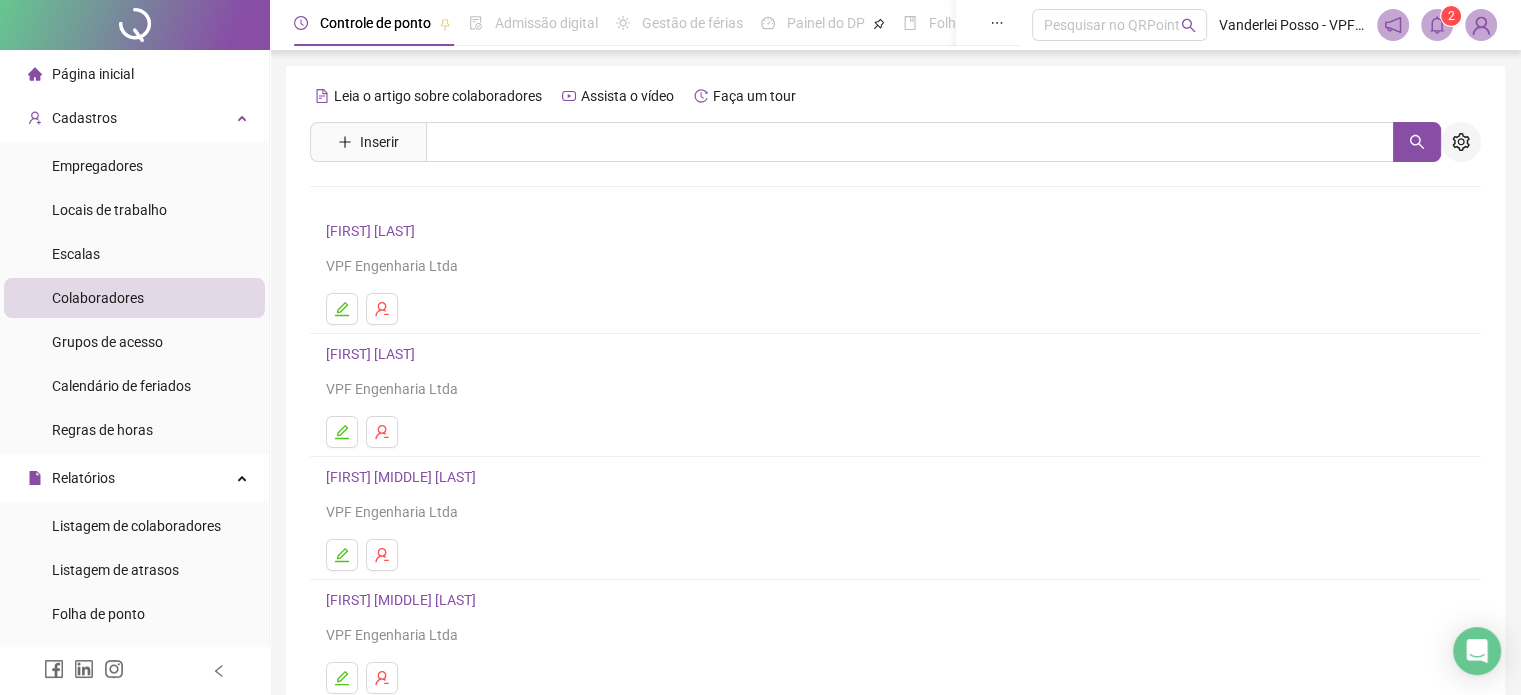 click at bounding box center [1461, 142] 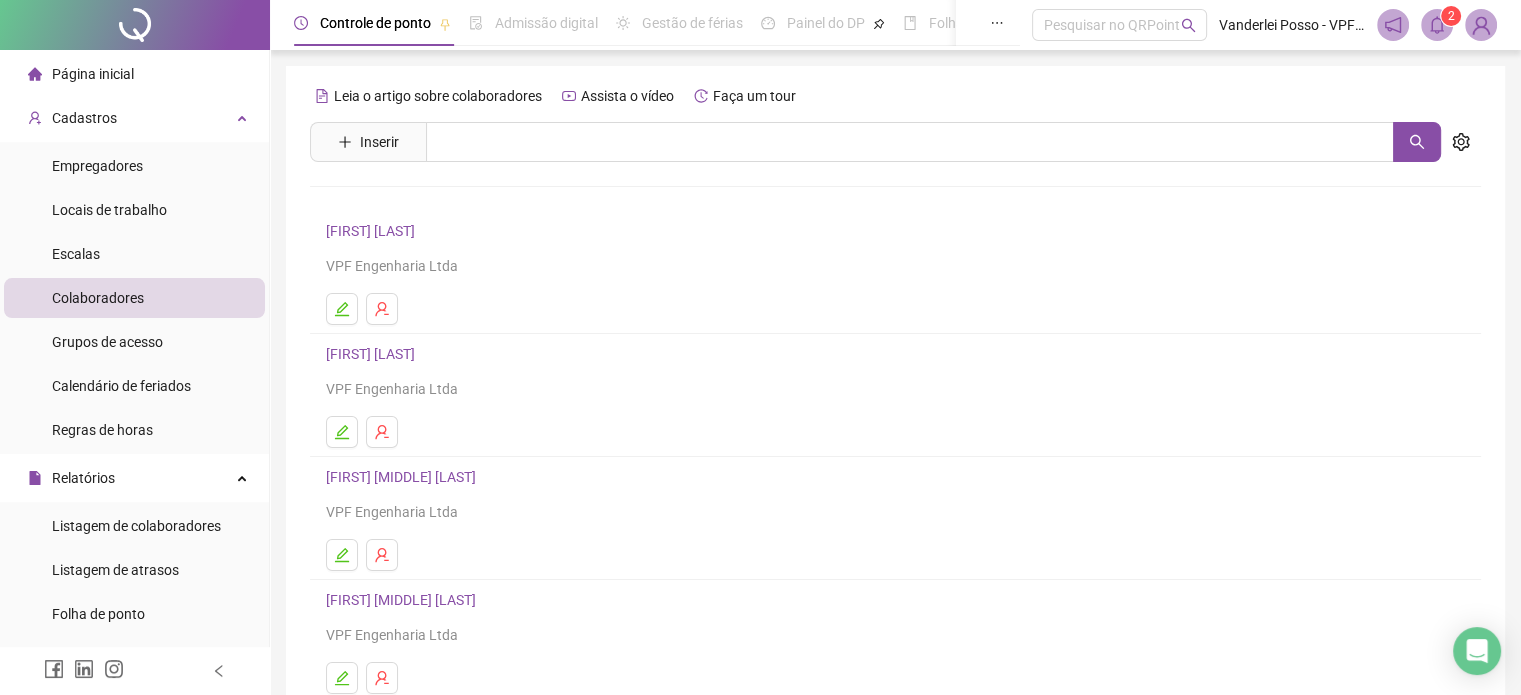 click on "[FIRST] [LAST]    VPF Engenharia Ltda" at bounding box center (895, 272) 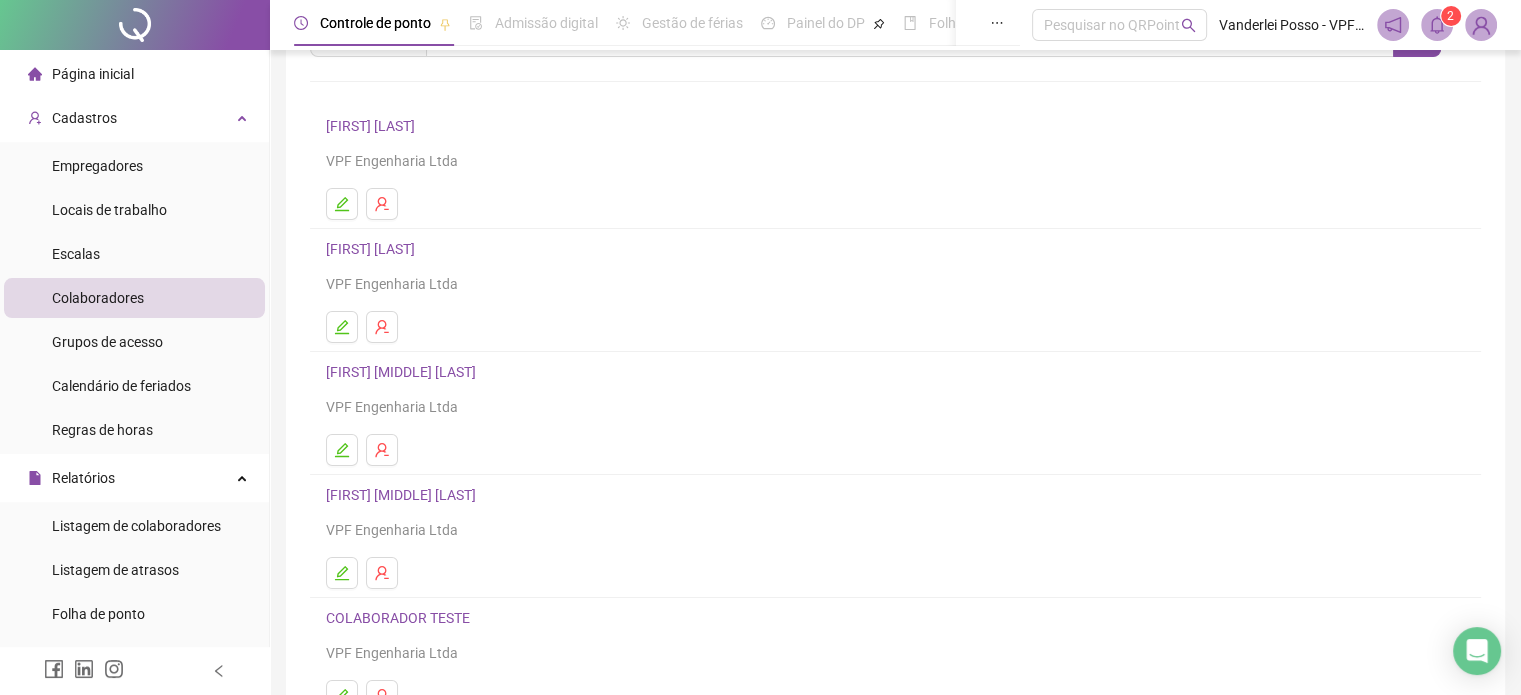 scroll, scrollTop: 271, scrollLeft: 0, axis: vertical 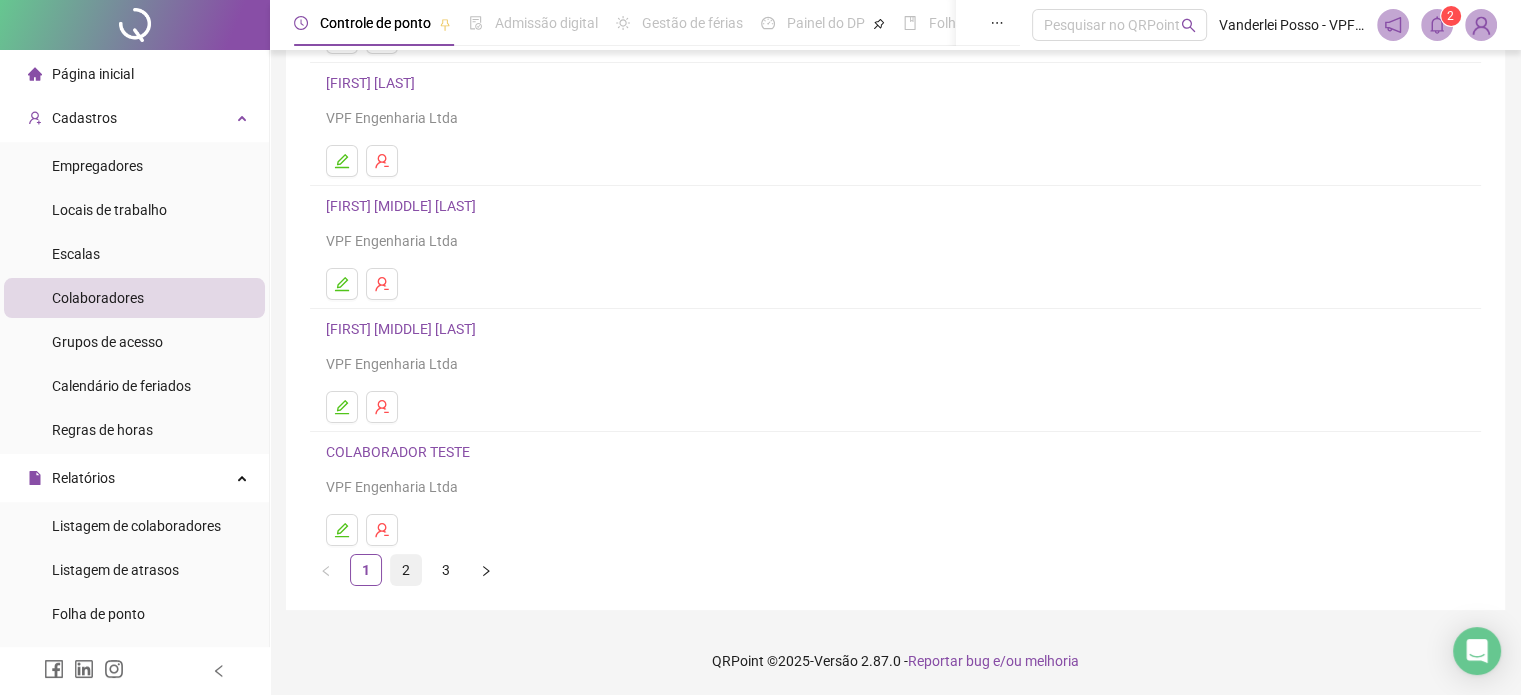 click on "2" at bounding box center [406, 570] 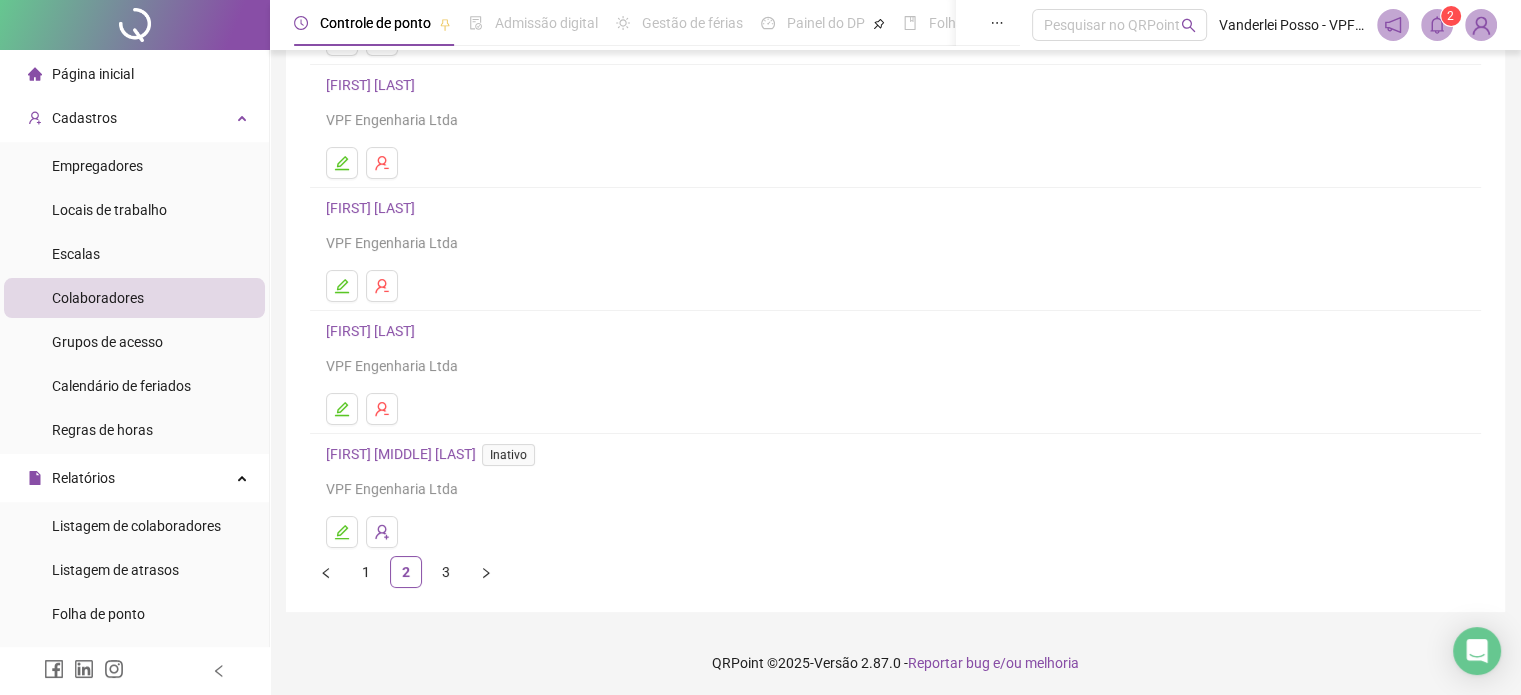 scroll, scrollTop: 272, scrollLeft: 0, axis: vertical 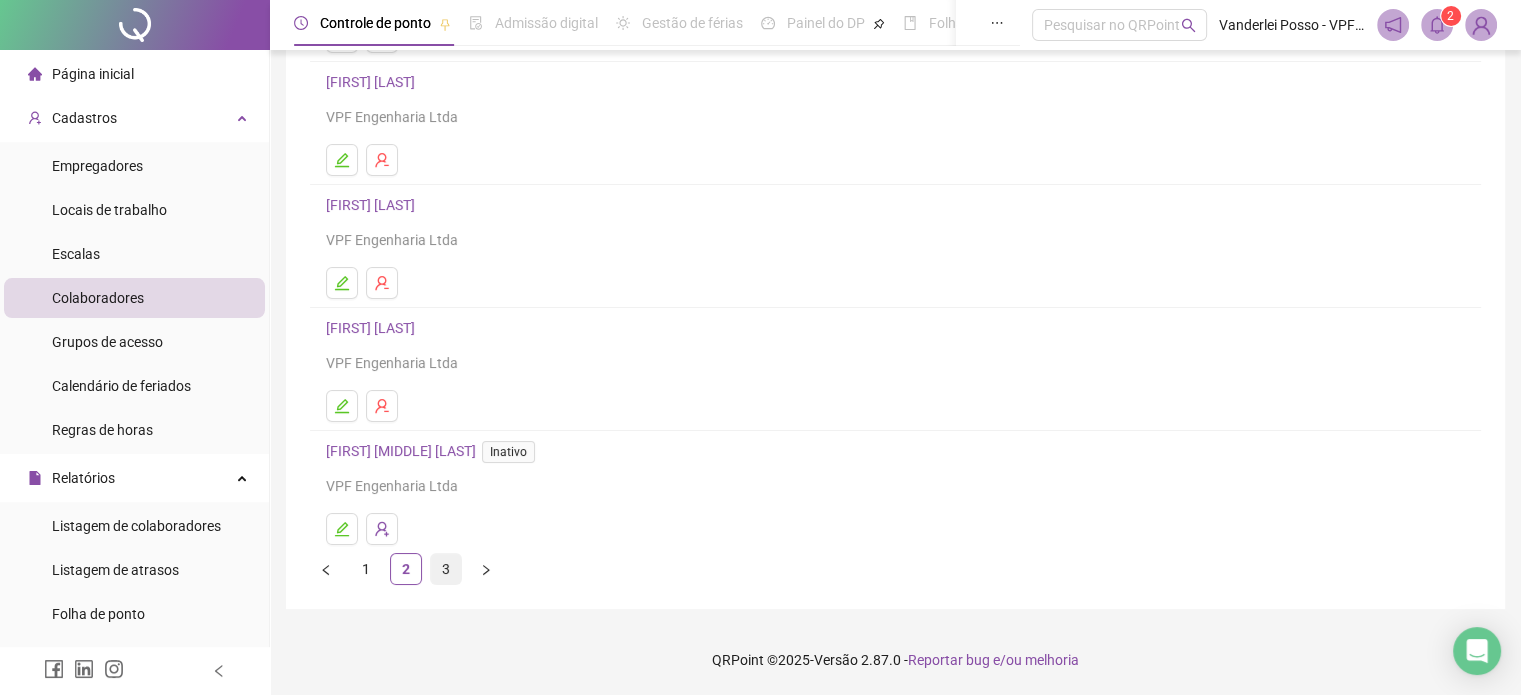 click on "3" at bounding box center [446, 569] 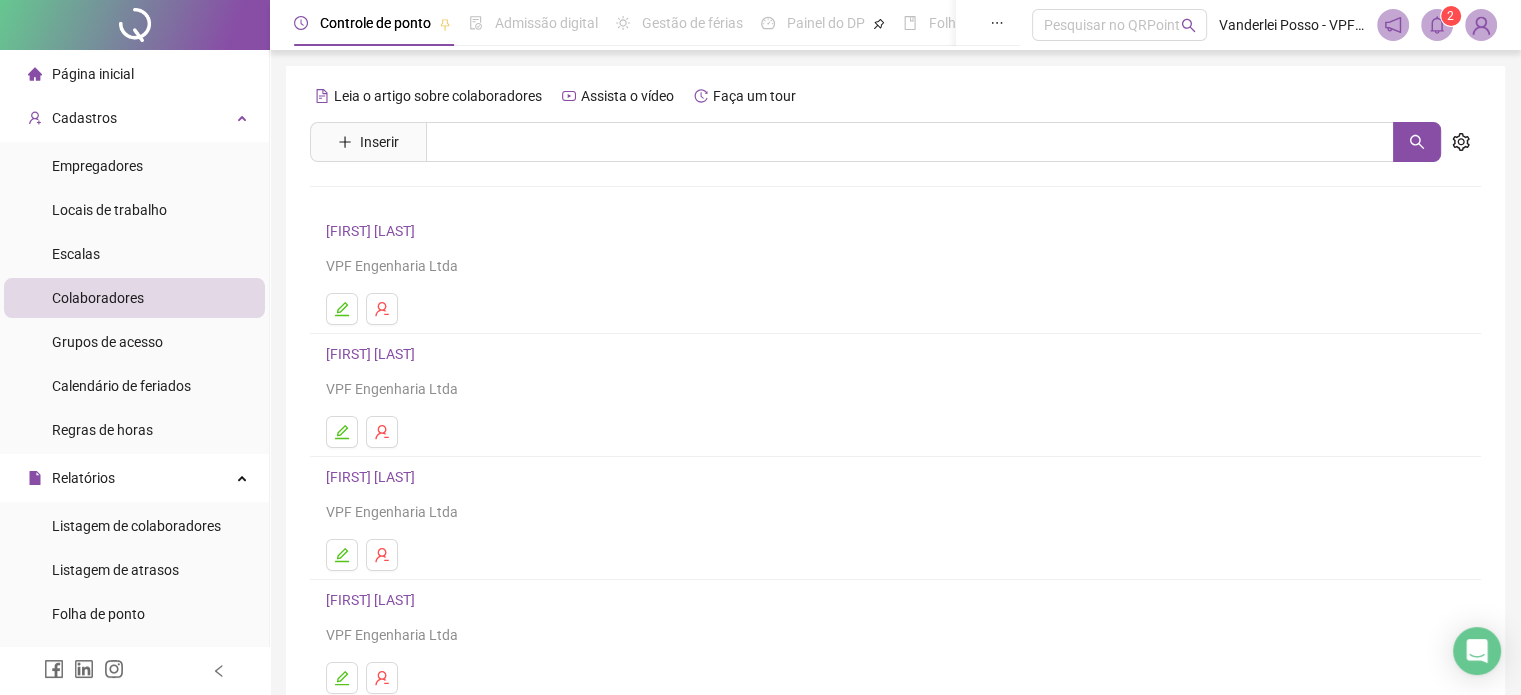 scroll, scrollTop: 271, scrollLeft: 0, axis: vertical 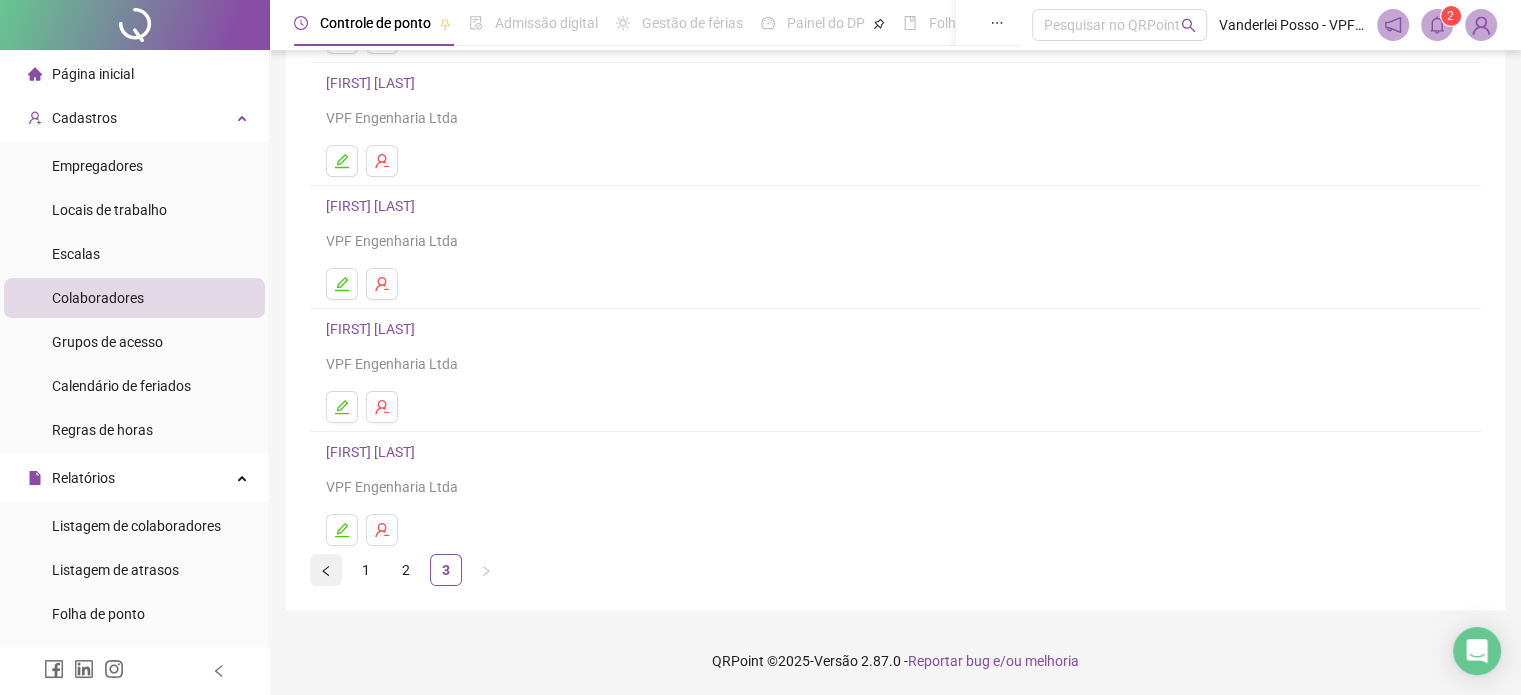 click 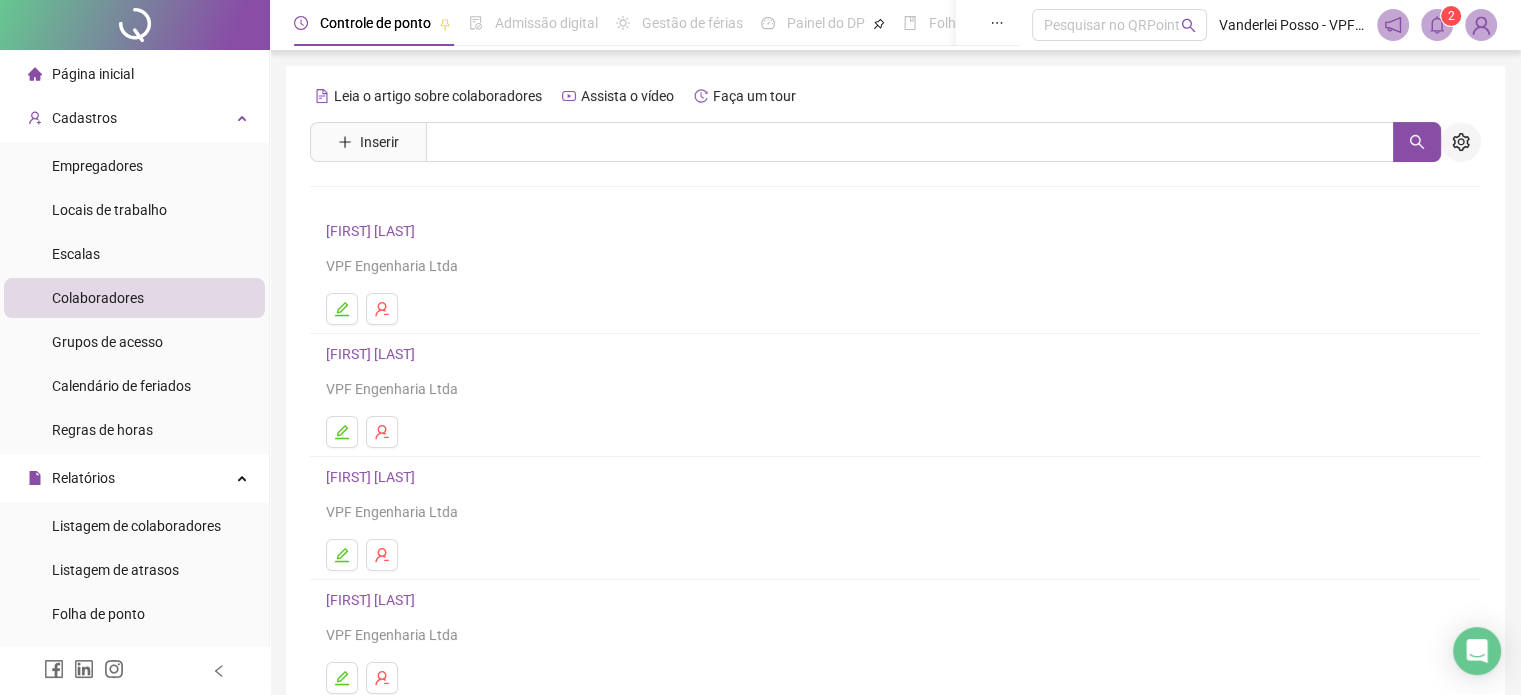 click at bounding box center (1461, 142) 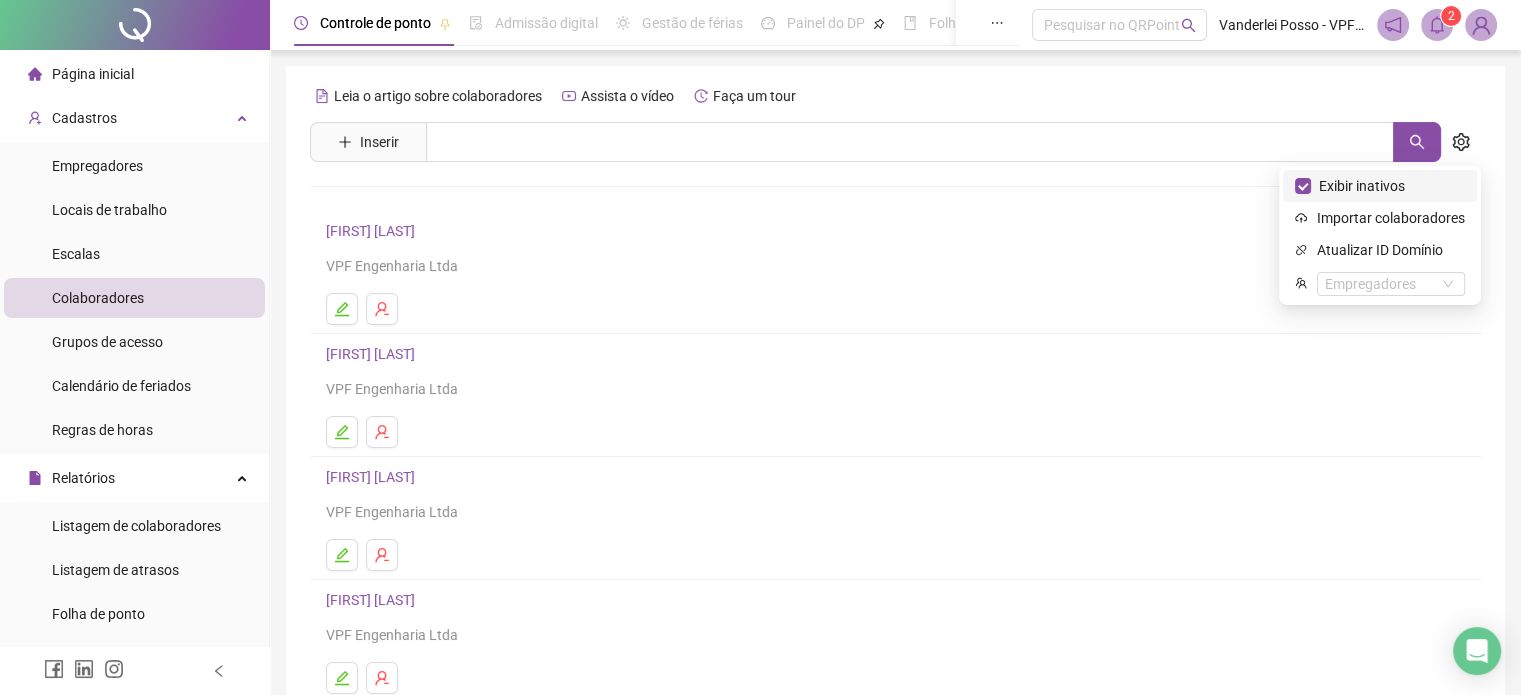 click on "Exibir inativos" at bounding box center (1380, 186) 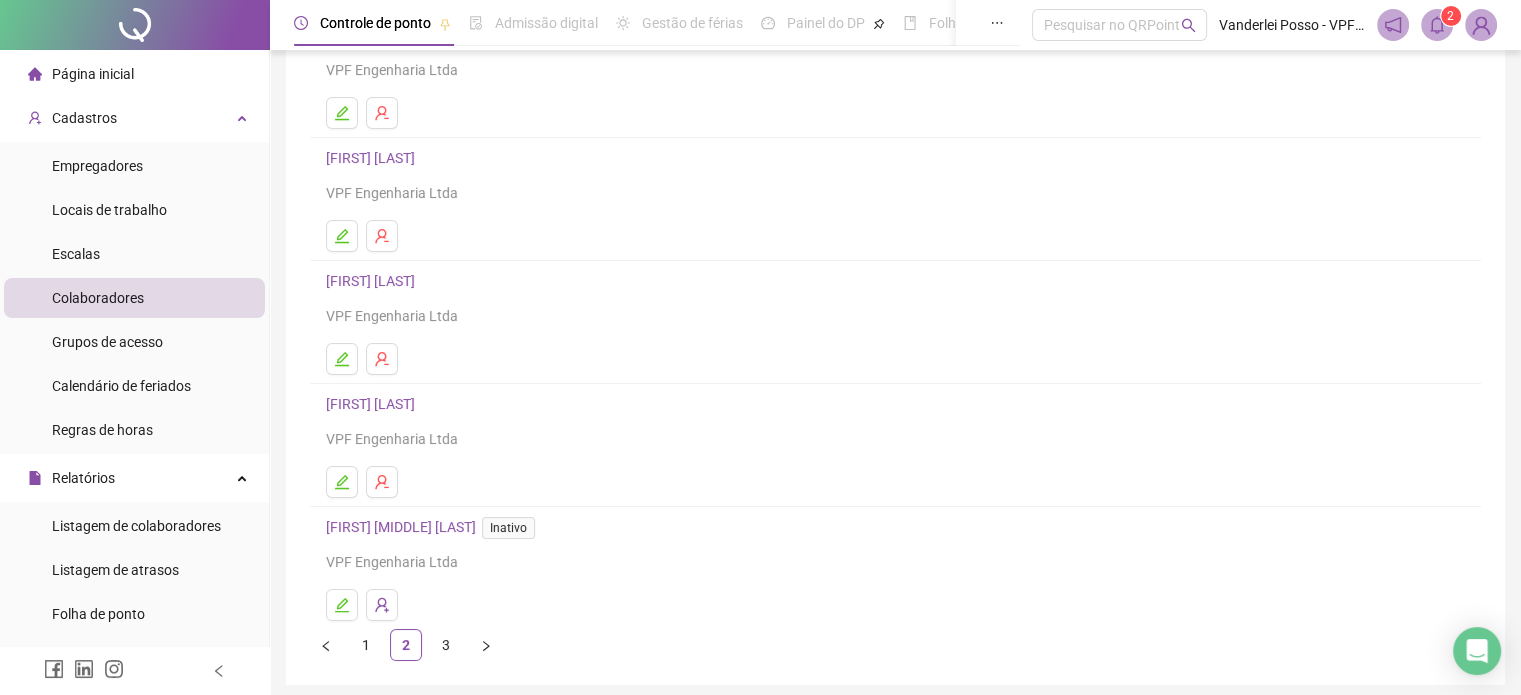 scroll, scrollTop: 0, scrollLeft: 0, axis: both 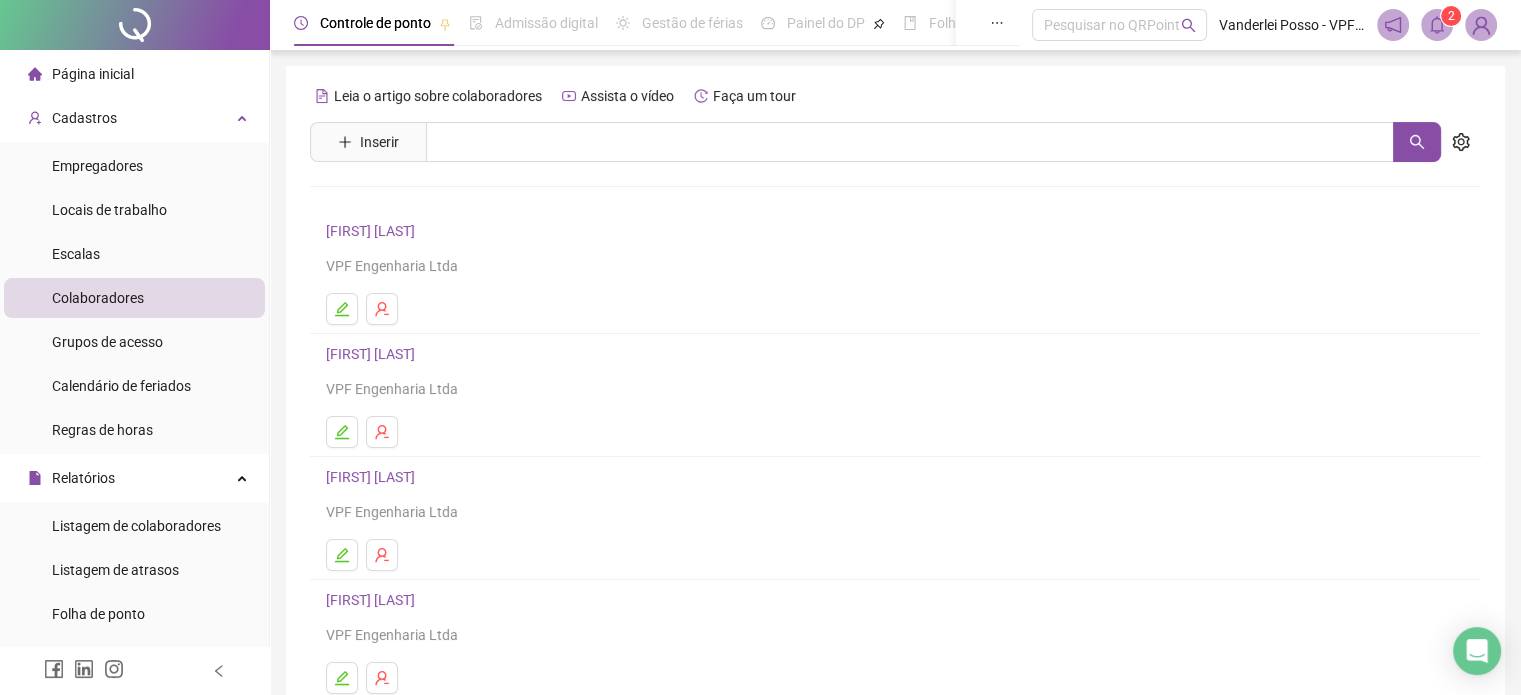 drag, startPoint x: 1271, startPoint y: 207, endPoint x: 1283, endPoint y: 208, distance: 12.0415945 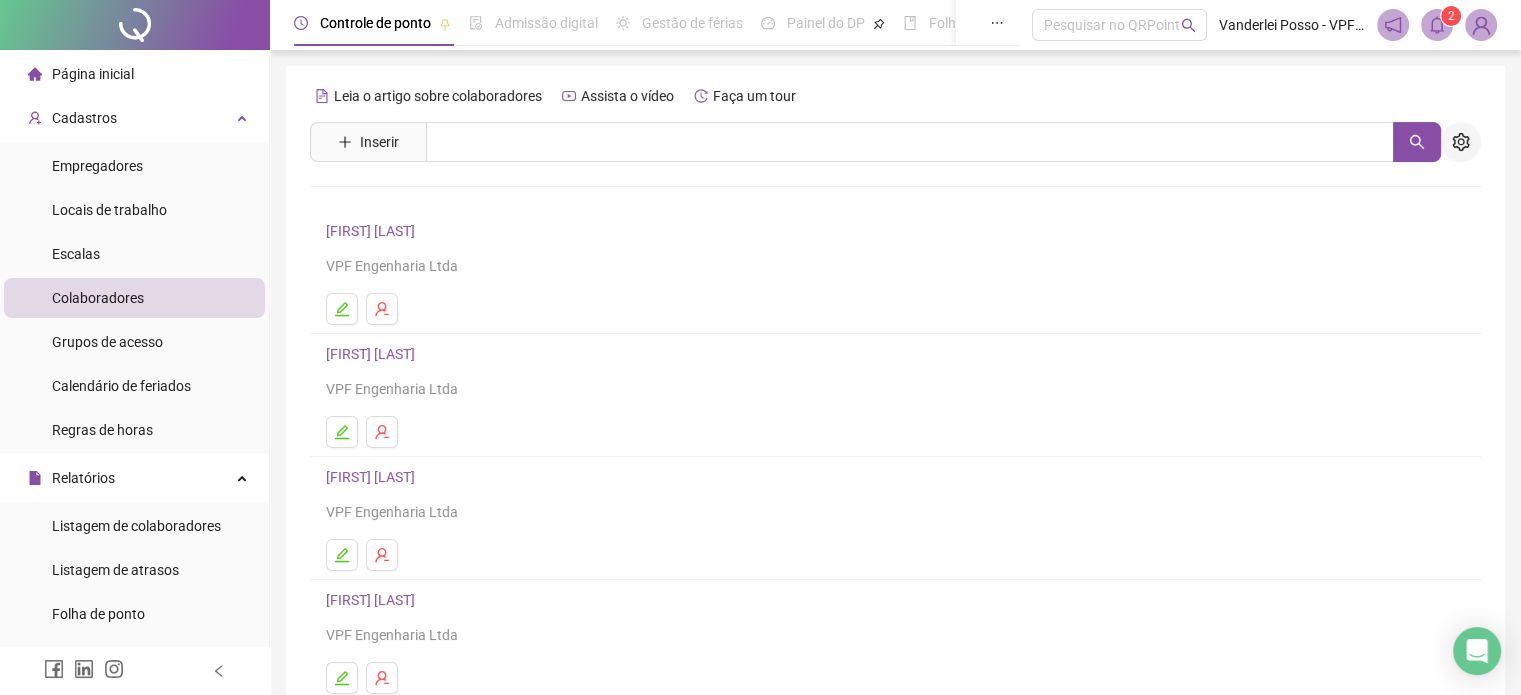 click 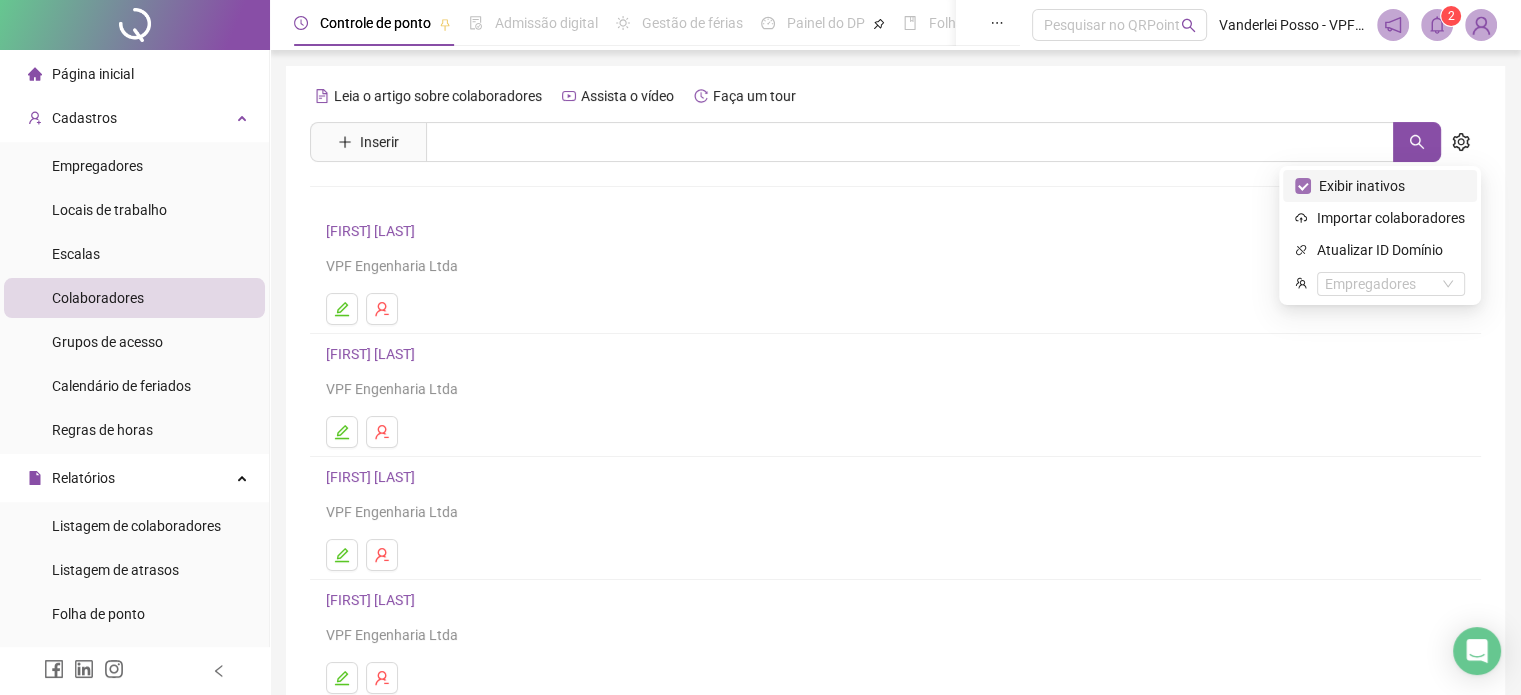 click on "Exibir inativos" at bounding box center (1362, 186) 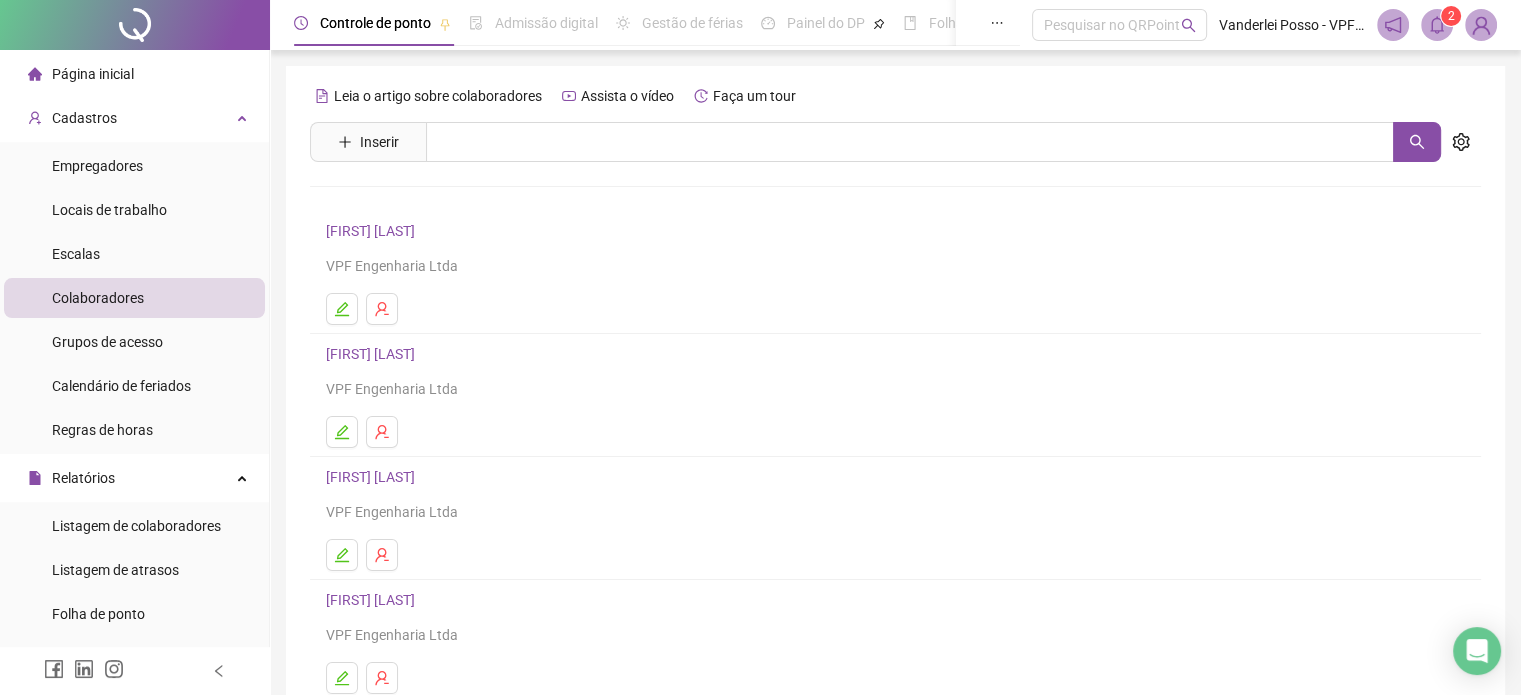 click on "Leia o artigo sobre colaboradores Assista o vídeo Faça um tour Inserir Nenhum resultado [FIRST] [LAST]    VPF Engenharia Ltda [FIRST] [LAST]    VPF Engenharia Ltda [FIRST] [LAST]    VPF Engenharia Ltda [FIRST] [LAST]    VPF Engenharia Ltda [FIRST] [LAST]    VPF Engenharia Ltda 1 2 3" at bounding box center (895, 468) 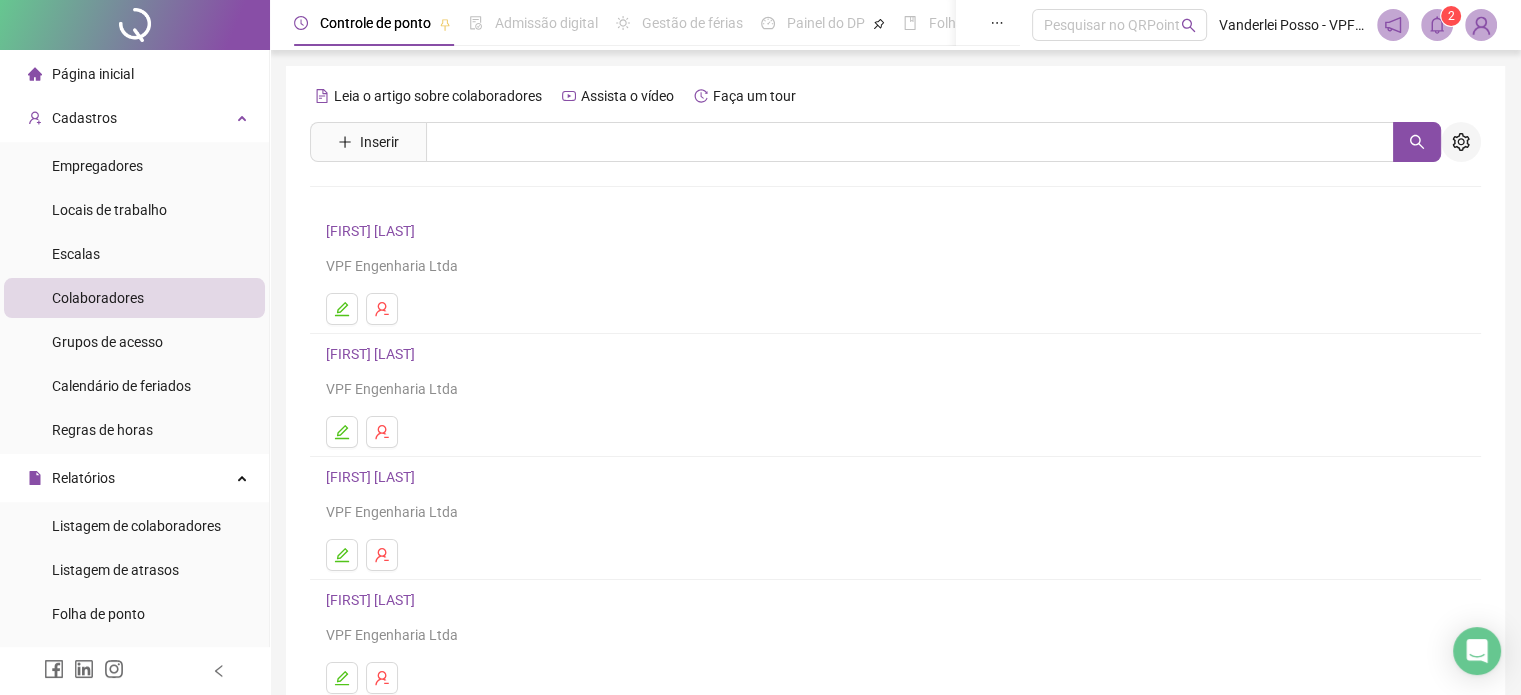 click 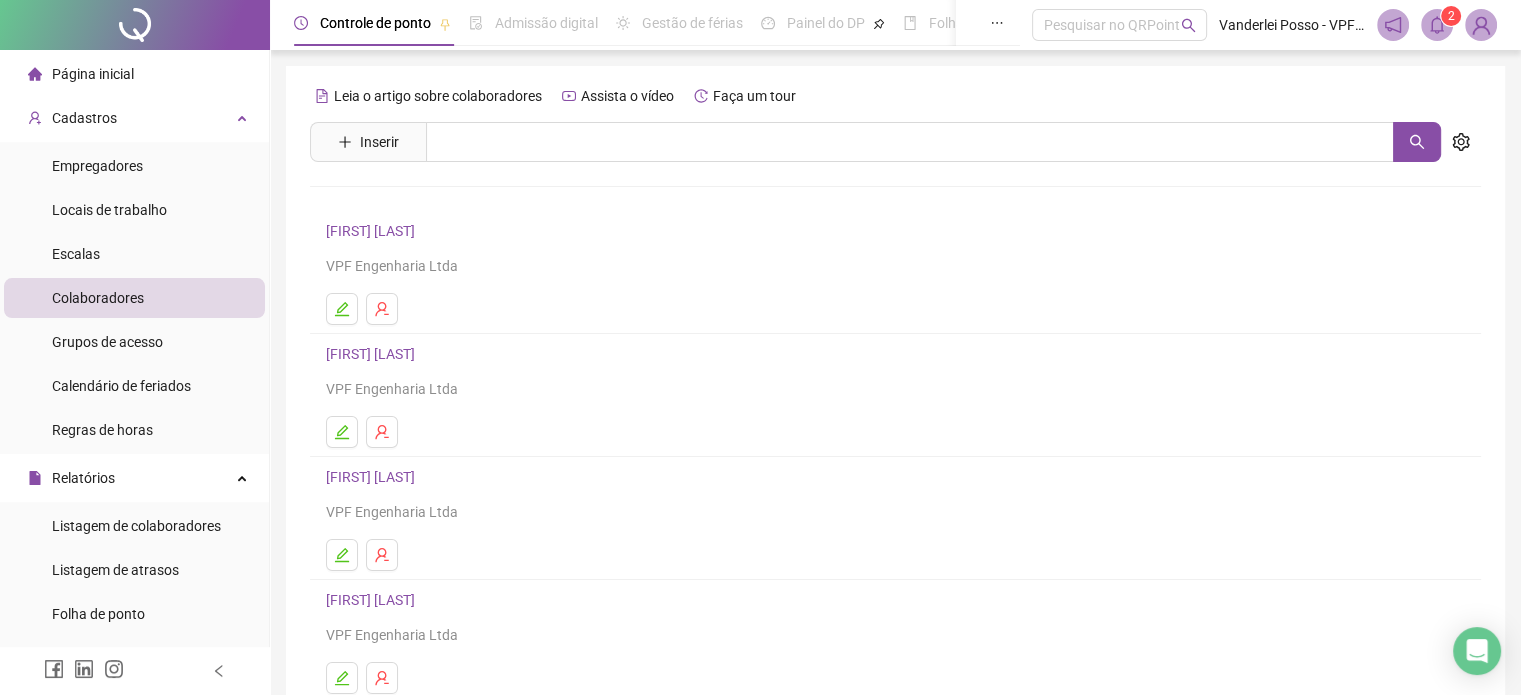 click on "Leia o artigo sobre colaboradores Assista o vídeo Faça um tour Inserir Nenhum resultado [FIRST] [LAST]    VPF Engenharia Ltda [FIRST] [LAST]    VPF Engenharia Ltda [FIRST] [LAST]    VPF Engenharia Ltda [FIRST] [LAST]    VPF Engenharia Ltda [FIRST] [LAST]    VPF Engenharia Ltda 1 2 3" at bounding box center [895, 468] 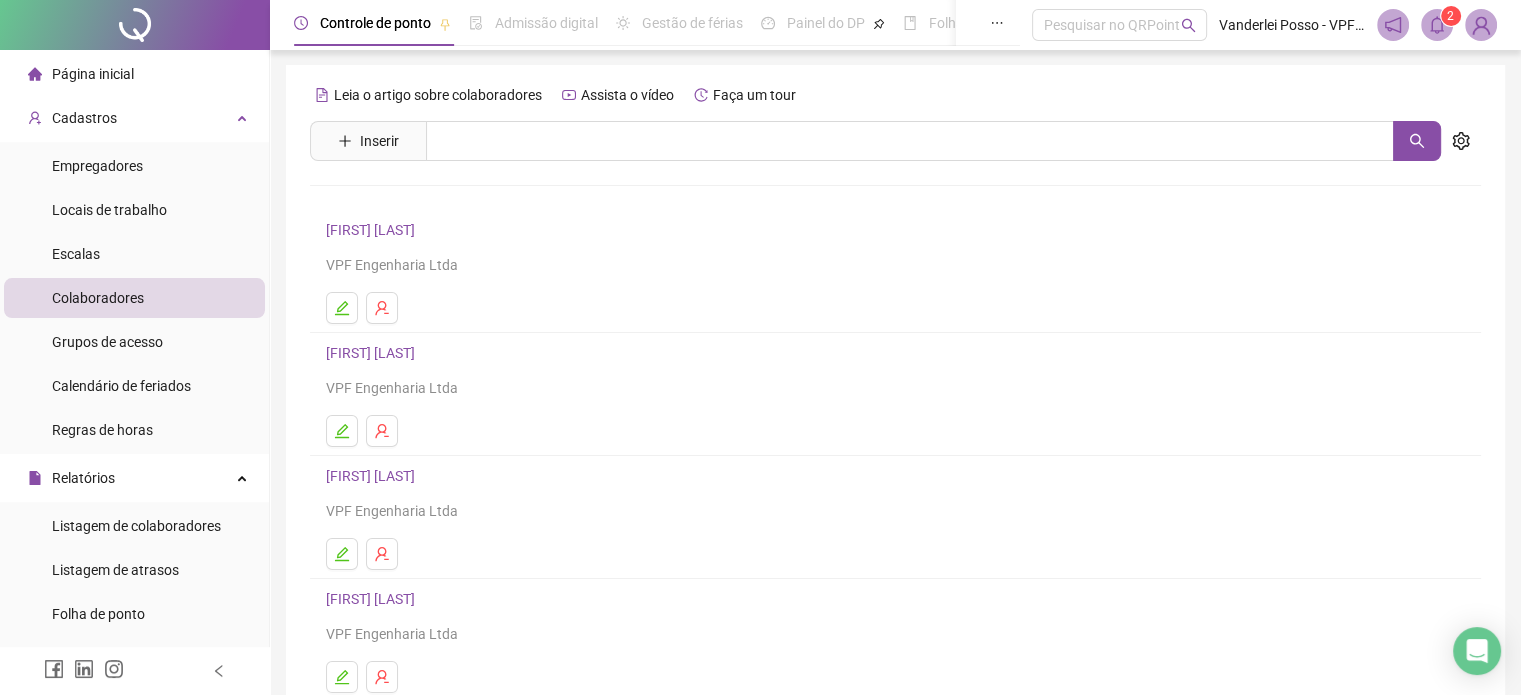scroll, scrollTop: 0, scrollLeft: 0, axis: both 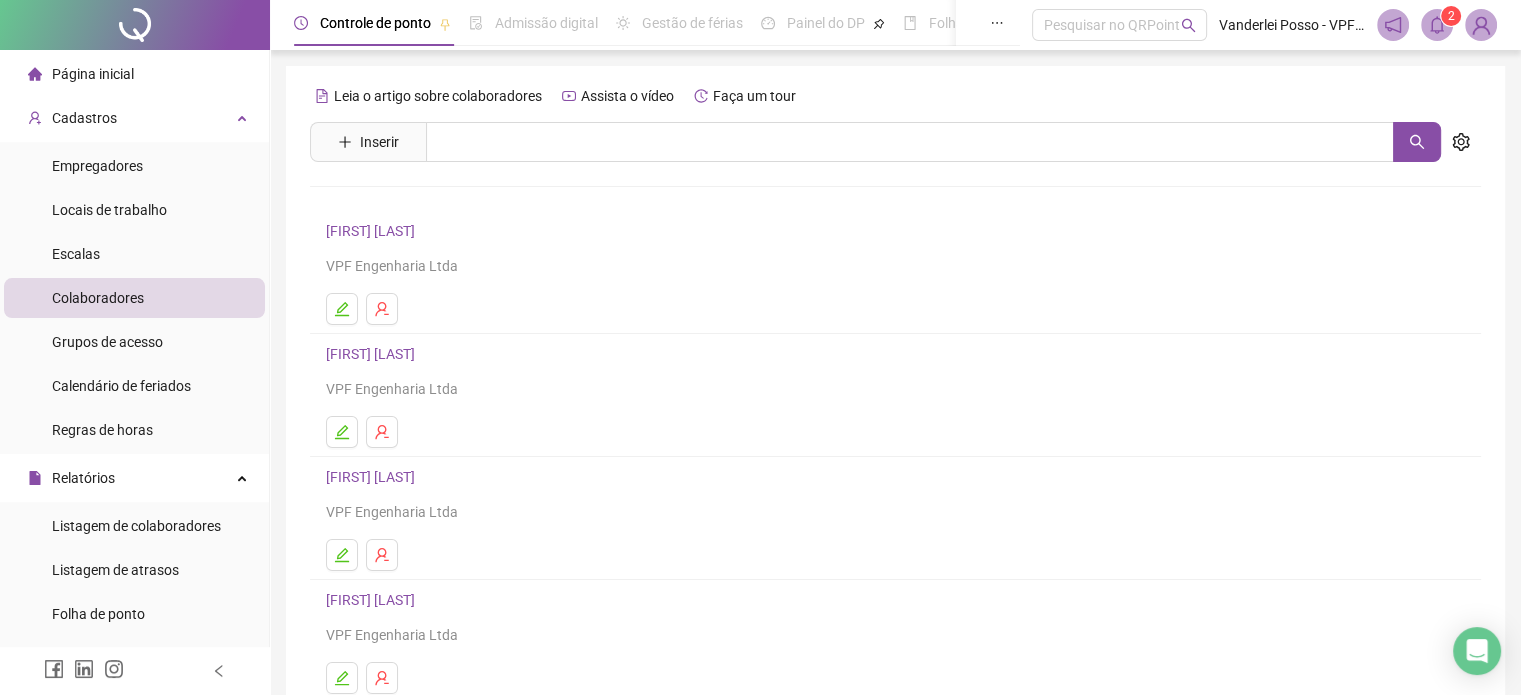 click at bounding box center [135, 25] 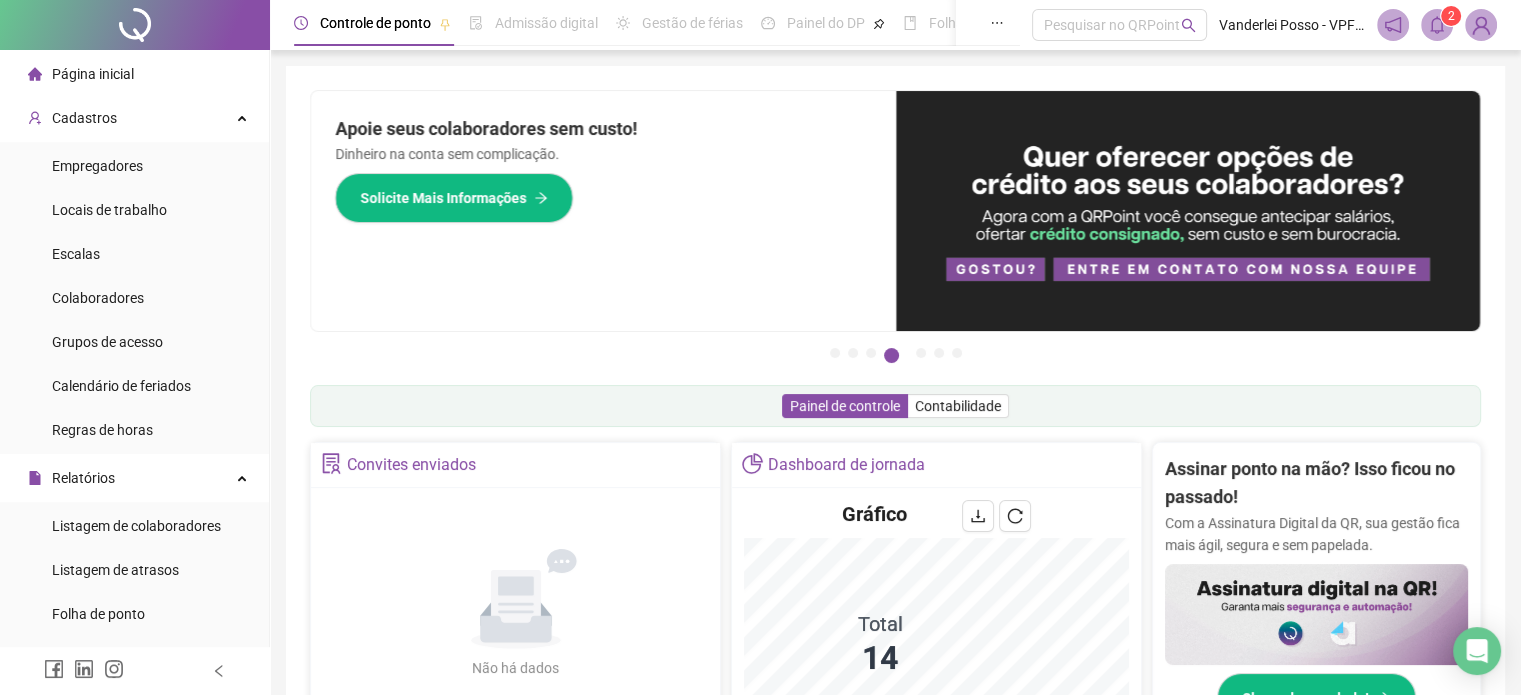 scroll, scrollTop: 0, scrollLeft: 0, axis: both 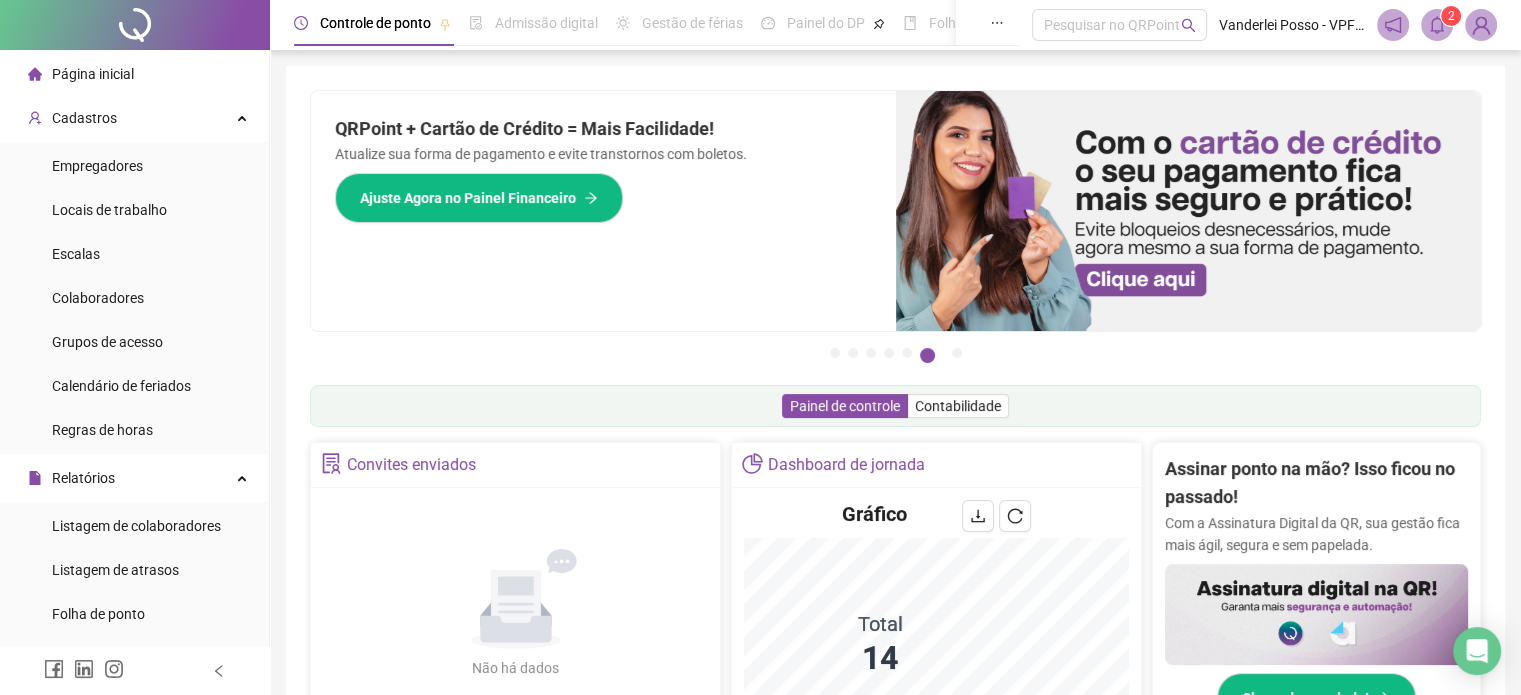 click 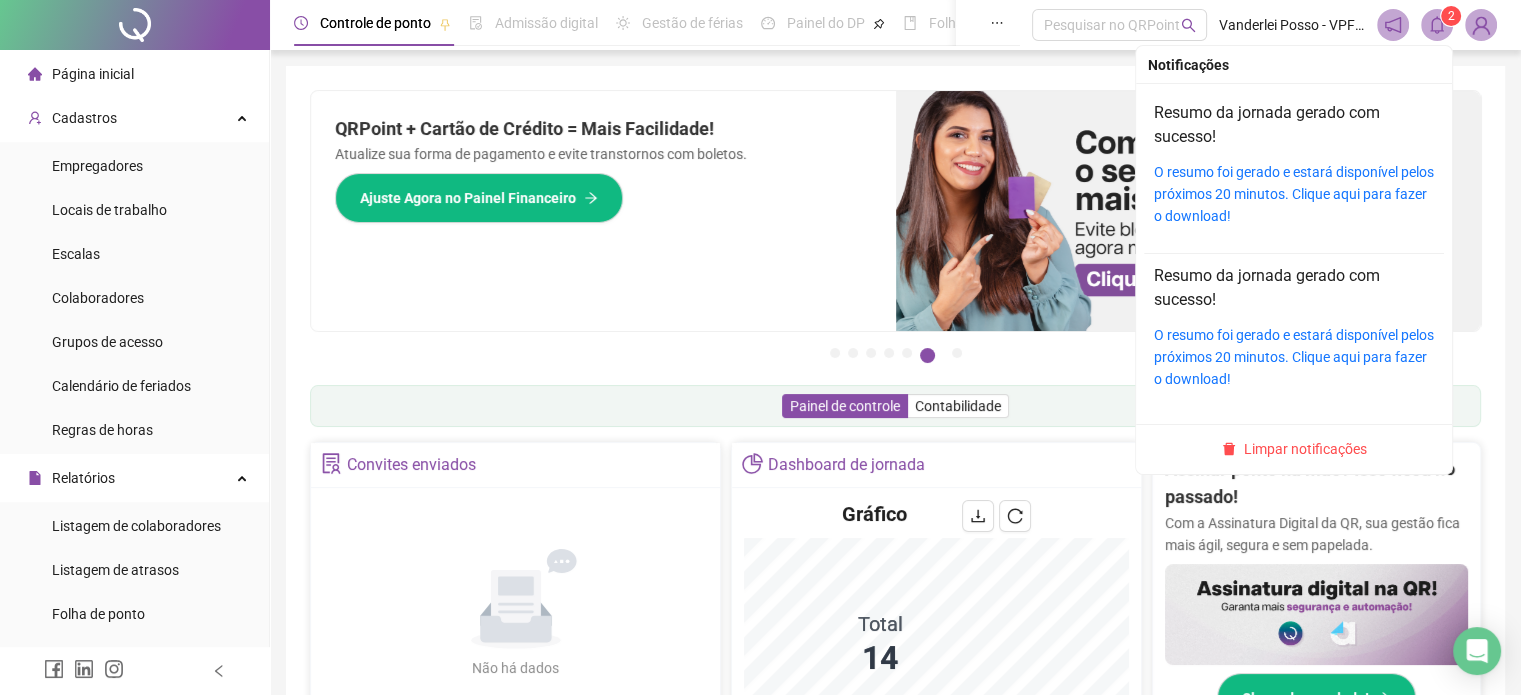click 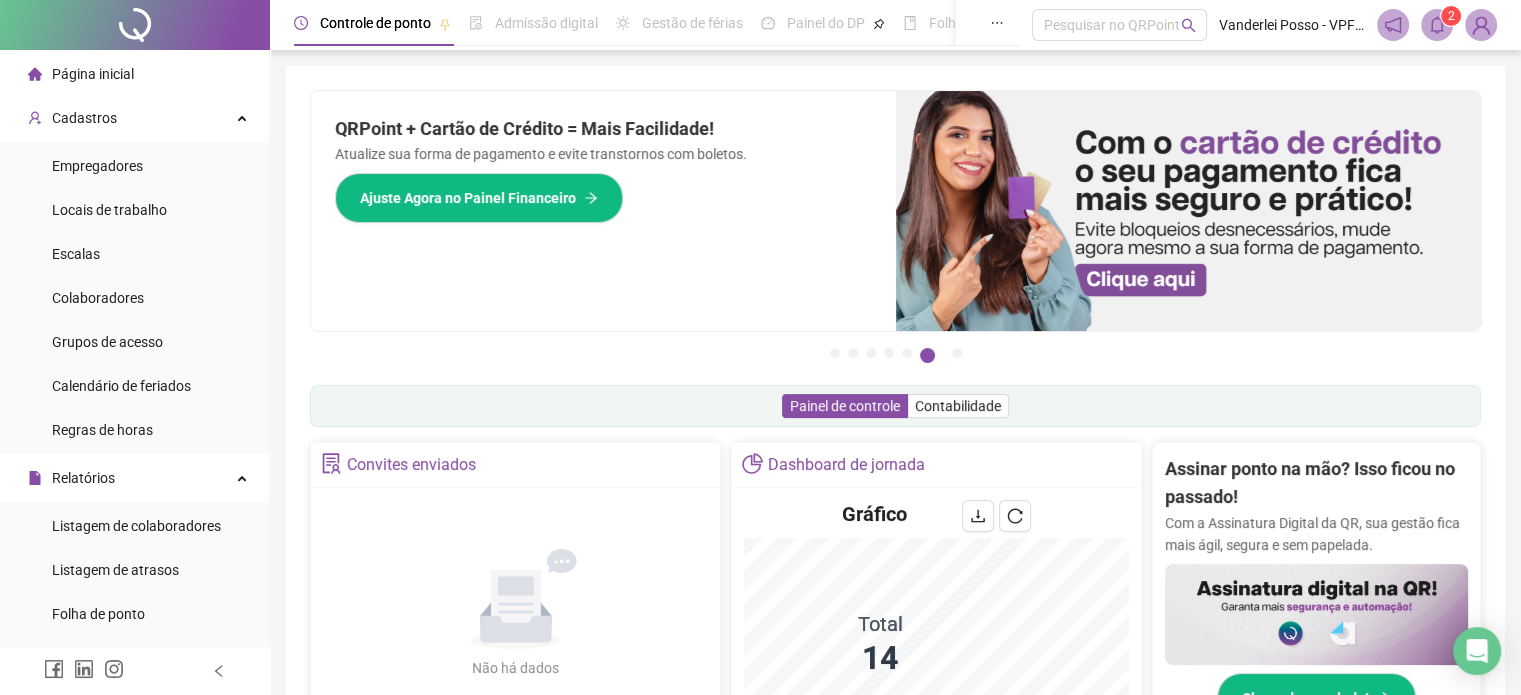click at bounding box center (135, 25) 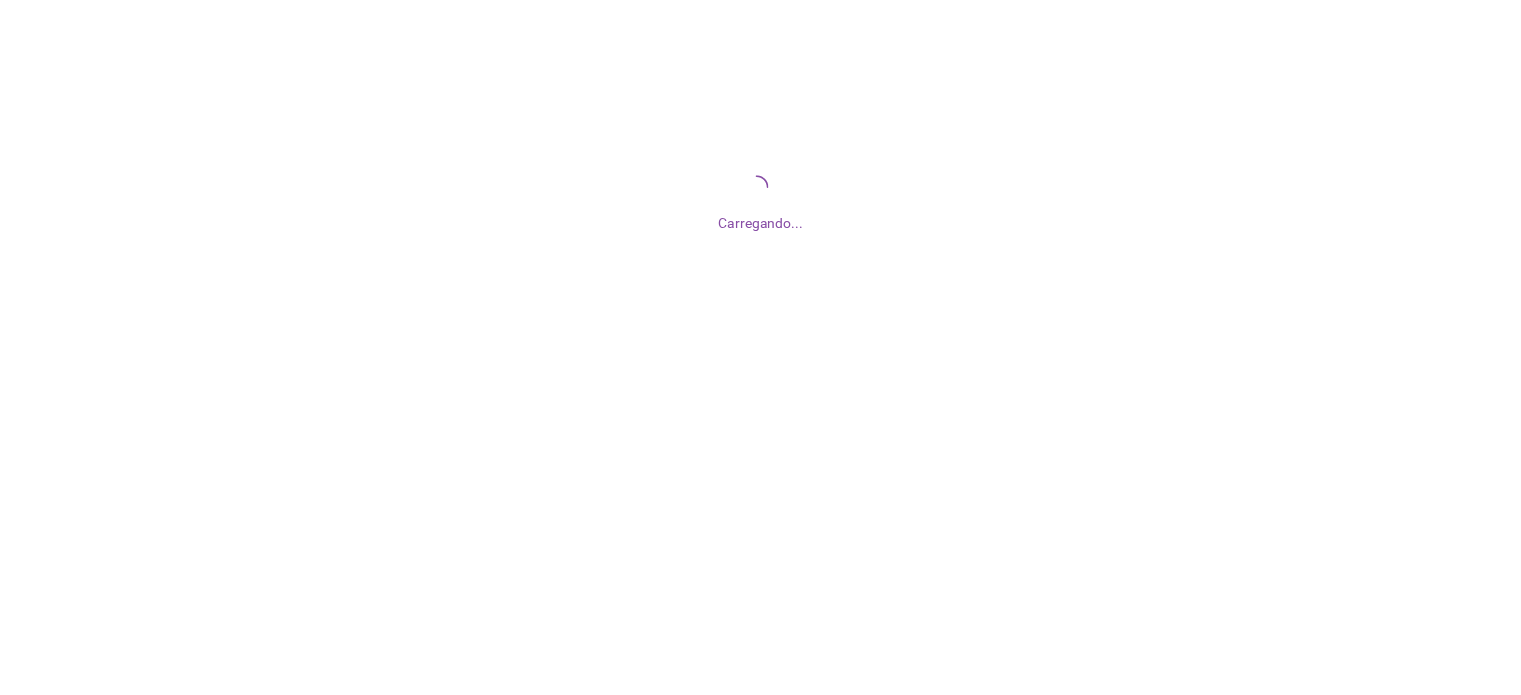 scroll, scrollTop: 0, scrollLeft: 0, axis: both 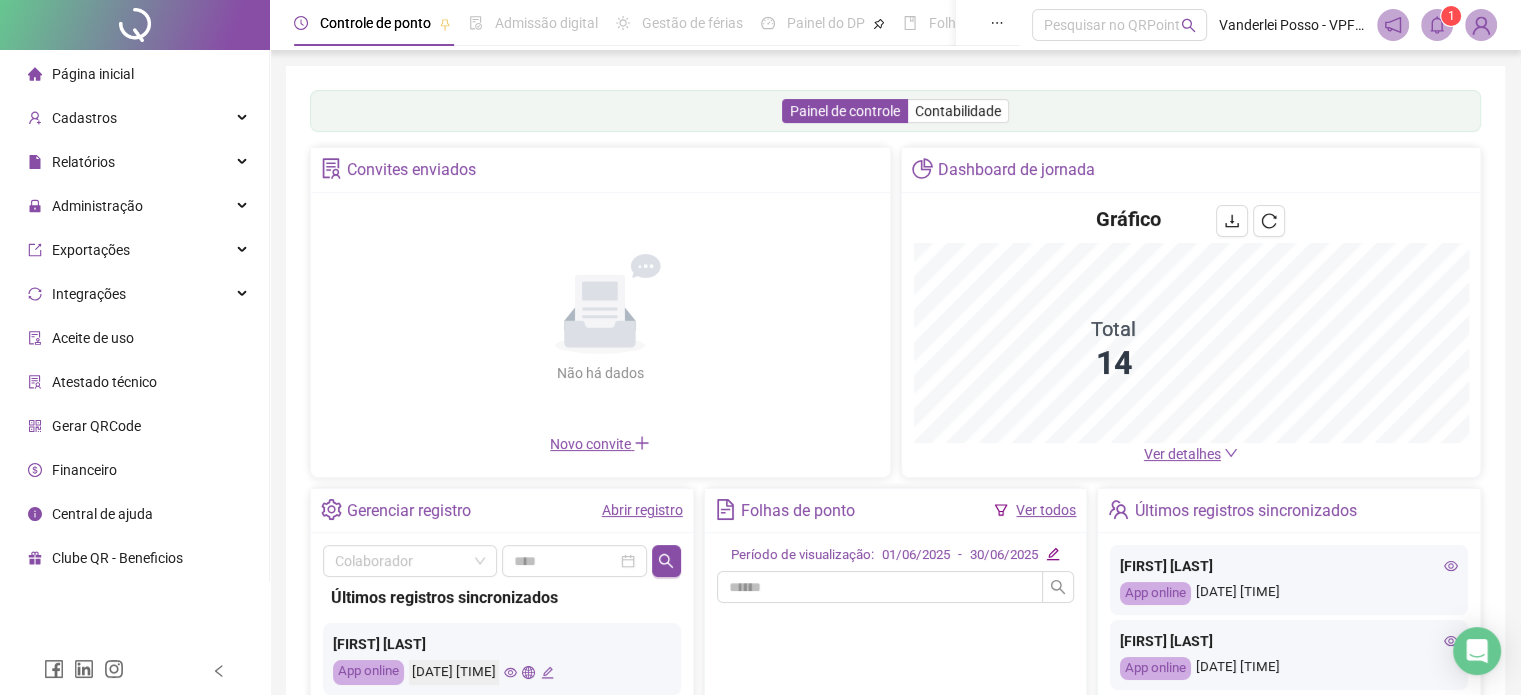 click 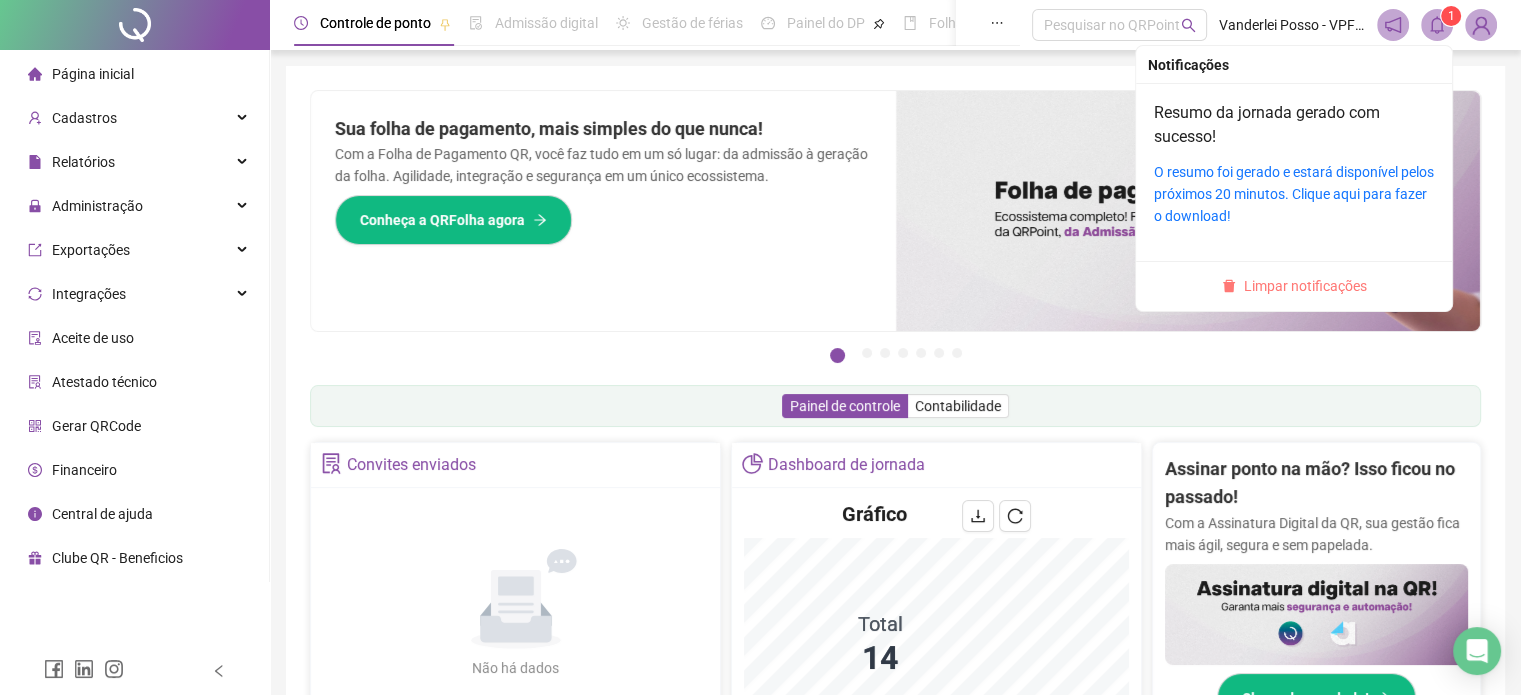 click on "Limpar notificações" at bounding box center [1305, 286] 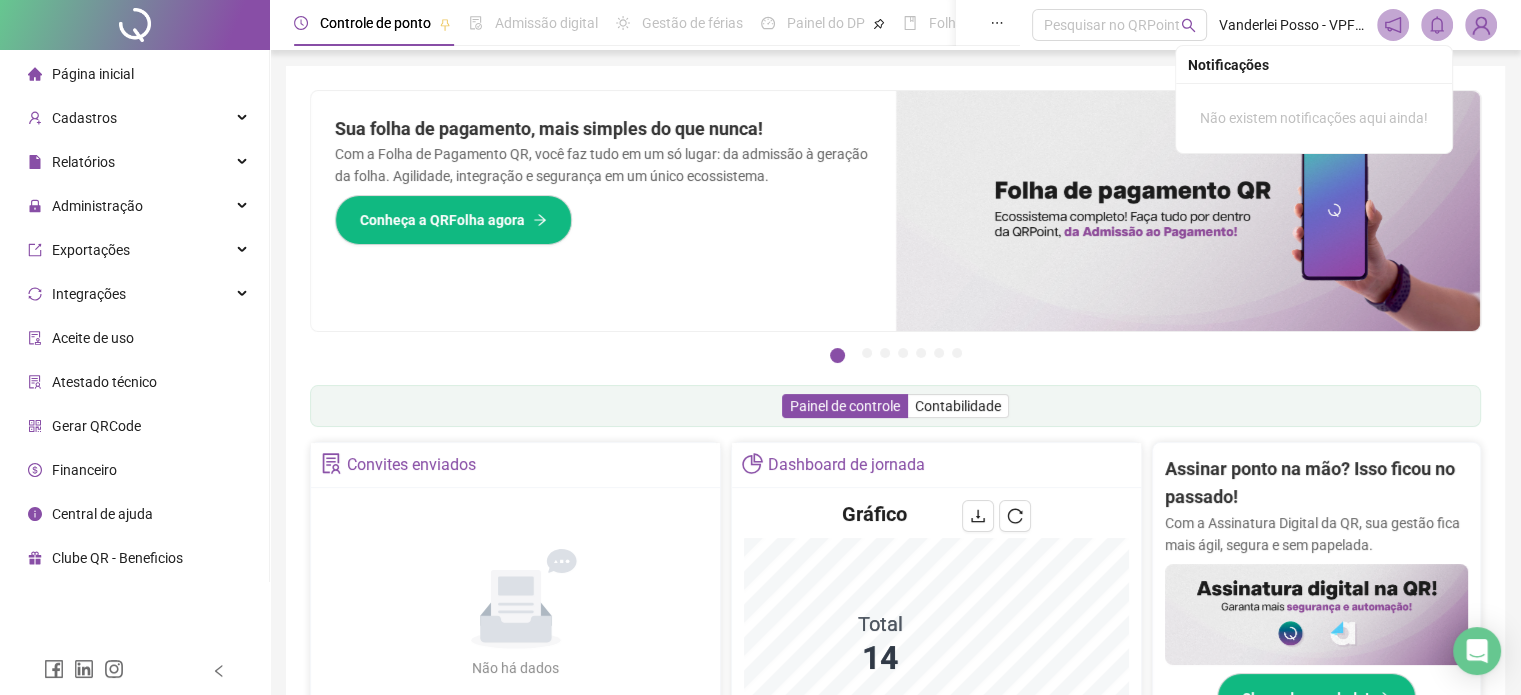 click on "Pague o QRPoint com Cartão de Crédito Sua assinatura: mais segurança, prática e sem preocupações com boletos! Saiba mais Sua folha de pagamento, mais simples do que nunca! Com a Folha de Pagamento QR, você faz tudo em um só lugar: da admissão à geração da folha. Agilidade, integração e segurança em um único ecossistema. Conheça a QRFolha agora 🔍 Precisa de Ajuda? Conte com o Suporte da QRPoint! Encontre respostas rápidas e eficientes em nosso Guia Prático de Suporte. Acesse agora e descubra todos os nossos canais de atendimento! 🚀 Saiba Mais Automatize seu DP e ganhe mais tempo! 🚀 Agende uma demonstração agora e veja como simplificamos admissão, ponto, férias e holerites em um só lugar! Agendar Demonstração Agora Apoie seus colaboradores sem custo! Dinheiro na conta sem complicação. Solicite Mais Informações Seus Colaboradores Precisam de Apoio Financeiro? Ofereça empréstimo consignado e antecipação salarial com o QRPoint Crédito. Saiba mais Saiba mais Saiba Mais 1" at bounding box center (895, 641) 